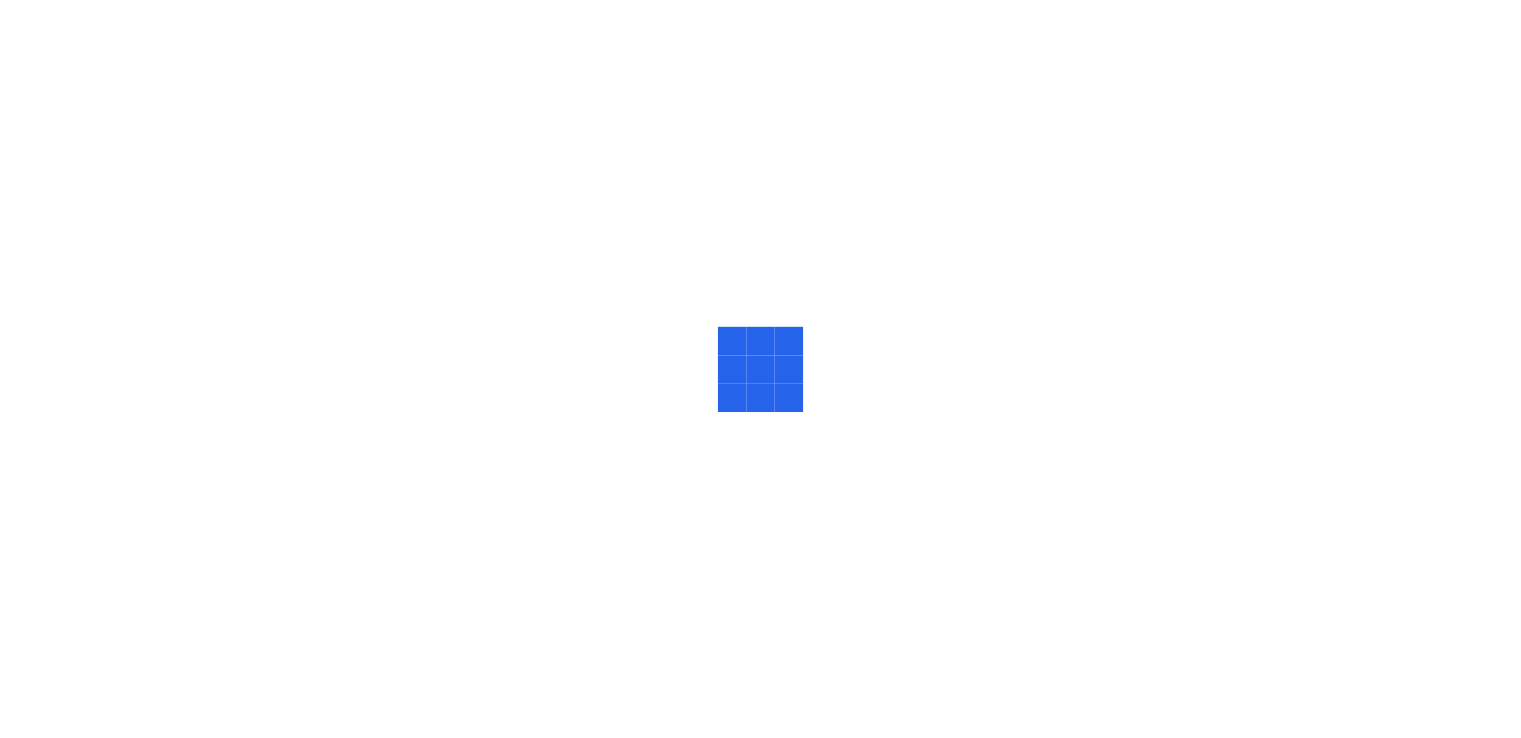 scroll, scrollTop: 0, scrollLeft: 0, axis: both 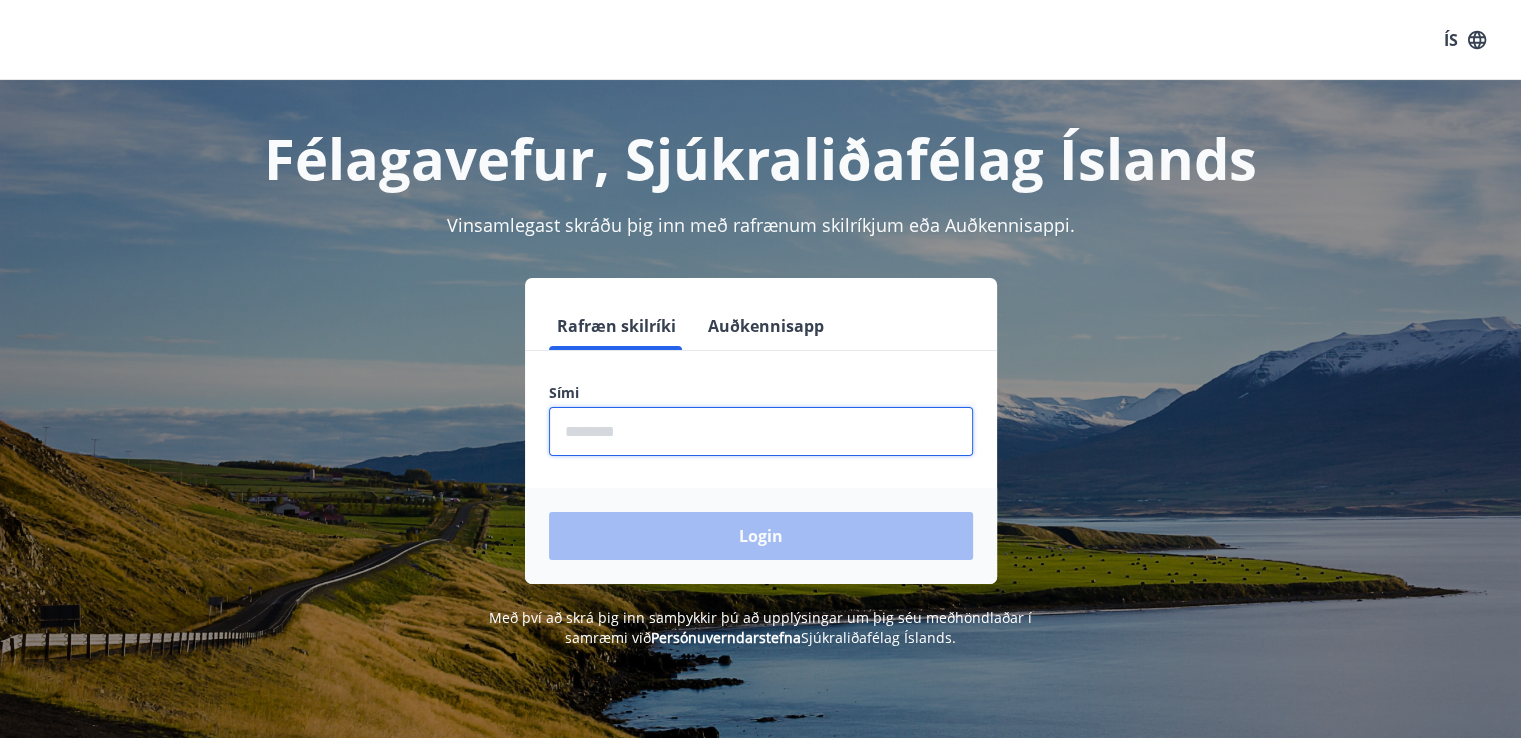 click at bounding box center (761, 431) 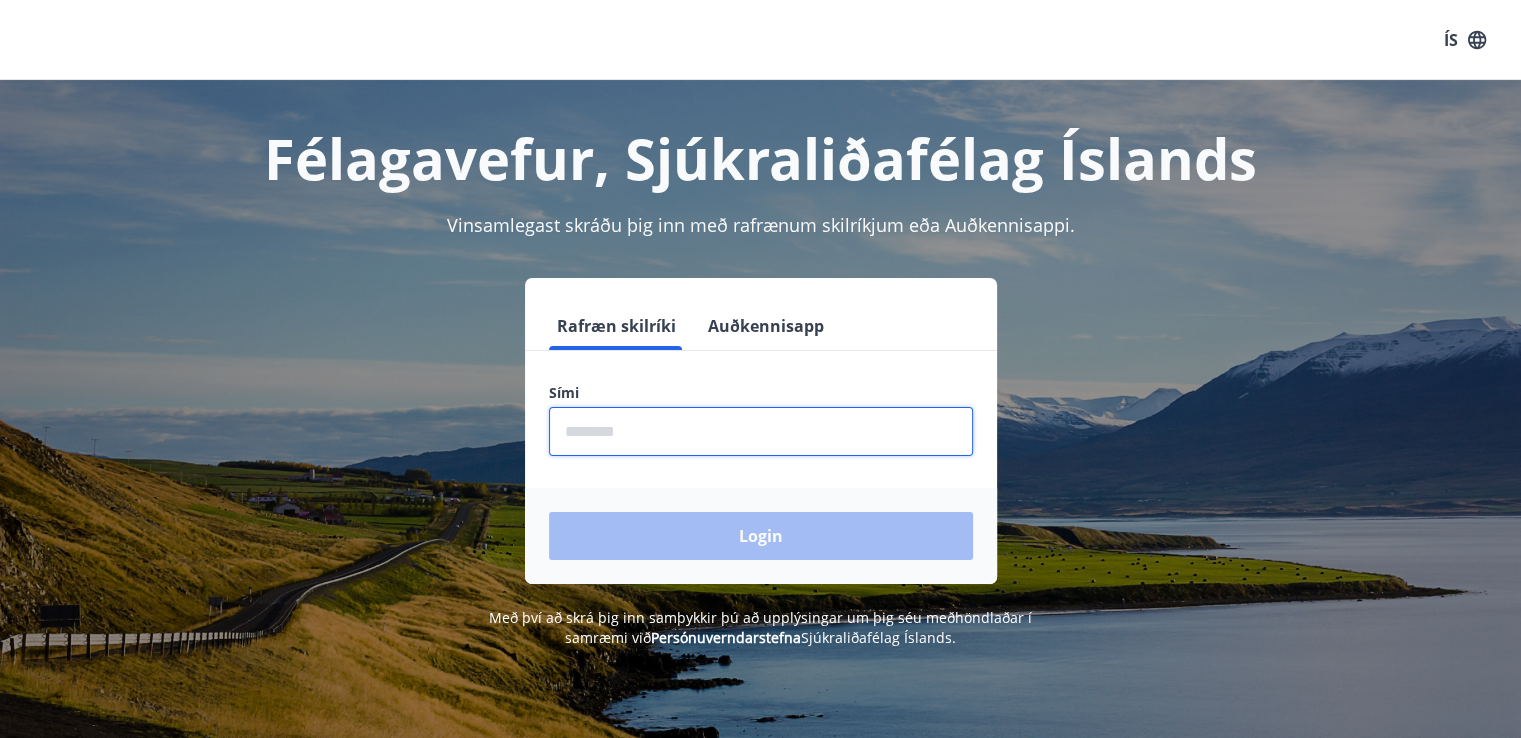 type on "********" 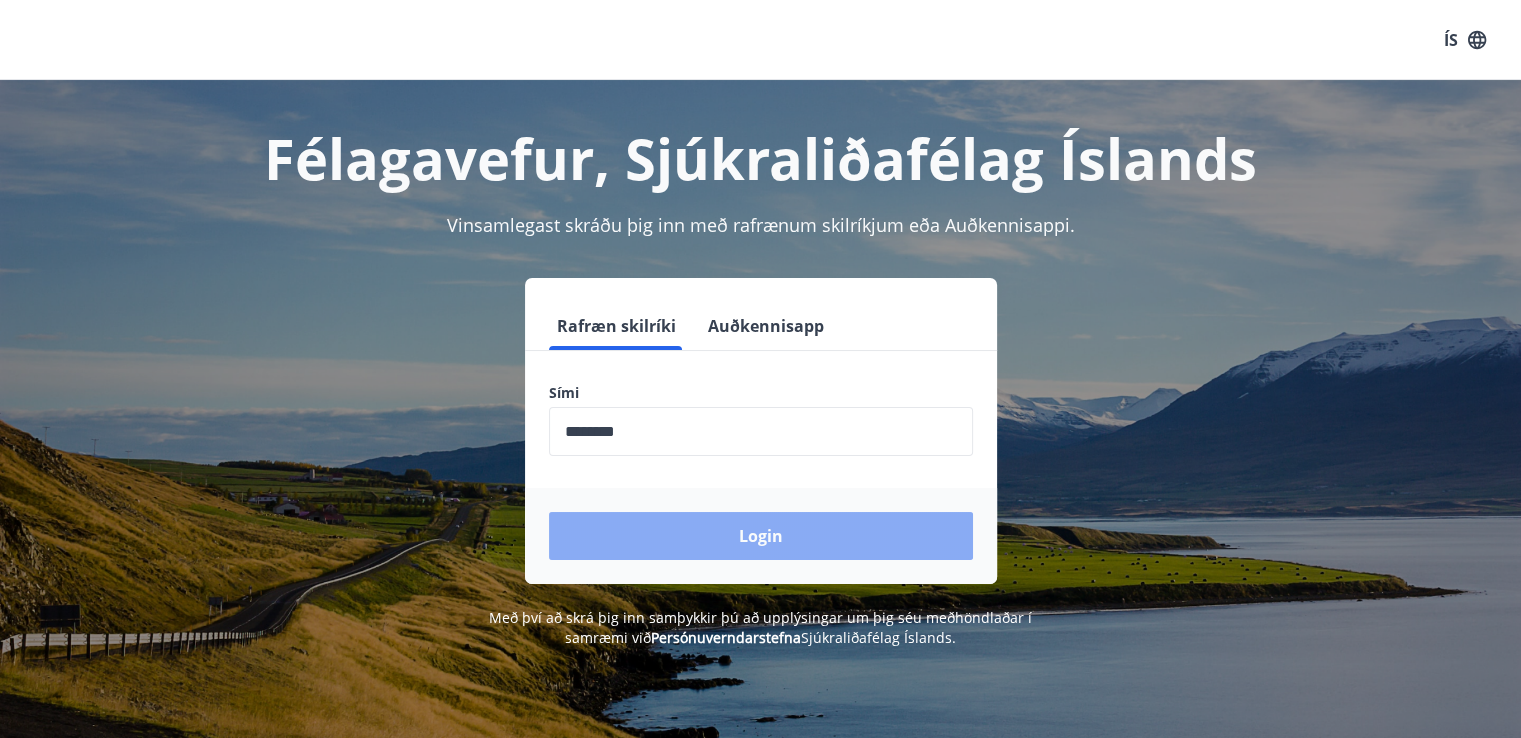click on "Login" at bounding box center [761, 536] 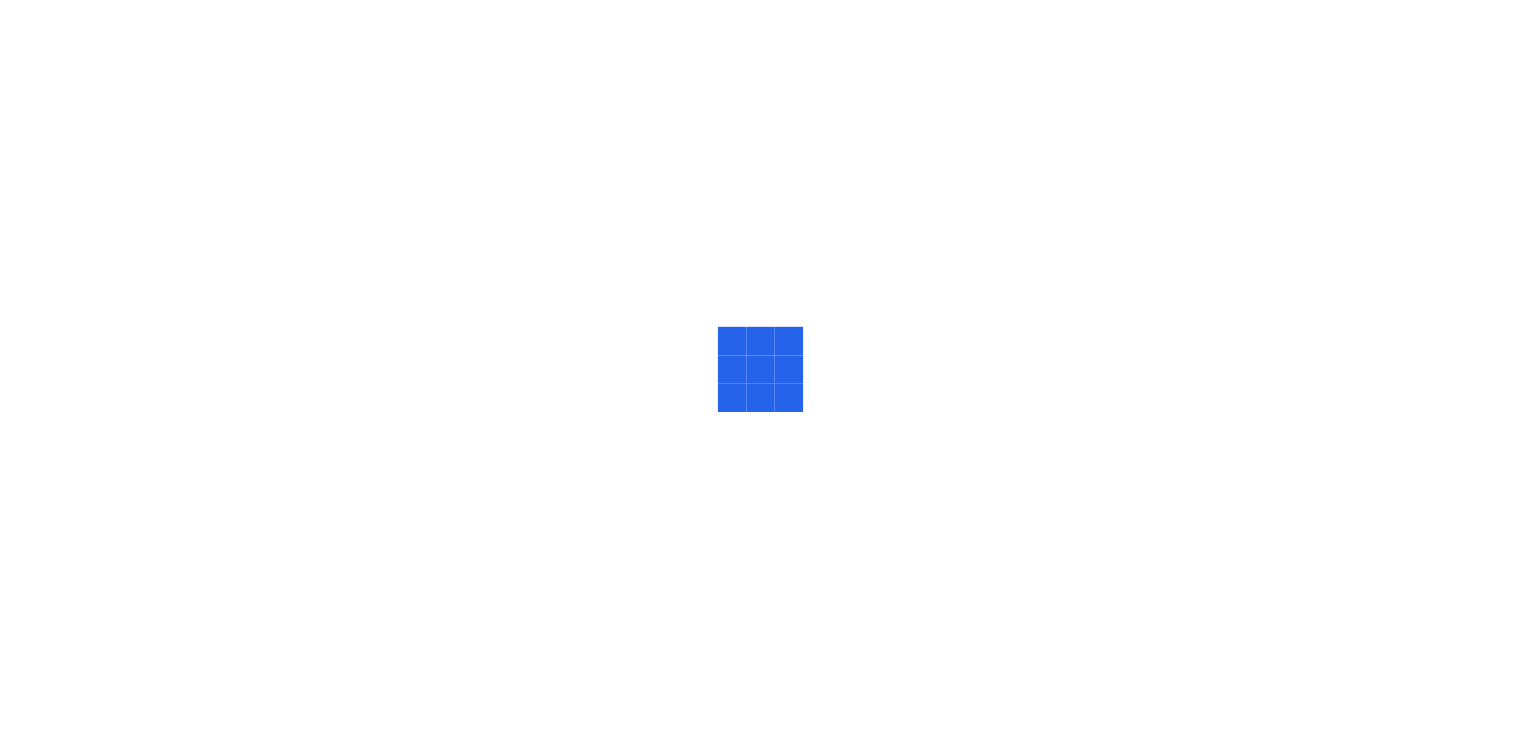 scroll, scrollTop: 0, scrollLeft: 0, axis: both 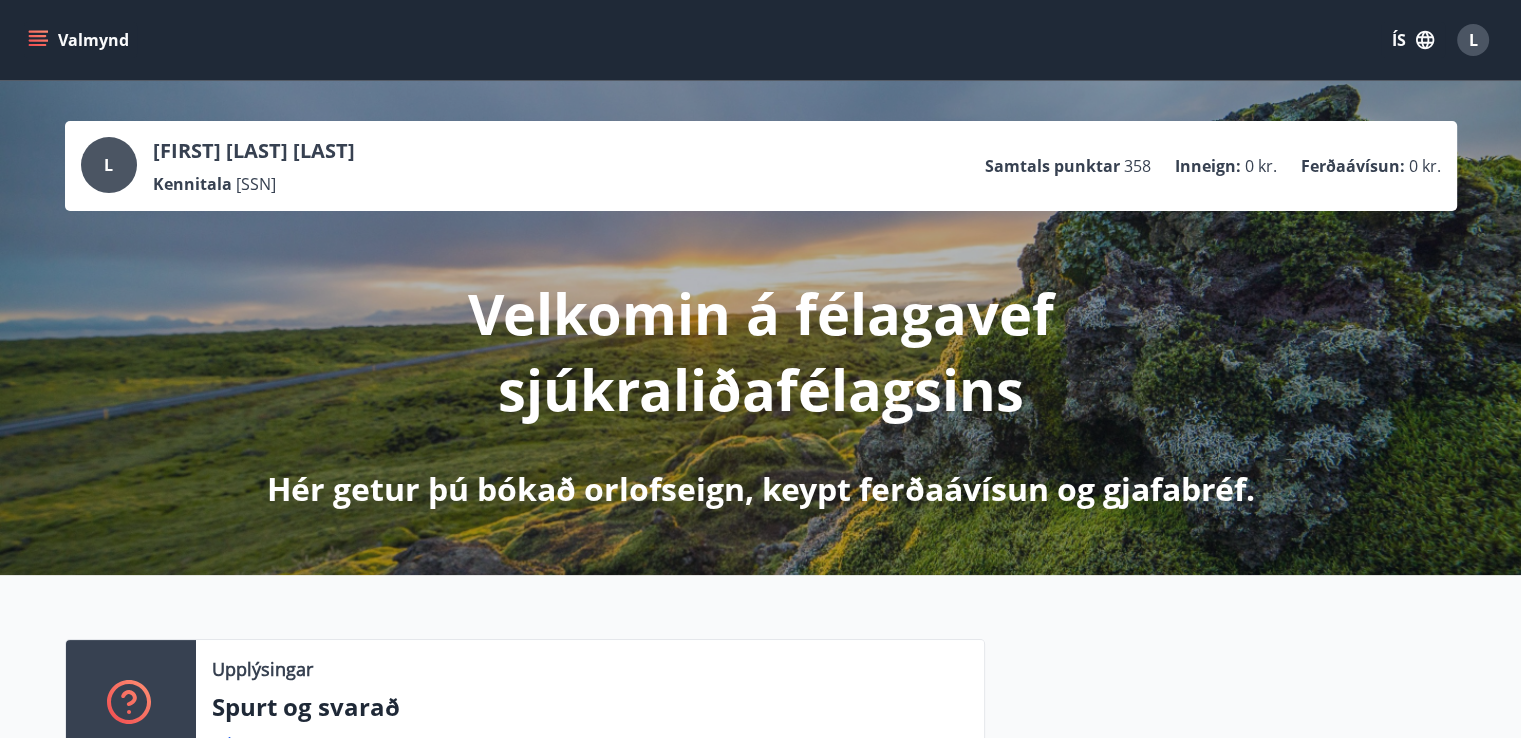 click on "Upplýsingar Spurt og svarað Nánar" at bounding box center [760, 696] 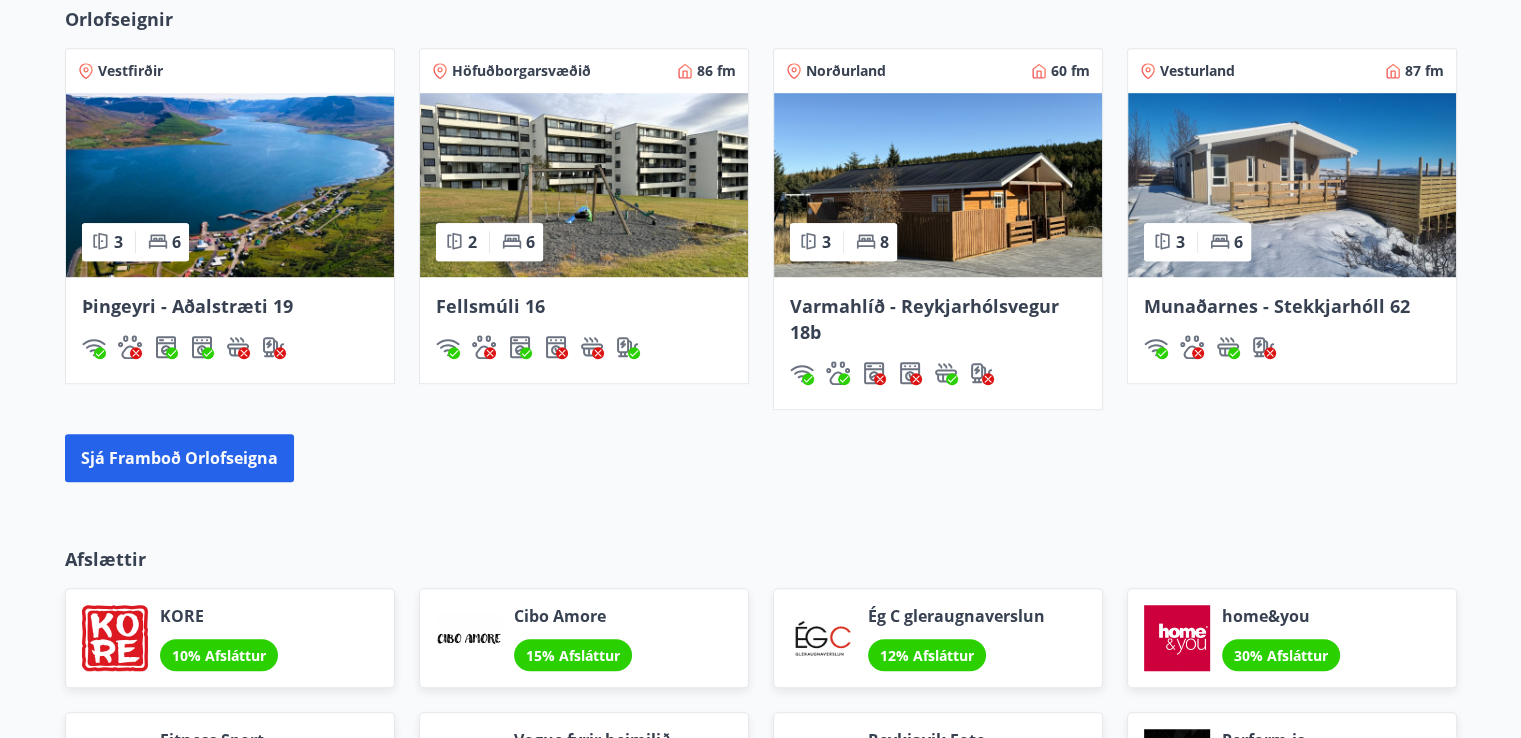 scroll, scrollTop: 1320, scrollLeft: 0, axis: vertical 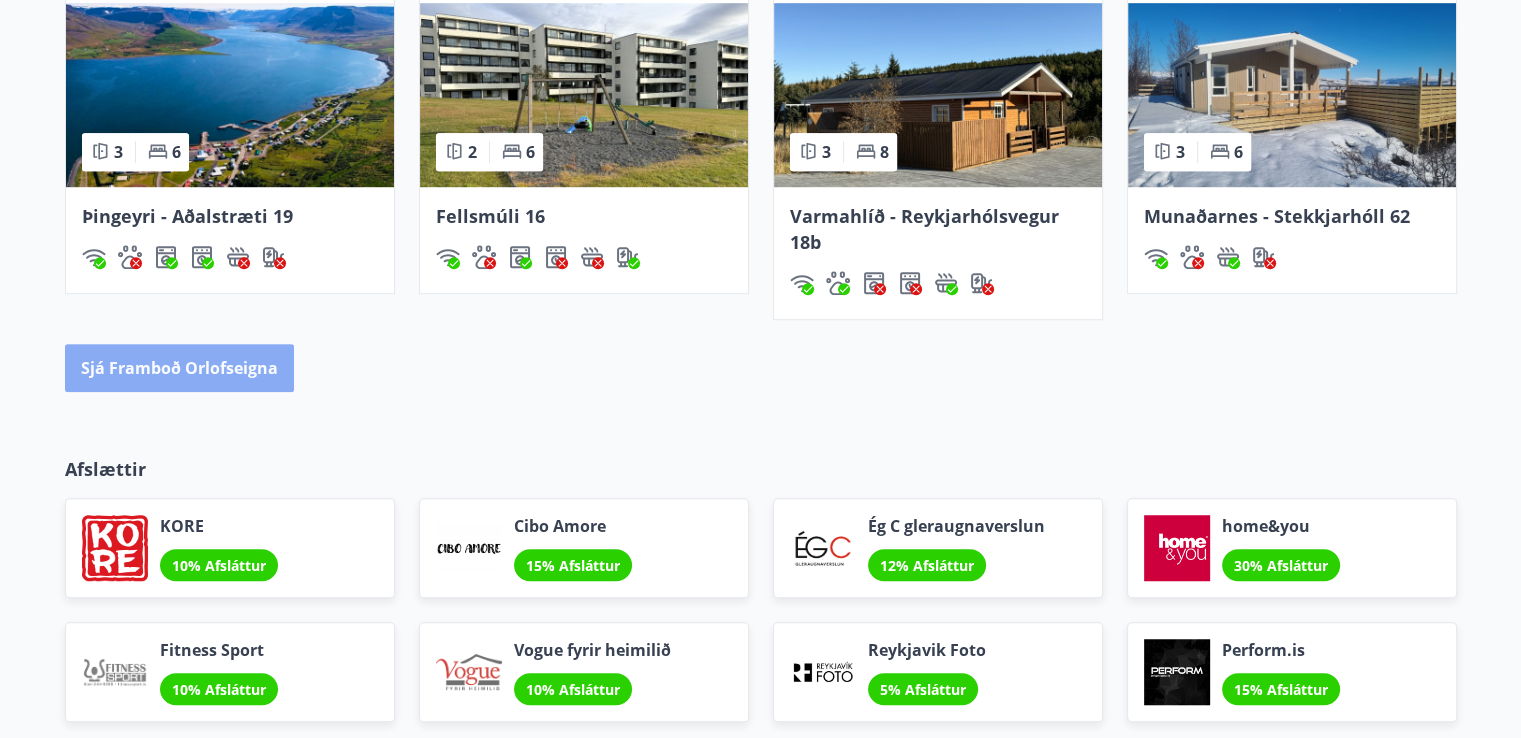 click on "Sjá framboð orlofseigna" at bounding box center [179, 368] 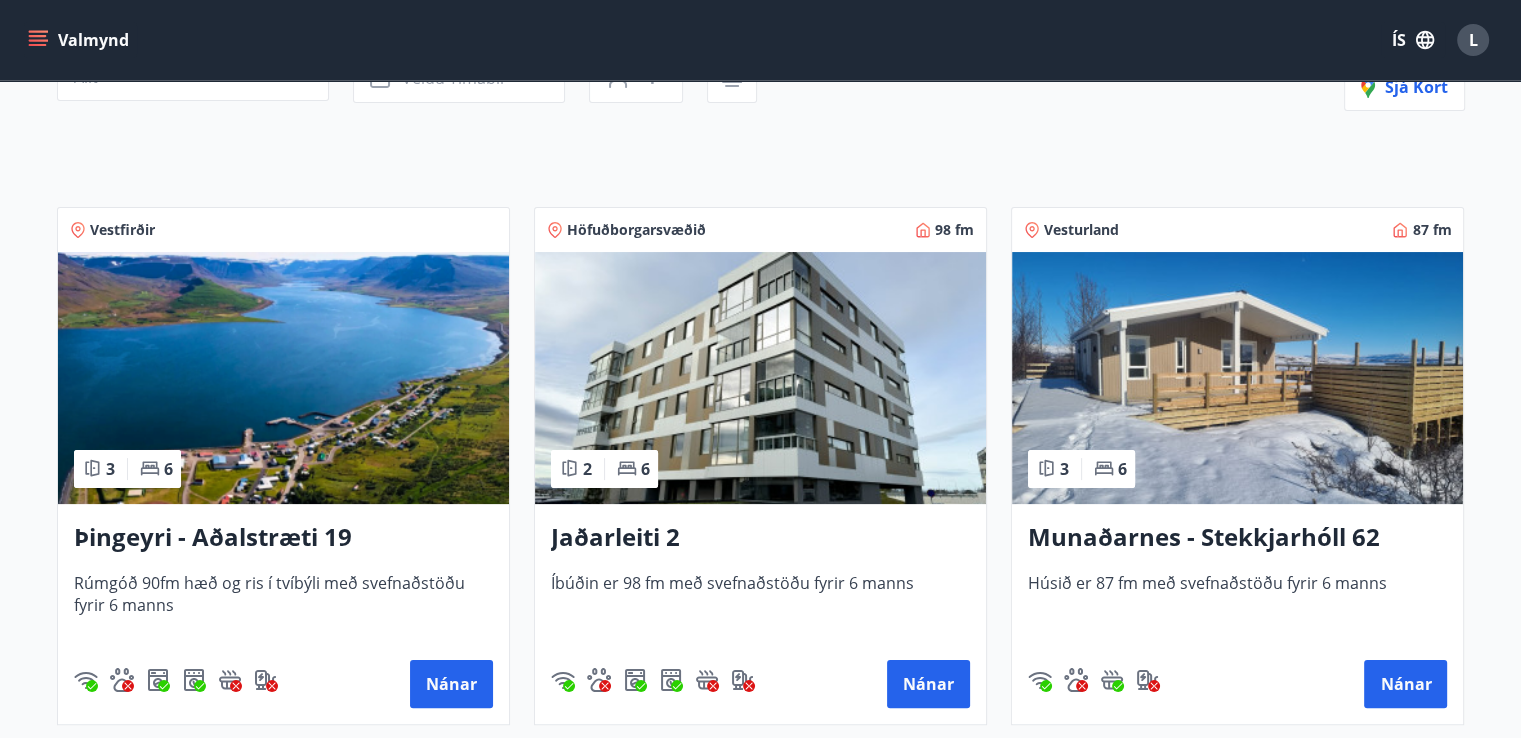scroll, scrollTop: 320, scrollLeft: 0, axis: vertical 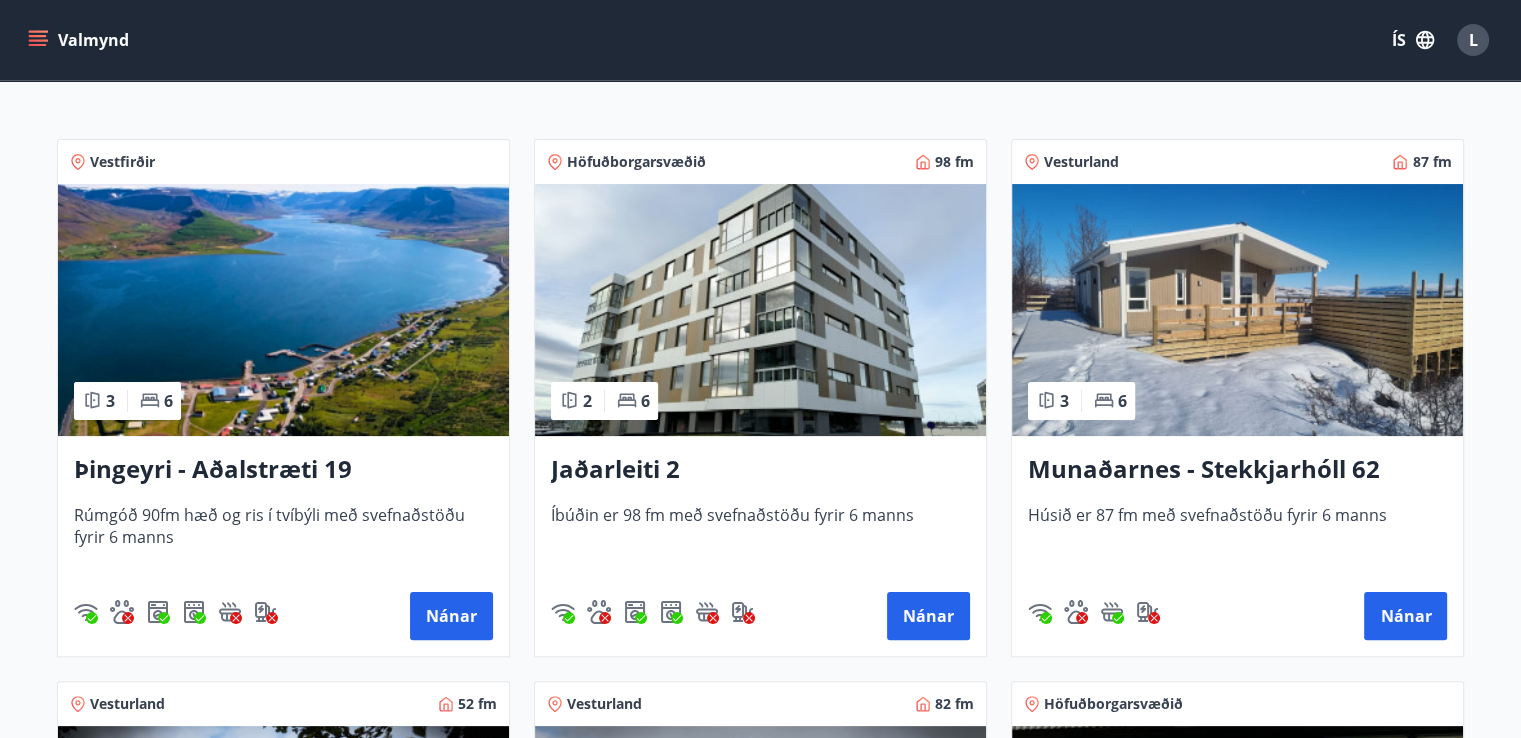 click 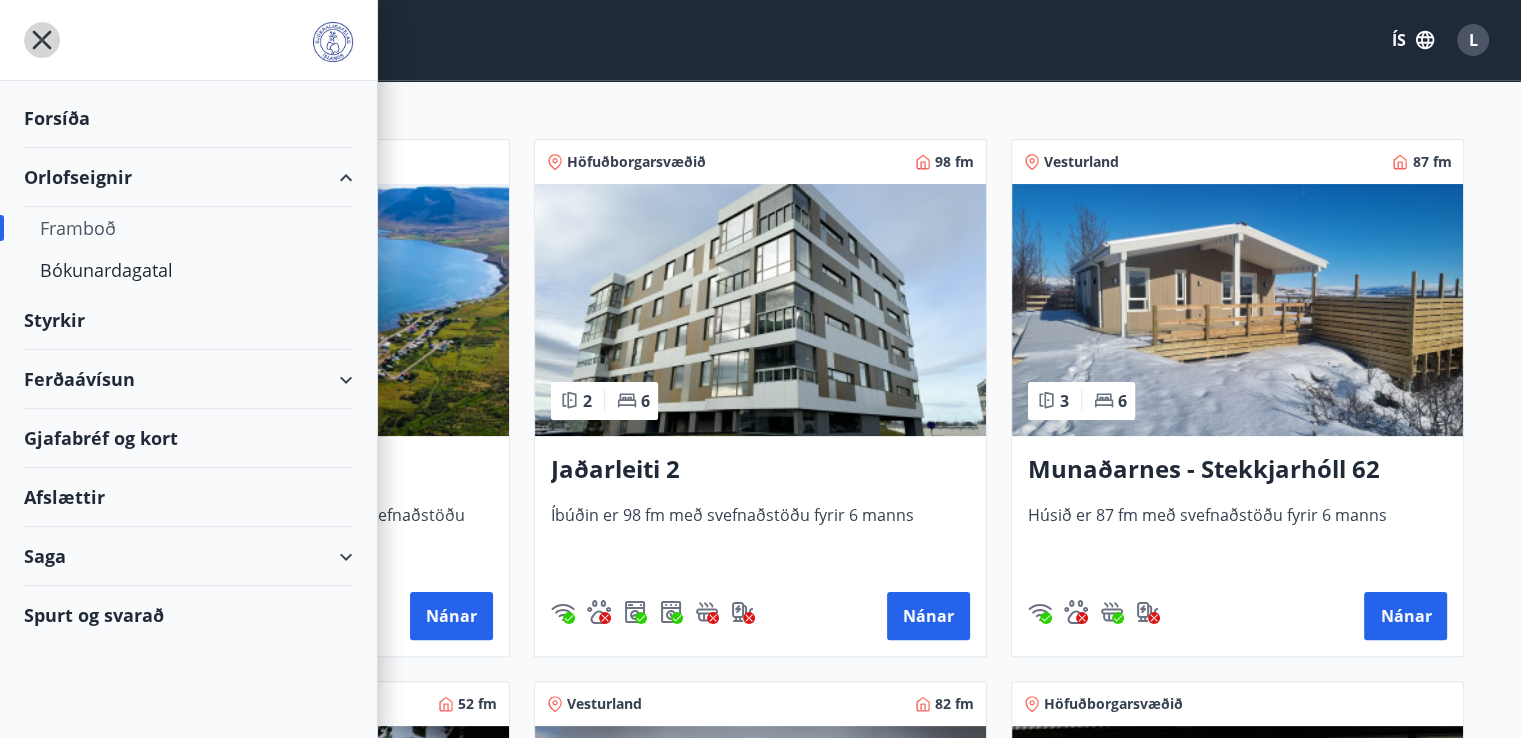 click 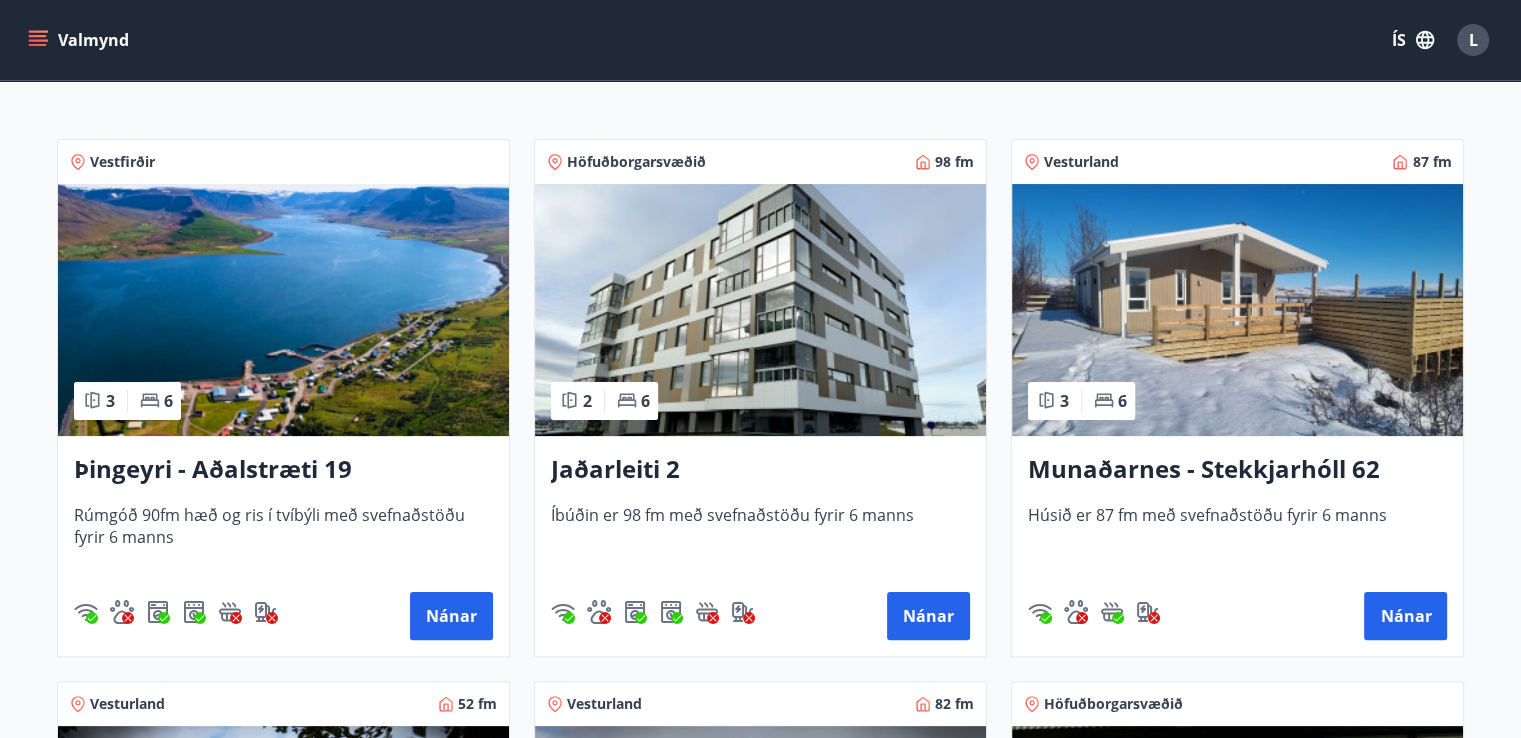click 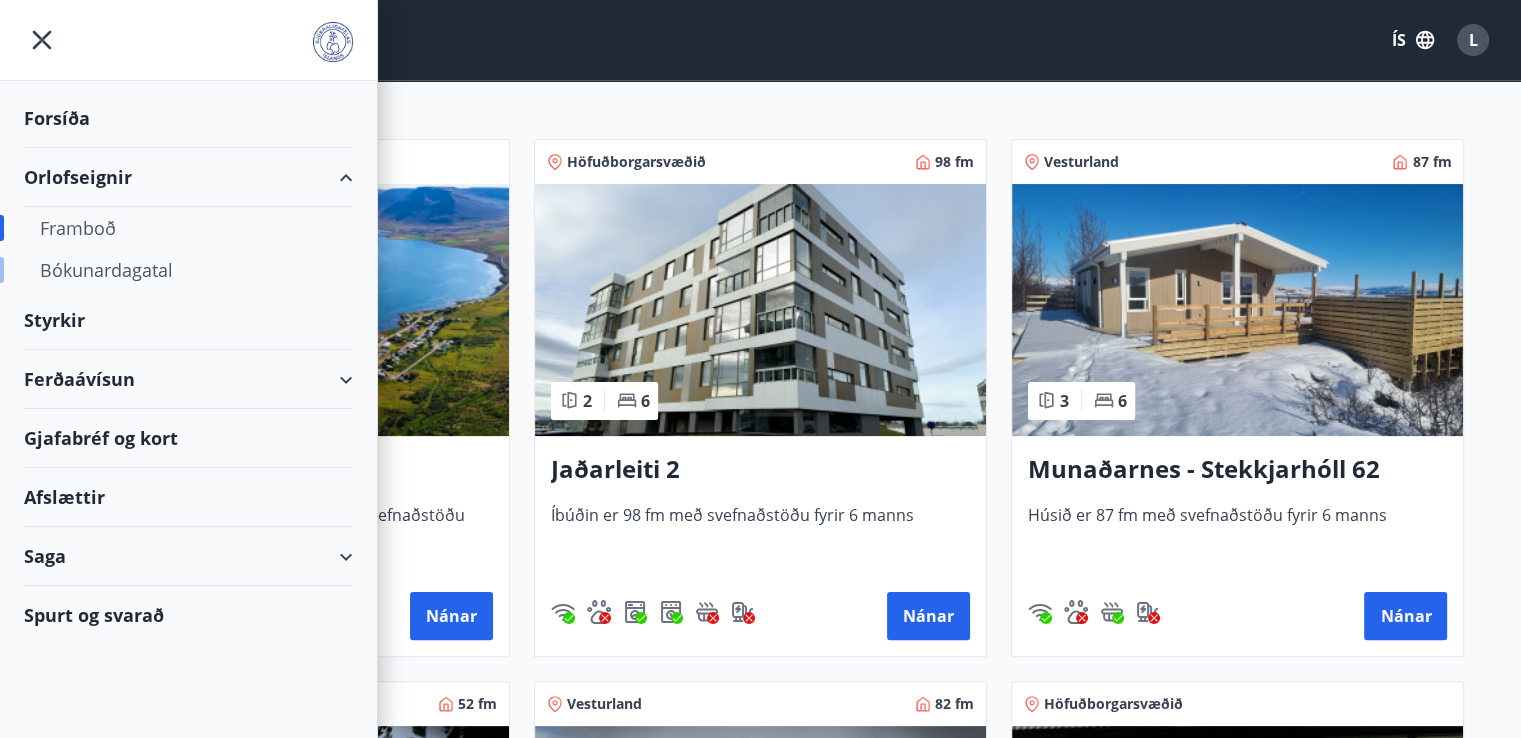 click on "Bókunardagatal" at bounding box center (188, 270) 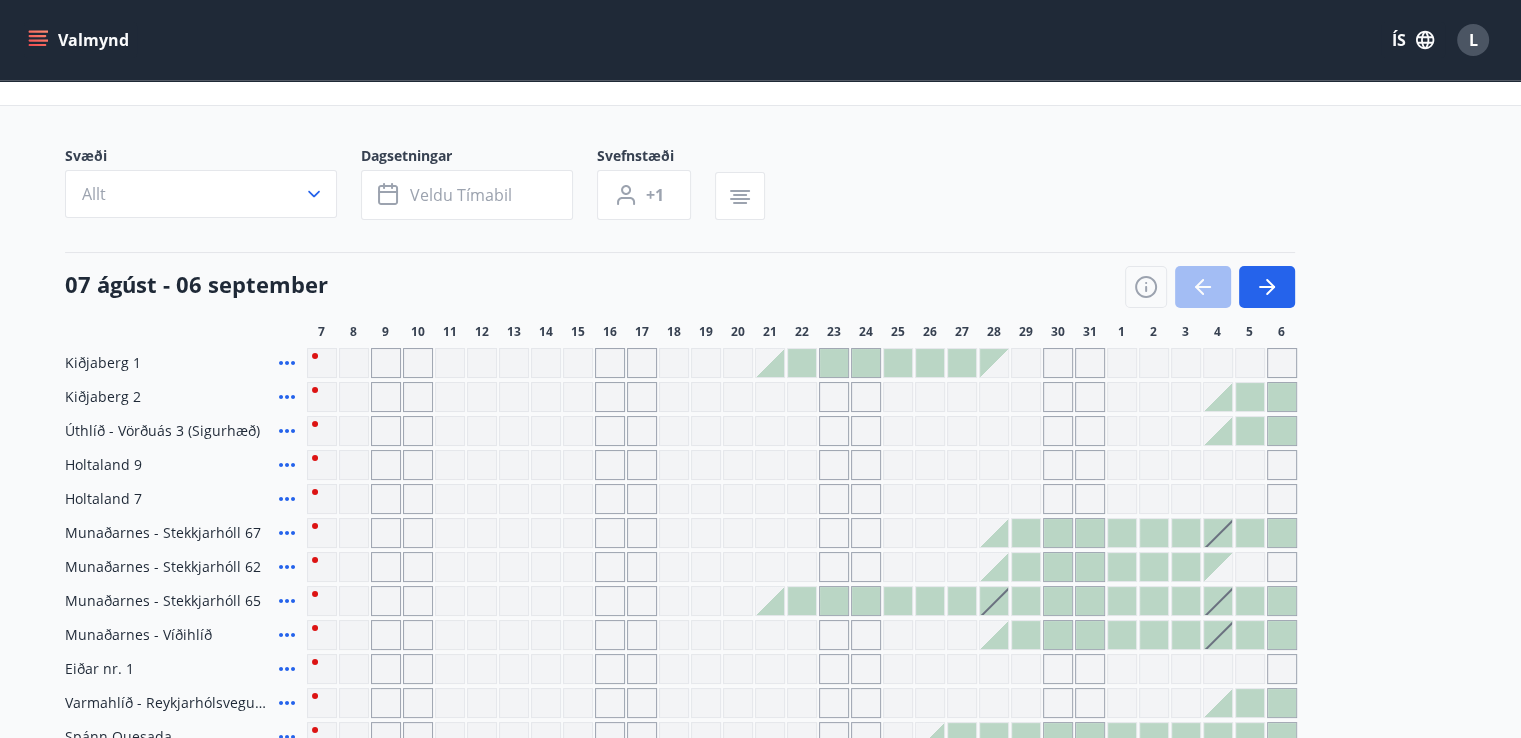 scroll, scrollTop: 32, scrollLeft: 0, axis: vertical 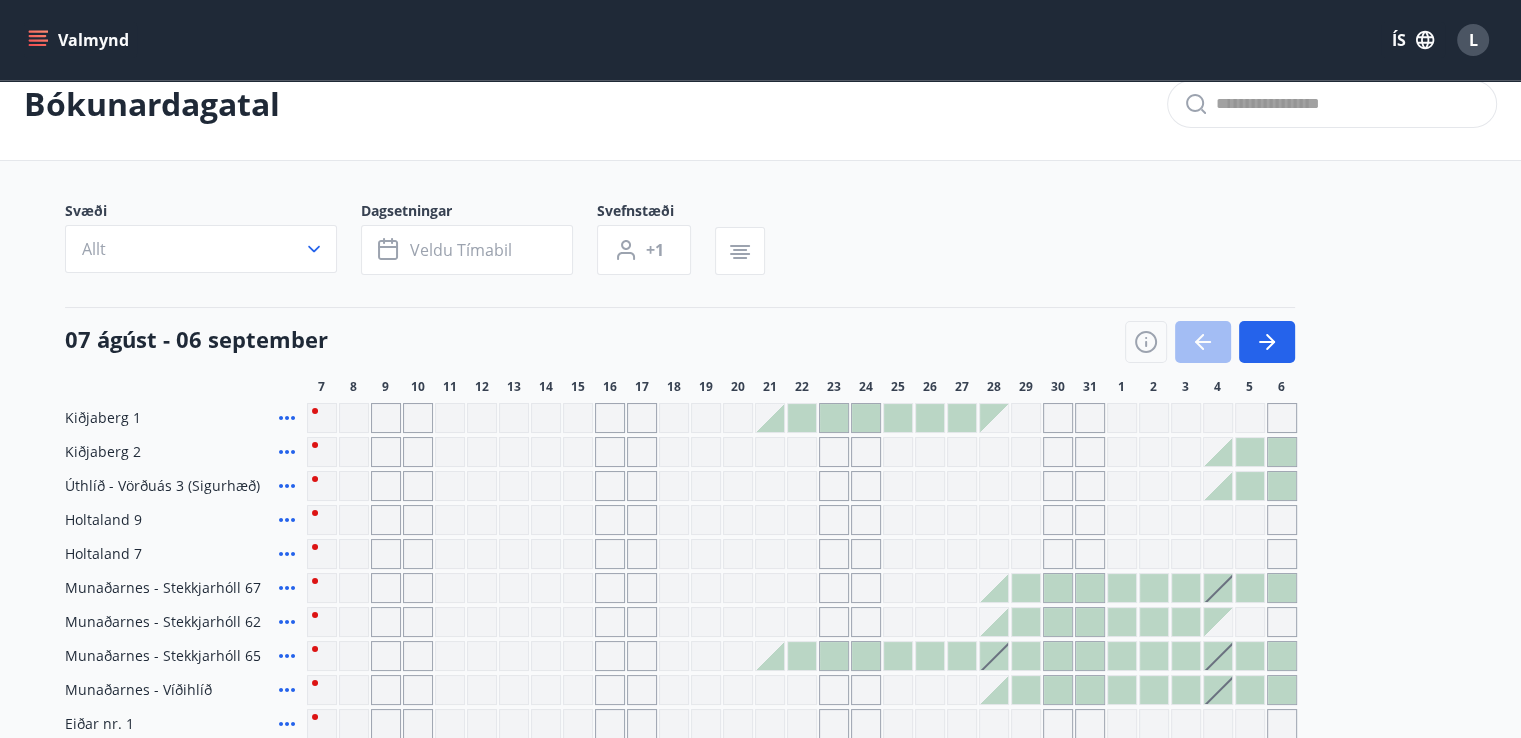 click on "[ADDRESS] [ADDRESS] [ADDRESS] [ADDRESS] [ADDRESS] [ADDRESS] [ADDRESS] [ADDRESS] [ADDRESS] [ADDRESS] [ADDRESS] [ADDRESS] [ADDRESS] [ADDRESS] [ADDRESS] [ADDRESS]" at bounding box center (761, 707) 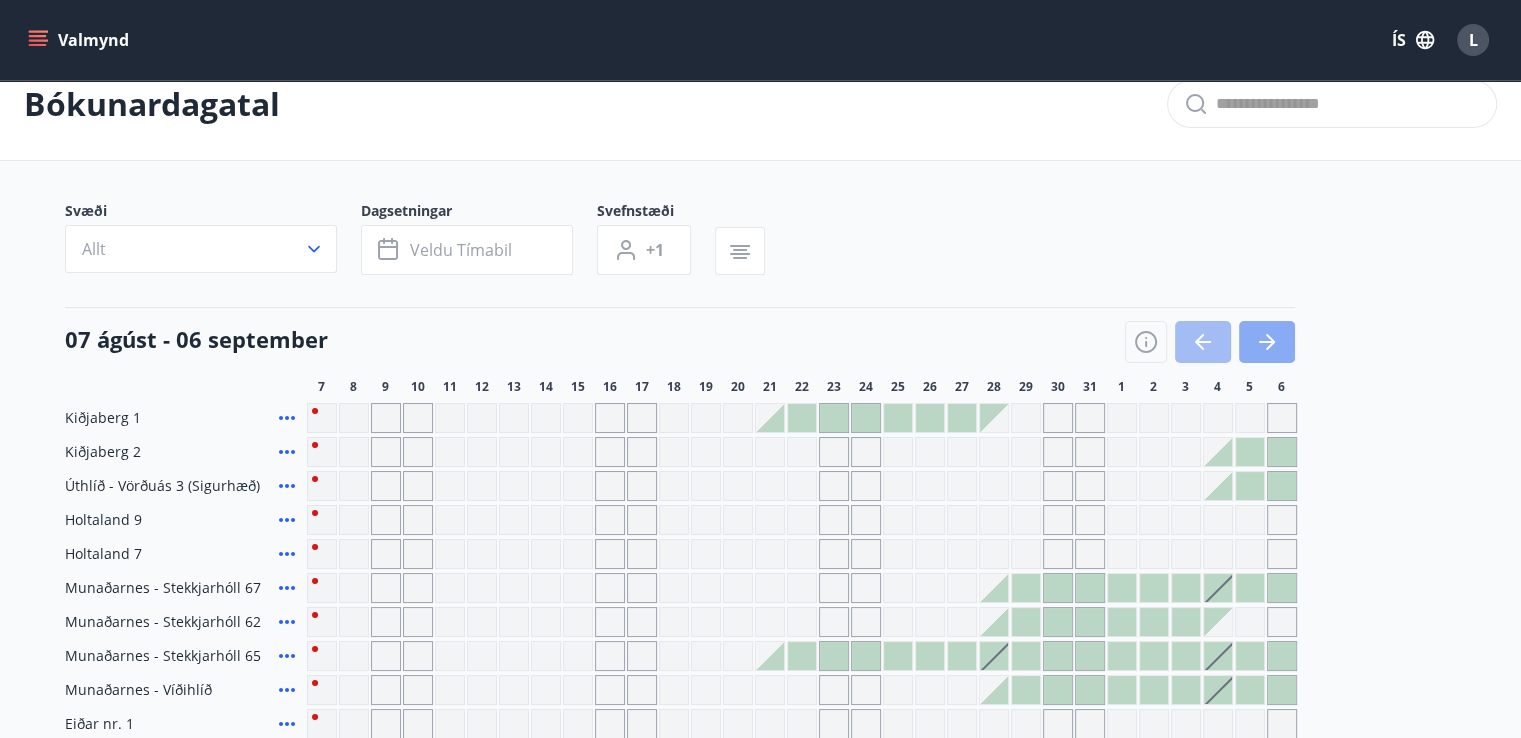 click 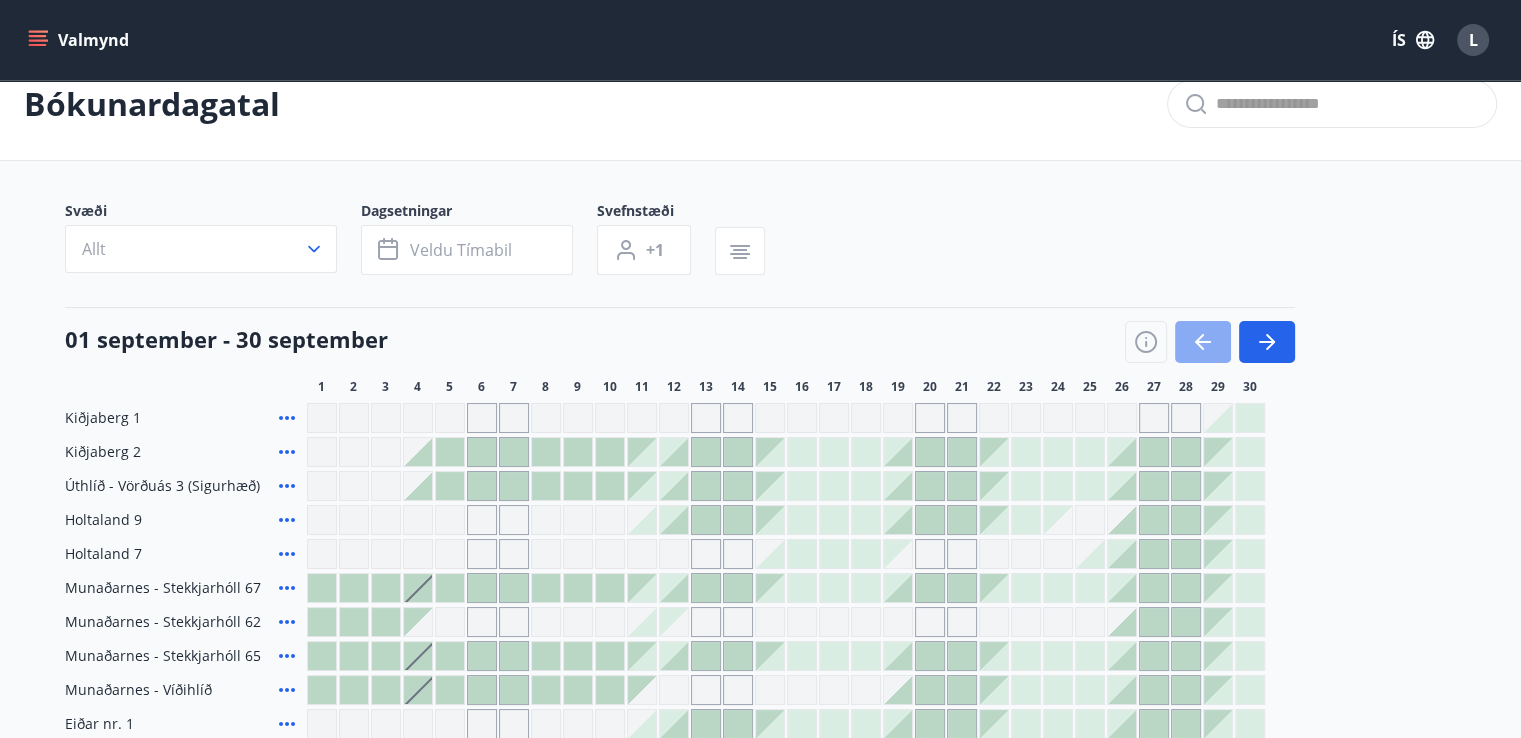 click 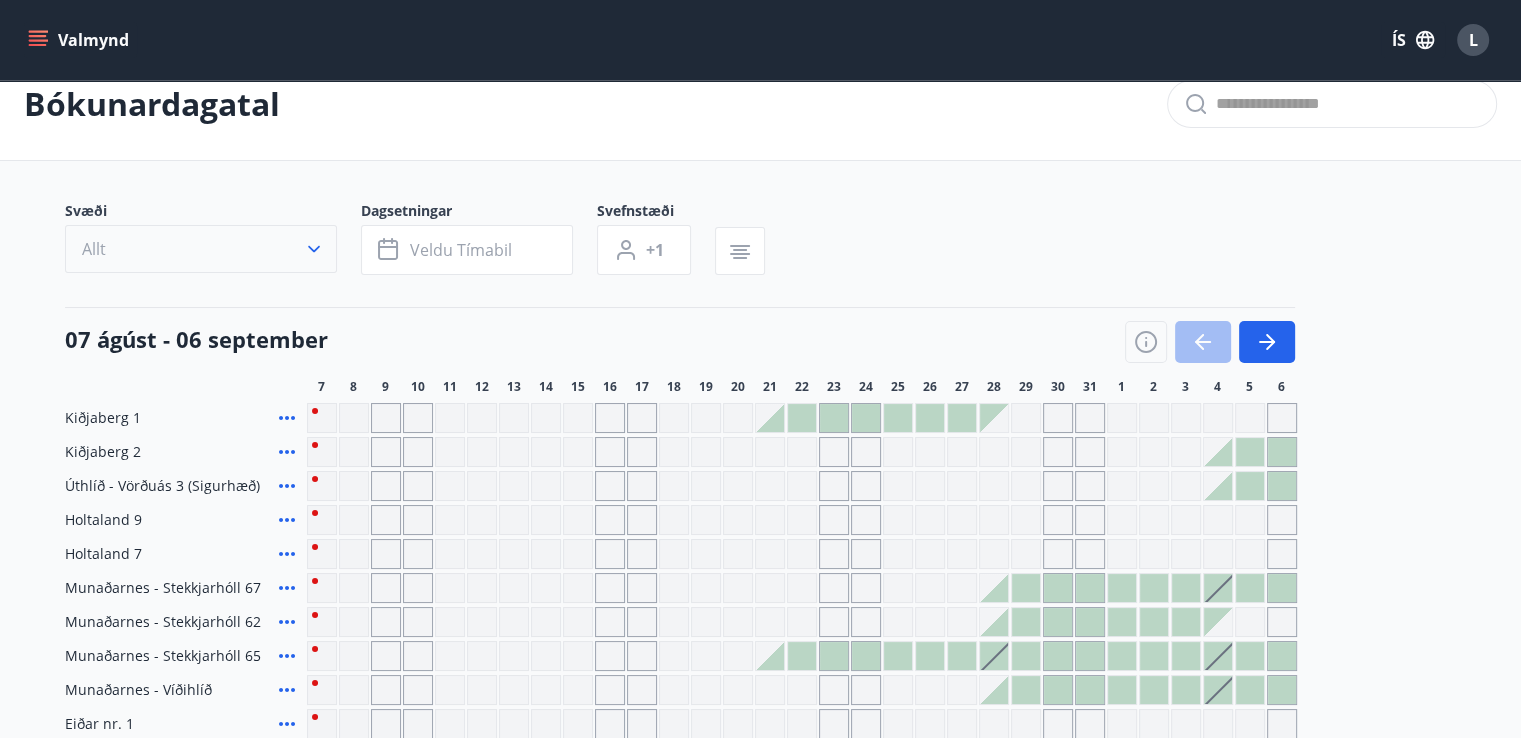 click 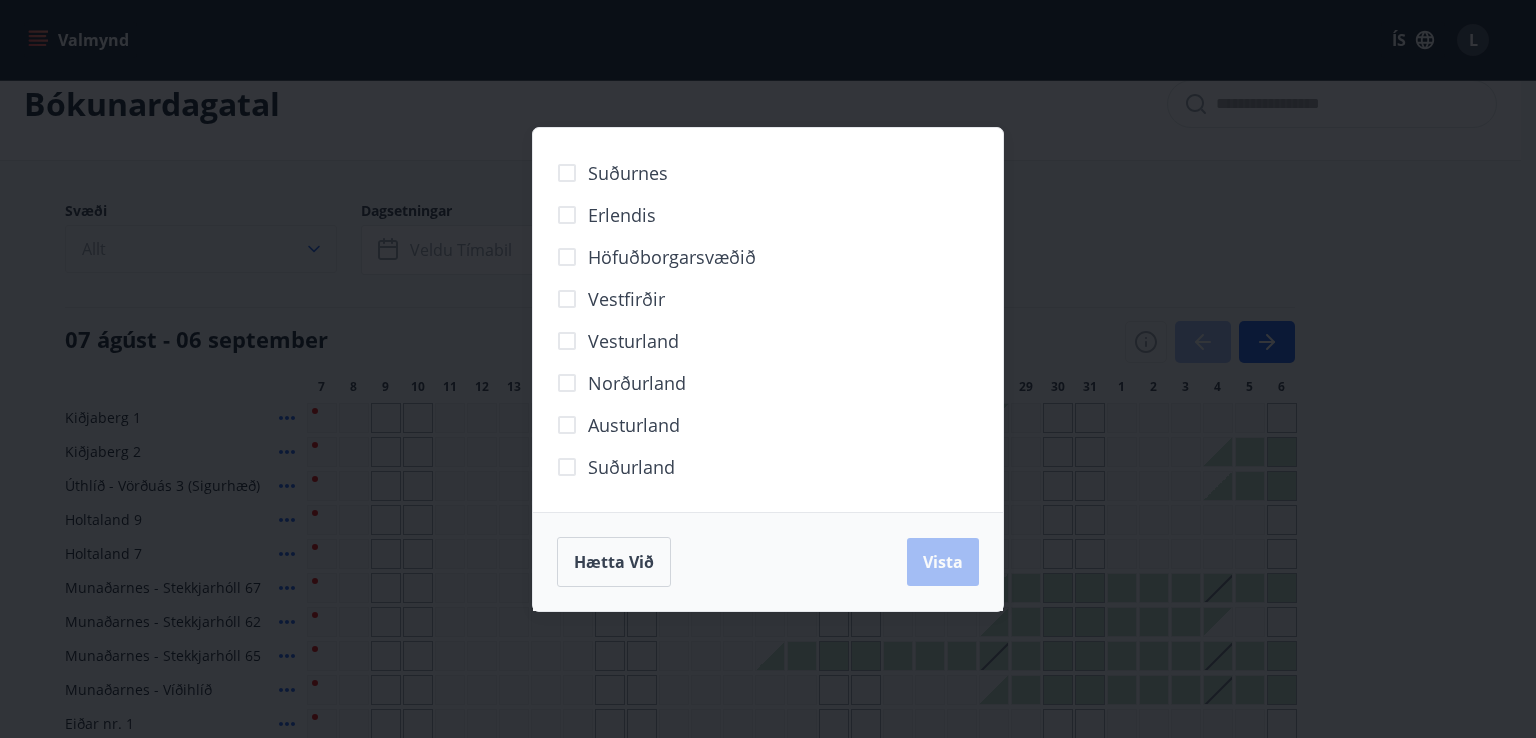 click on "Suðurnes Erlendis Höfuðborgarsvæðið Vestfirðir Vesturland Norðurland Austurland Suðurland Hætta við Vista" at bounding box center (768, 369) 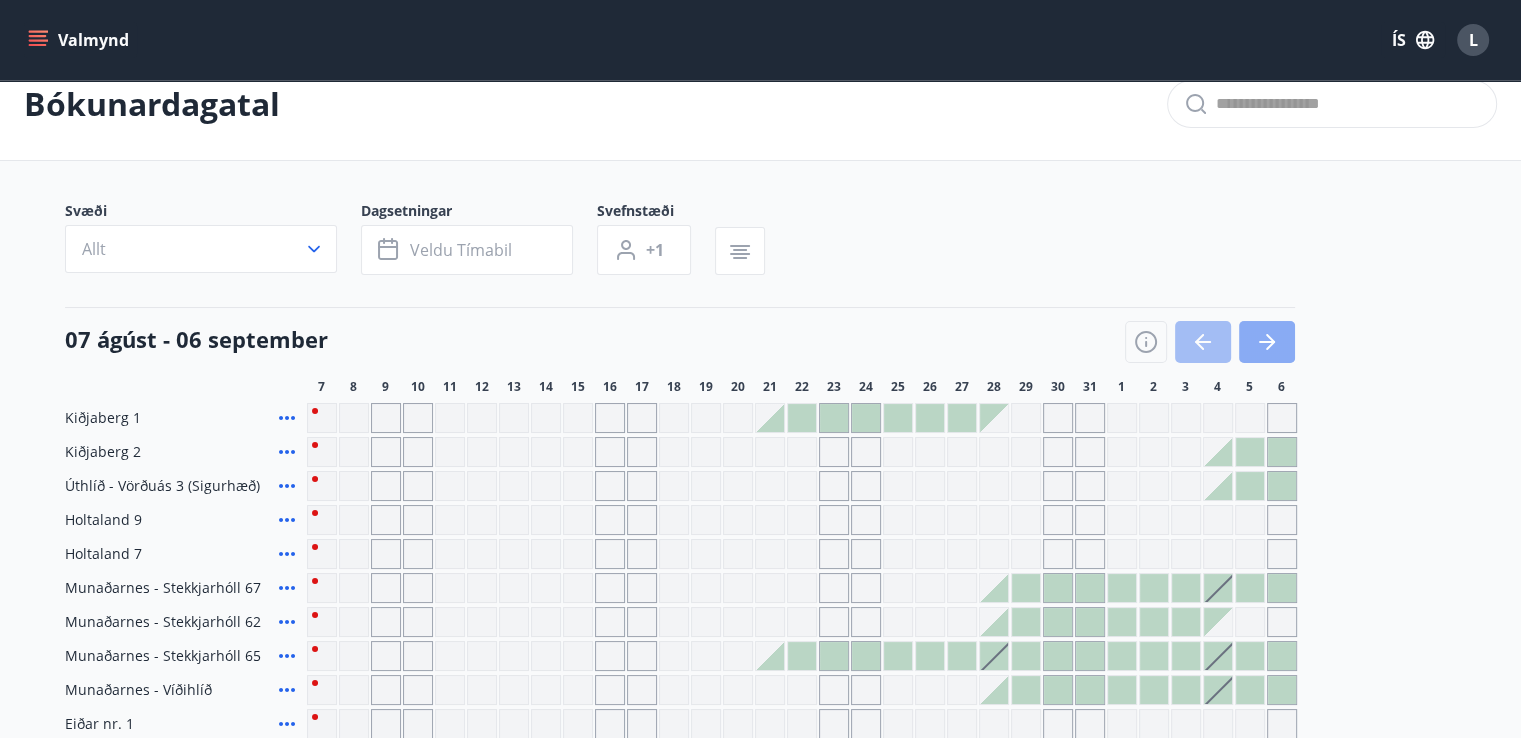 click 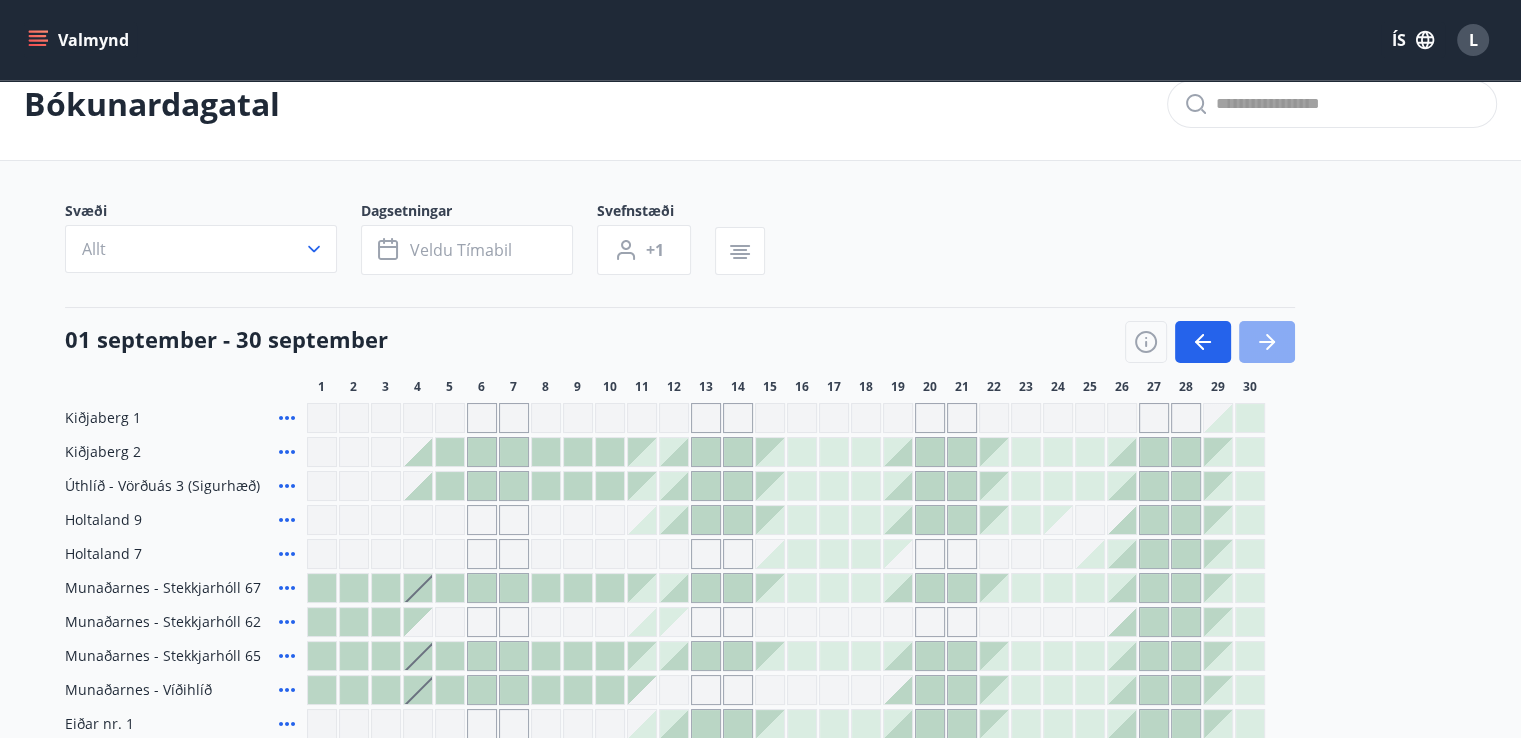 click 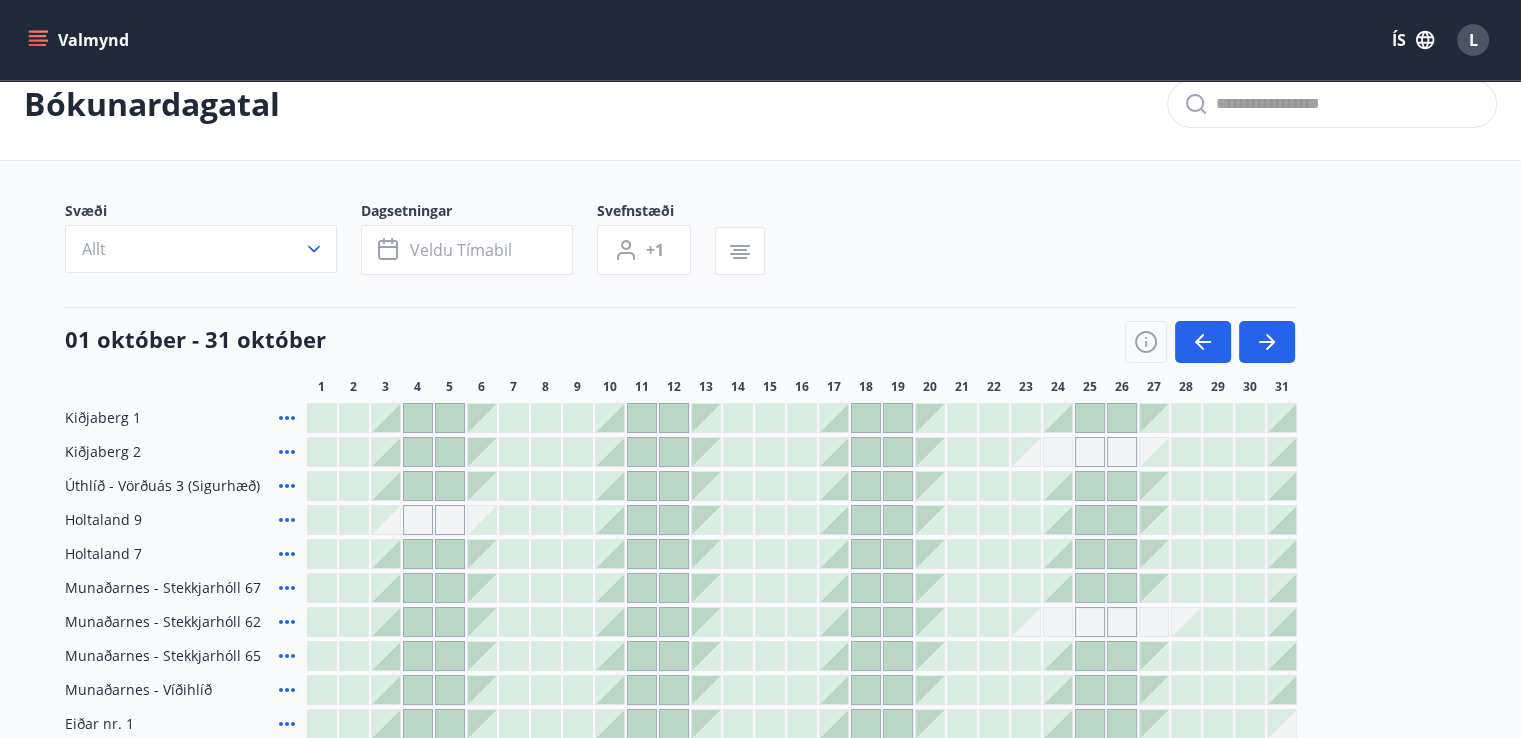 click at bounding box center (1058, 418) 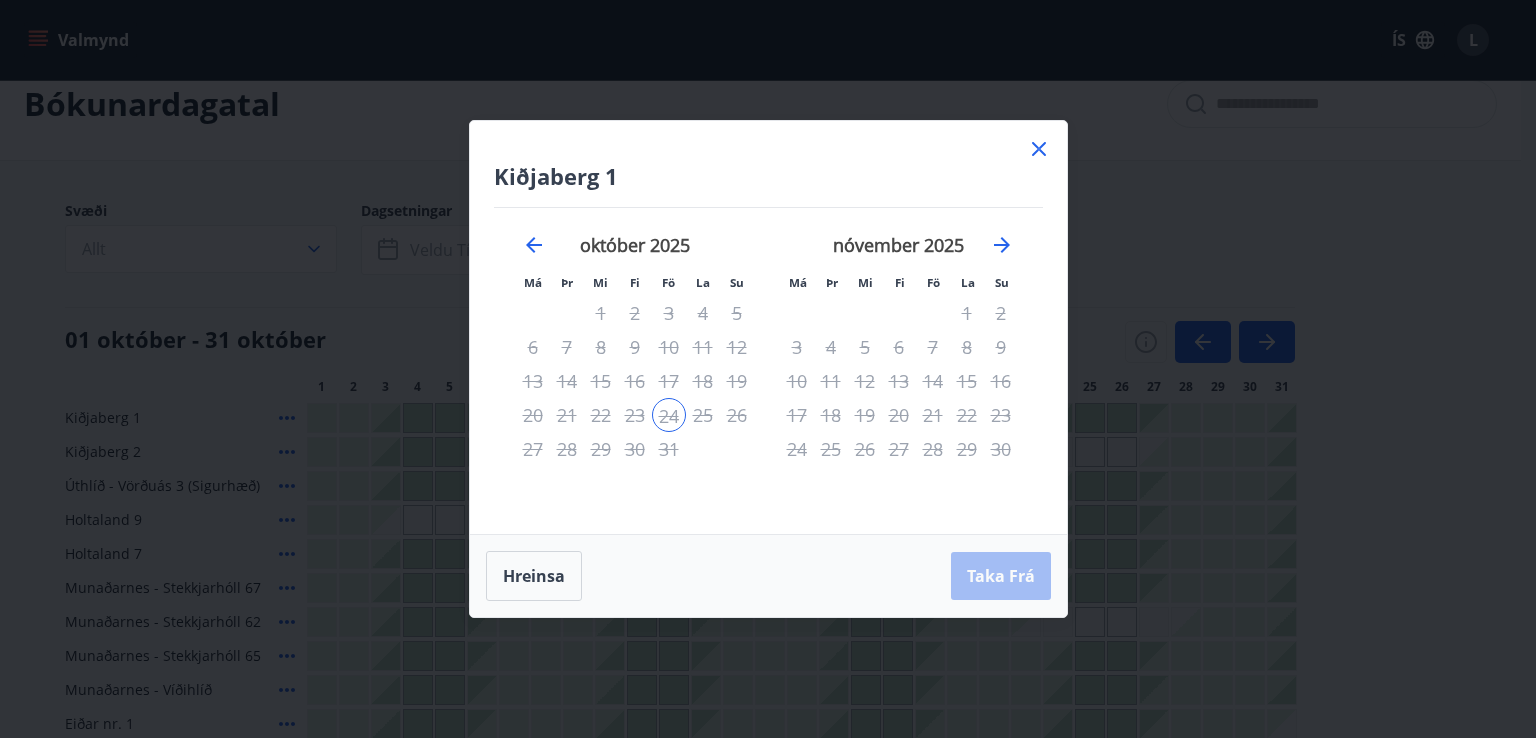 click 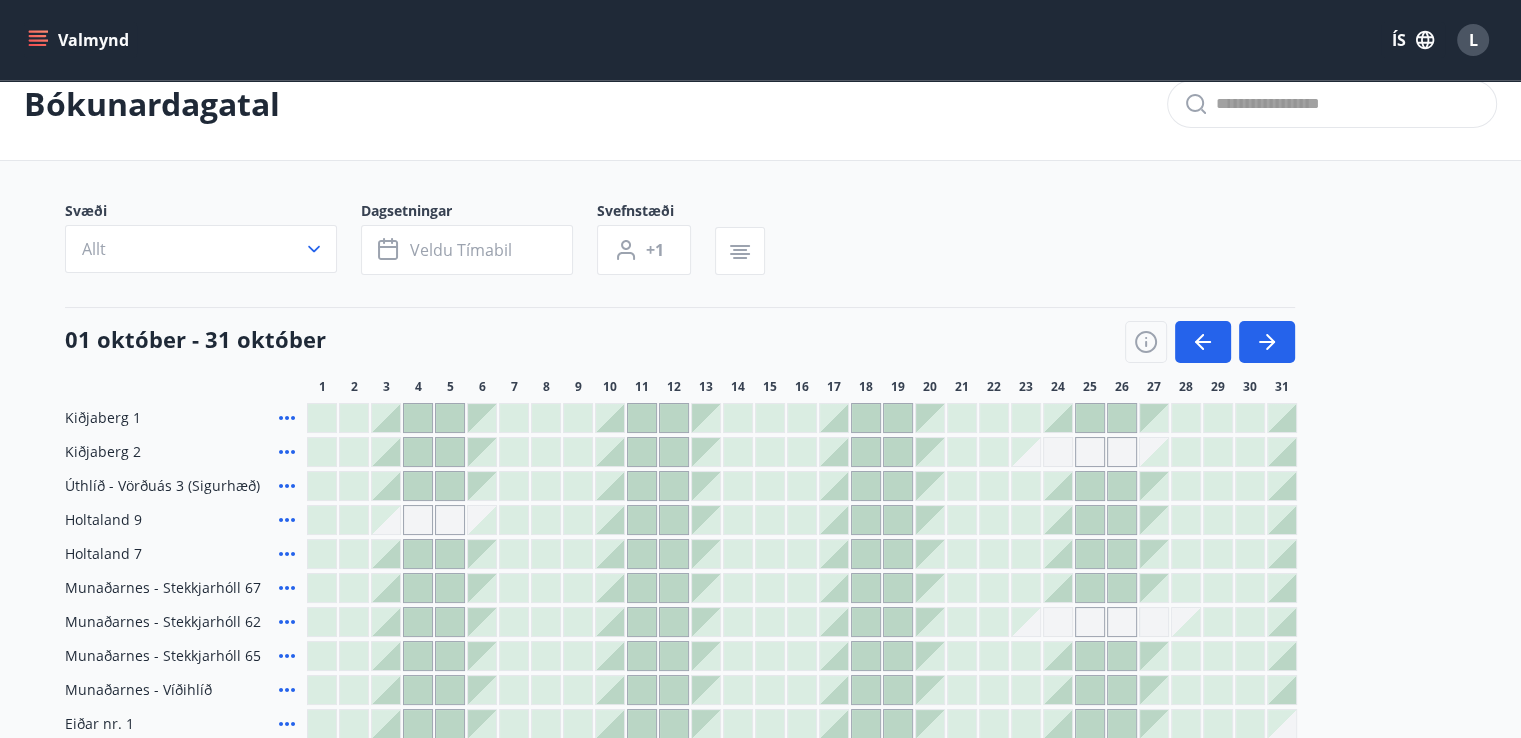 click on "Bókunardagatal" at bounding box center (760, 104) 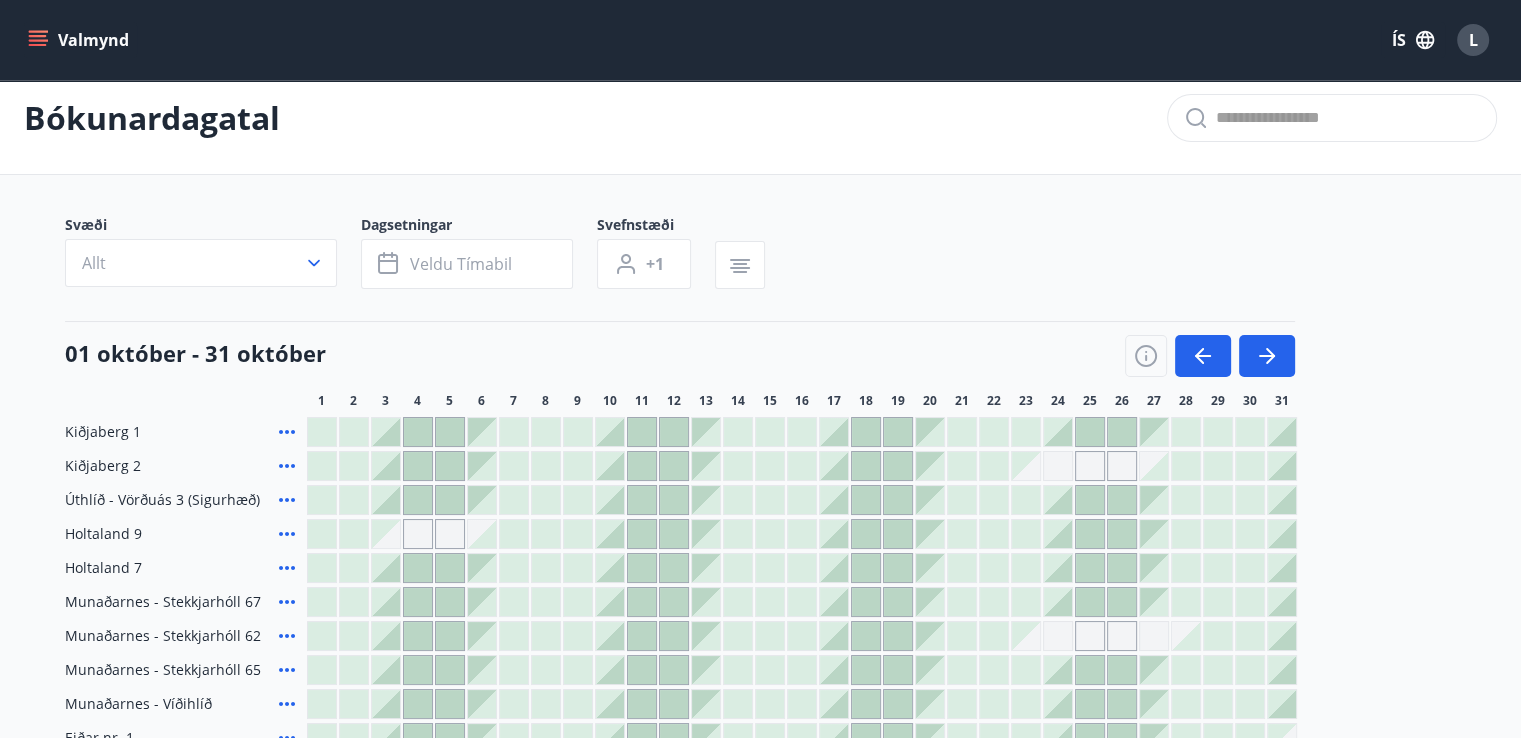 scroll, scrollTop: 0, scrollLeft: 0, axis: both 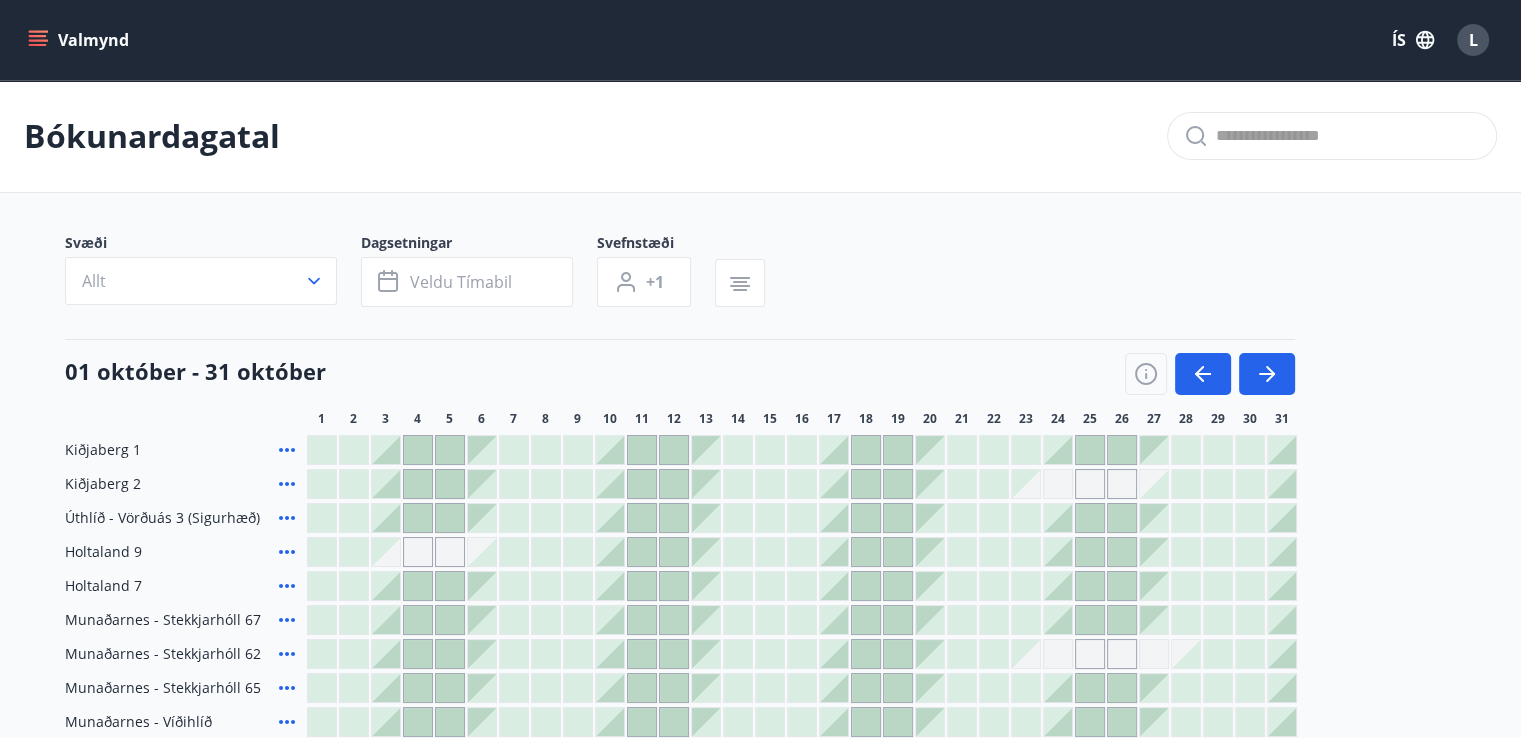 click at bounding box center [427, 311] 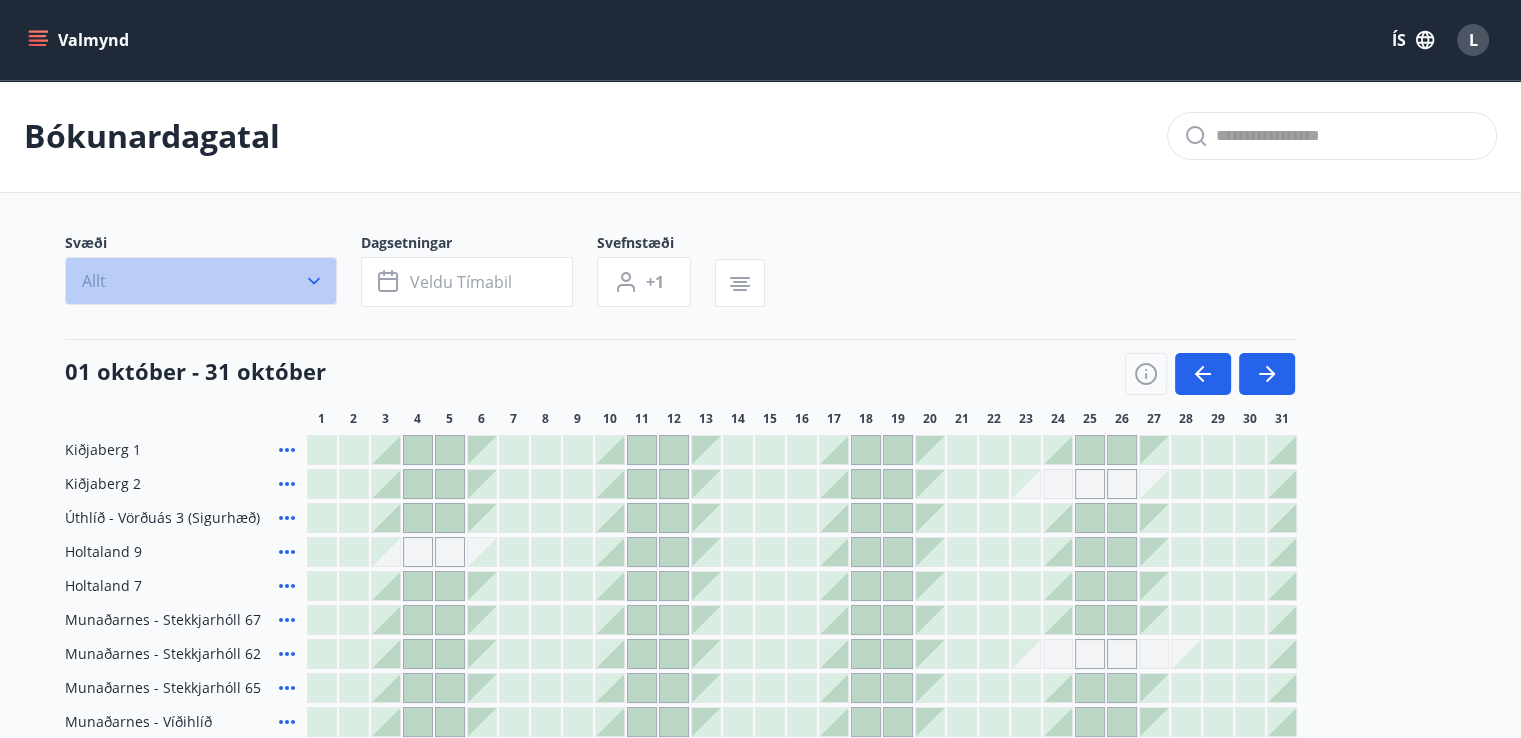 click 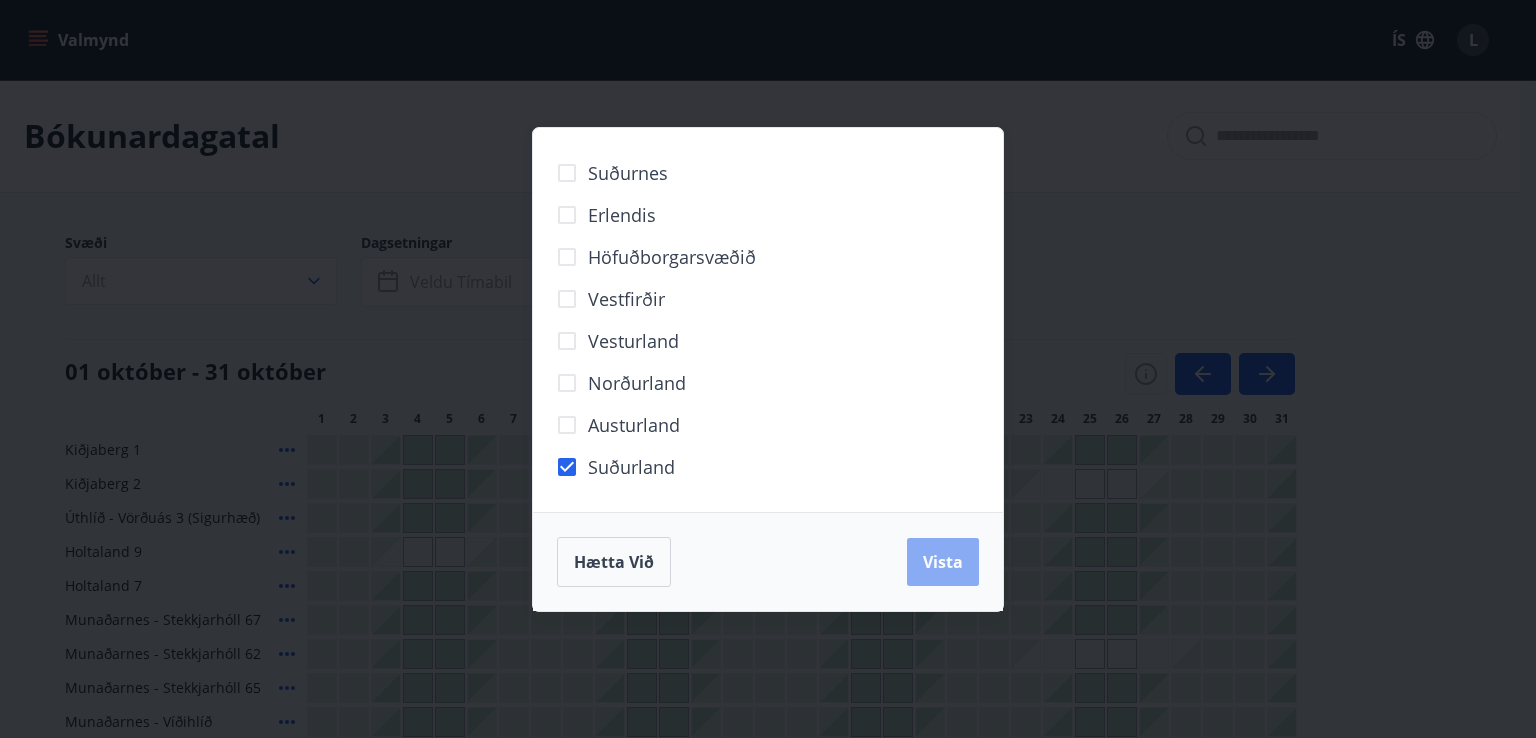 click on "Vista" at bounding box center (943, 562) 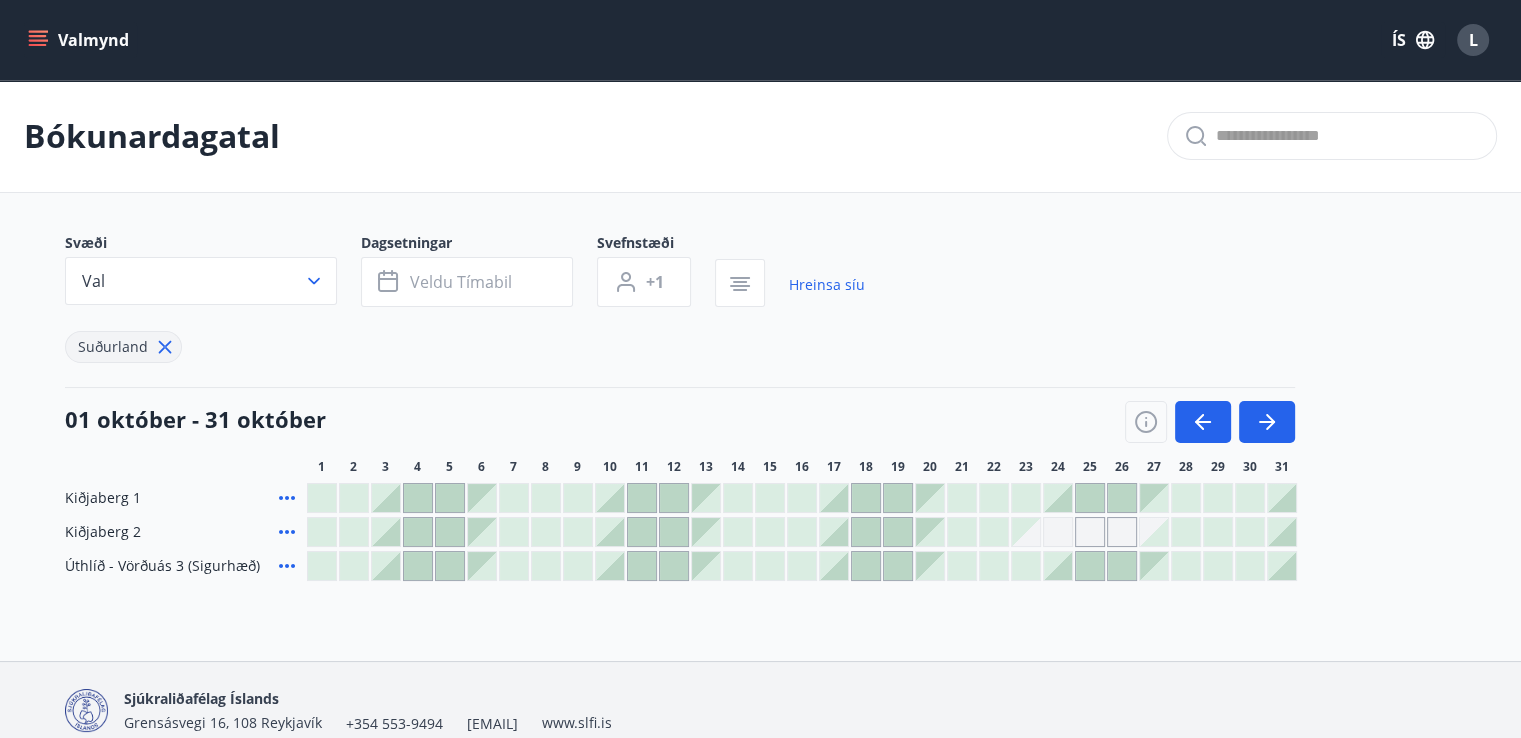 click at bounding box center [1058, 498] 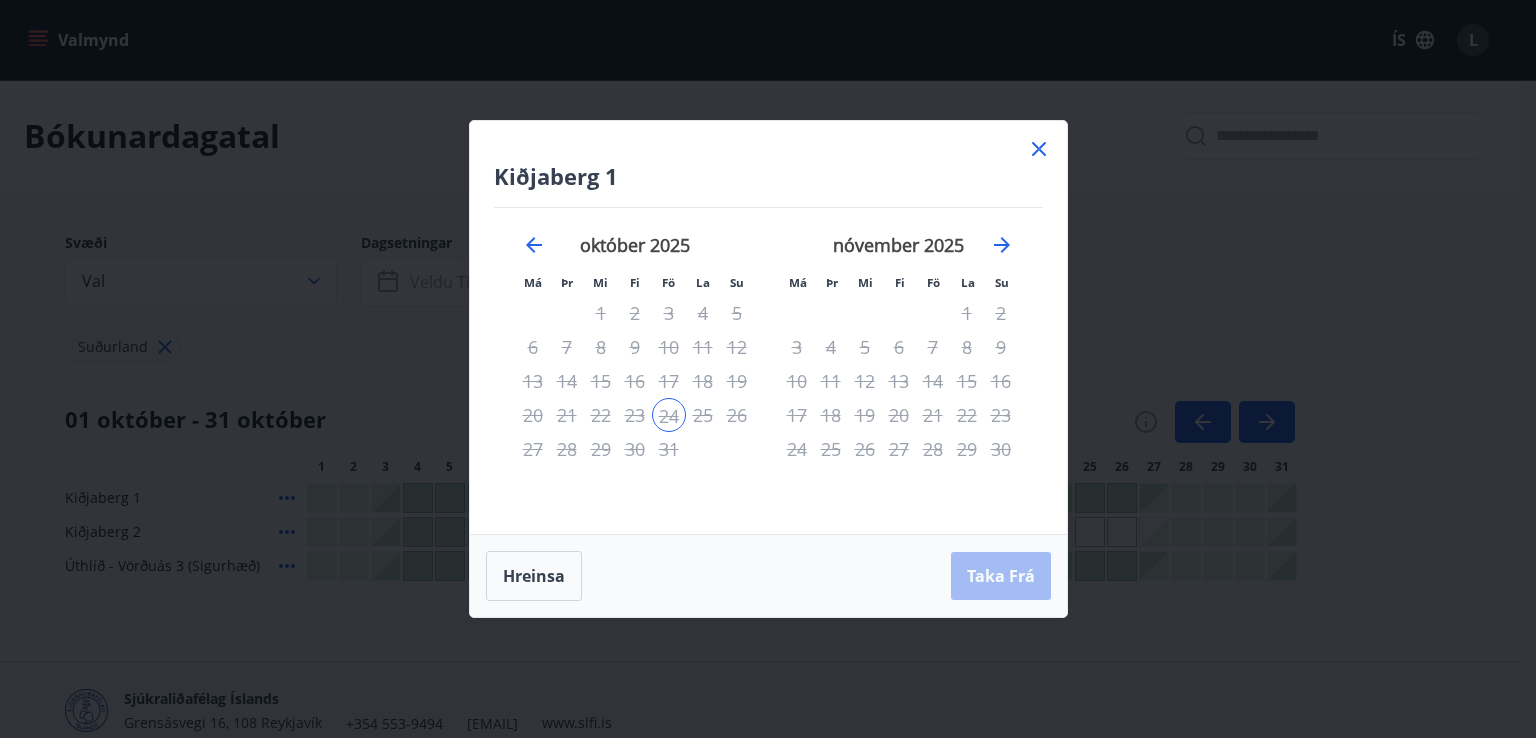 click on "26" at bounding box center (737, 415) 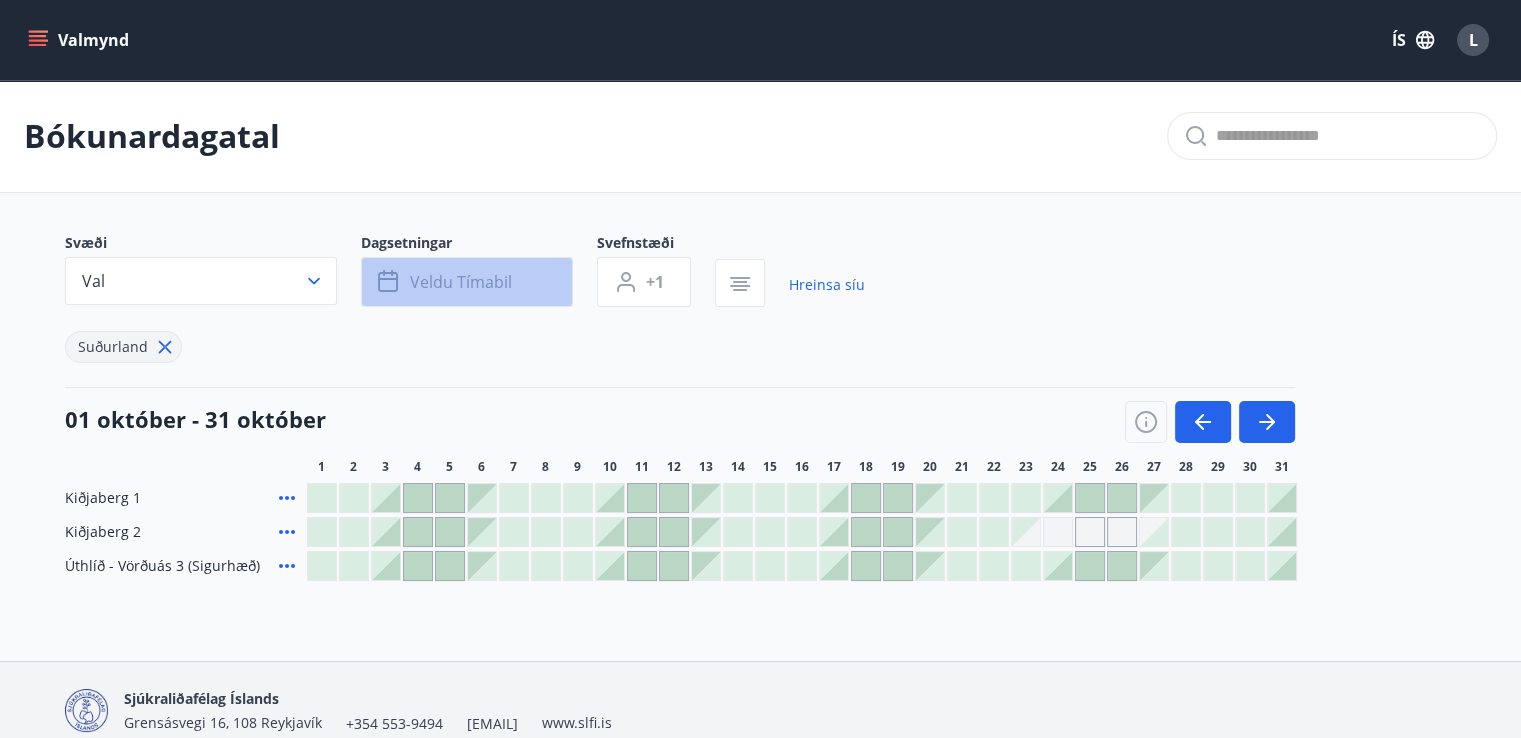 click on "Veldu tímabil" at bounding box center [461, 282] 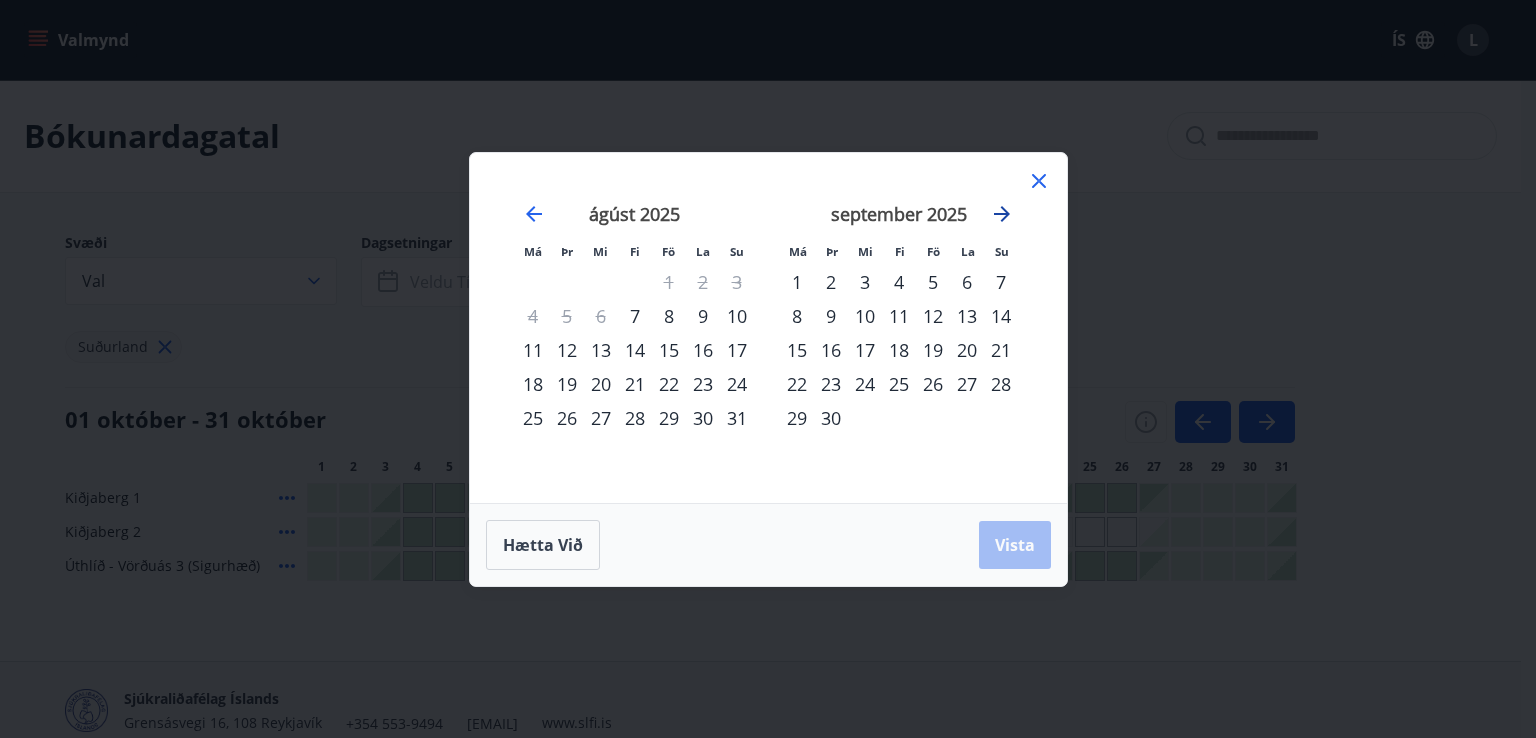 click 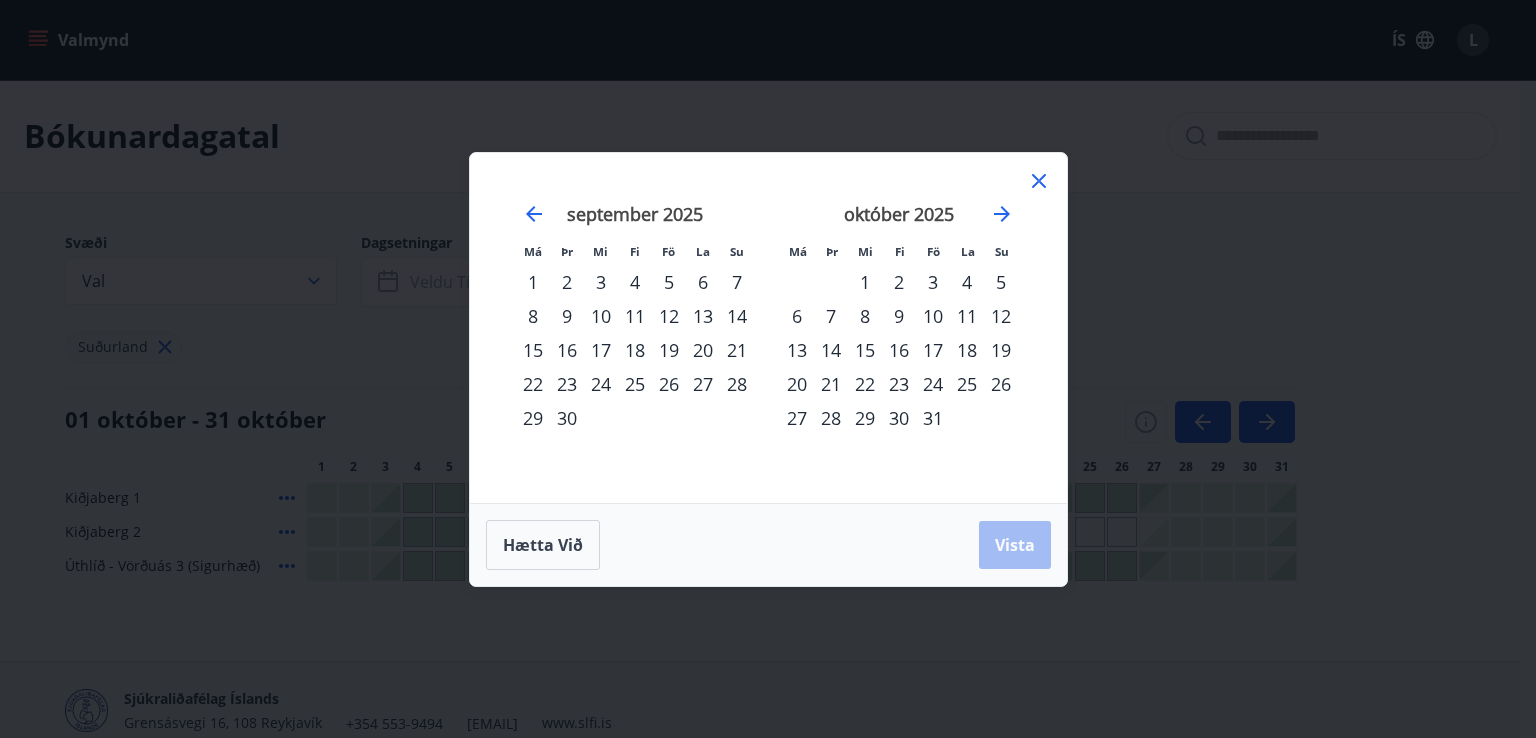 click on "[MONTH] [YEAR] [NUMBERS]" at bounding box center (899, 341) 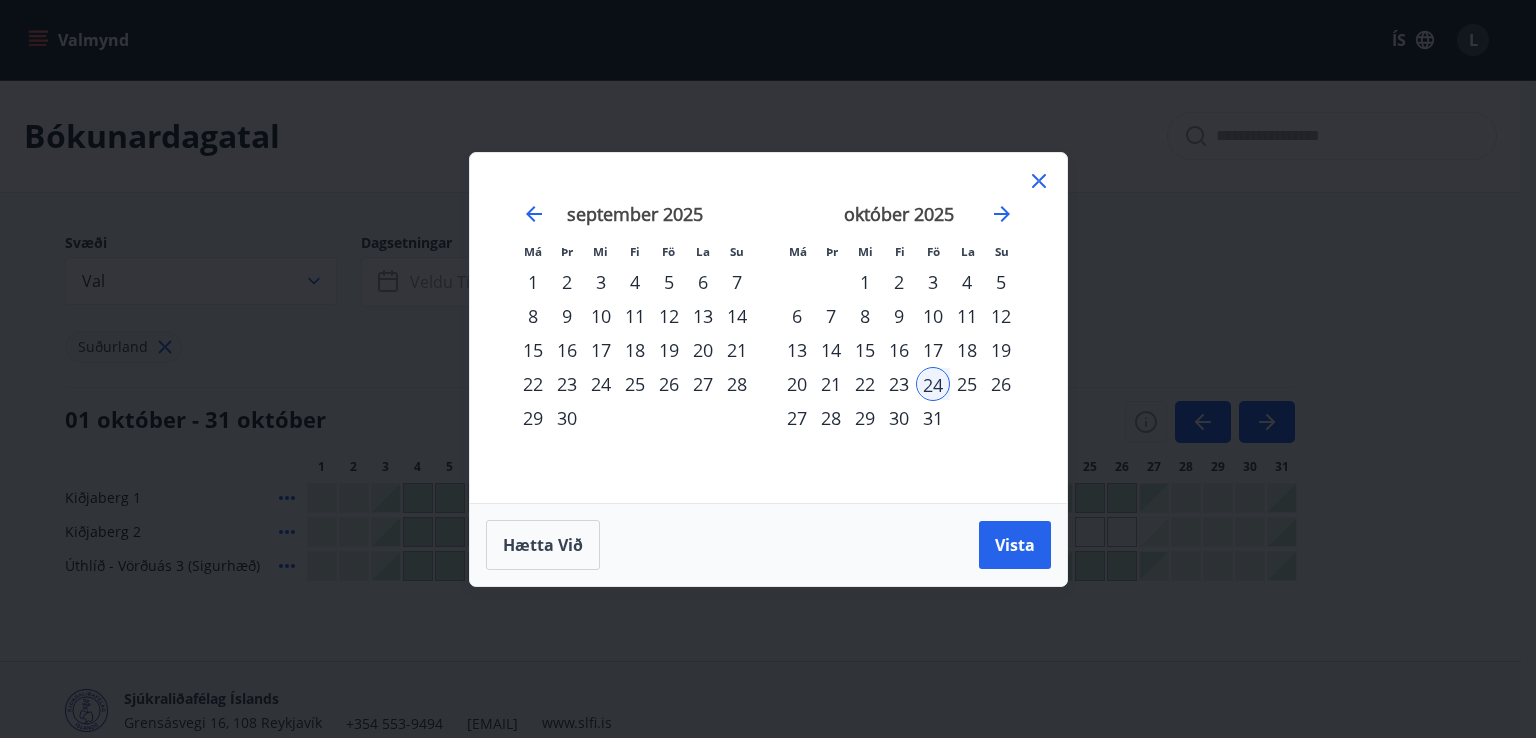 click on "26" at bounding box center (1001, 384) 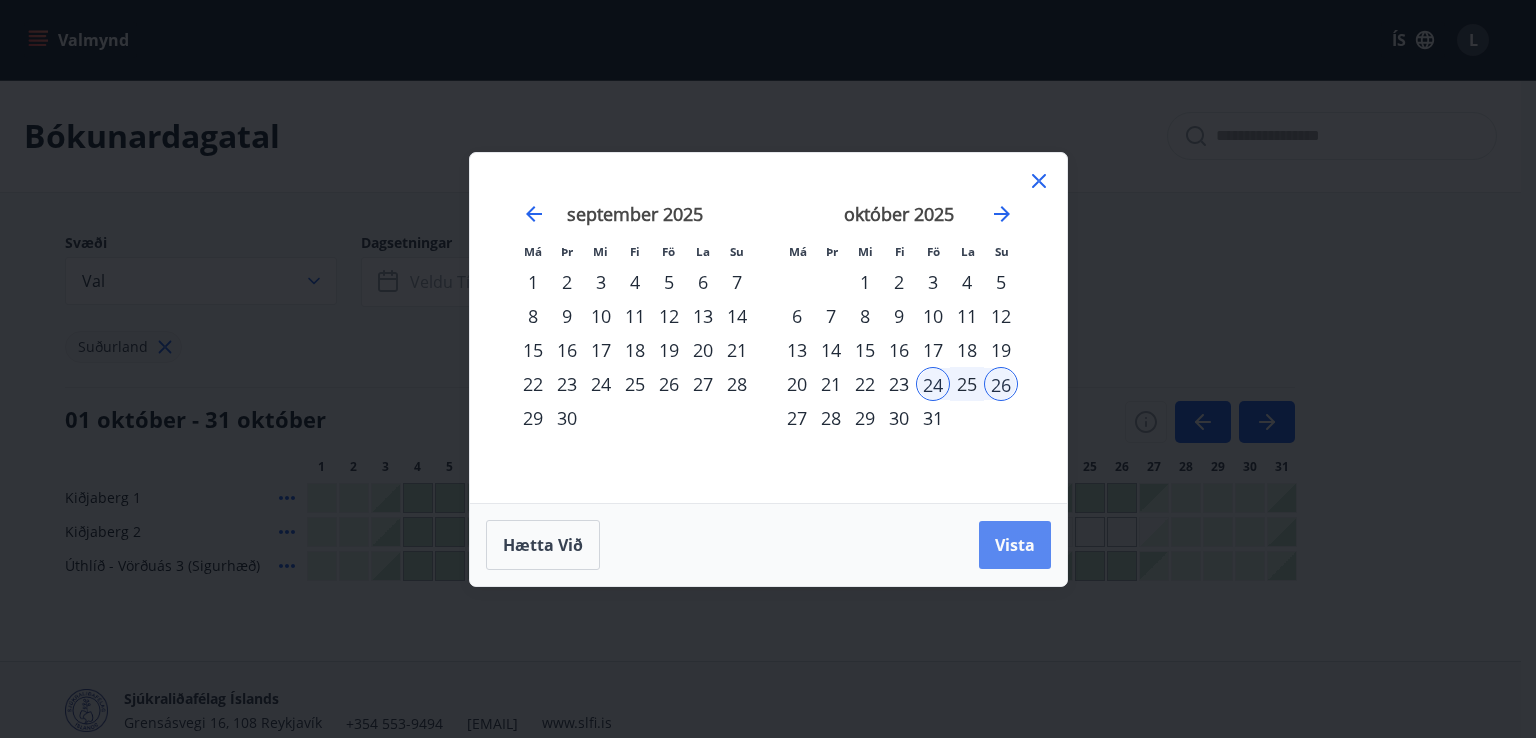 click on "Vista" at bounding box center (1015, 545) 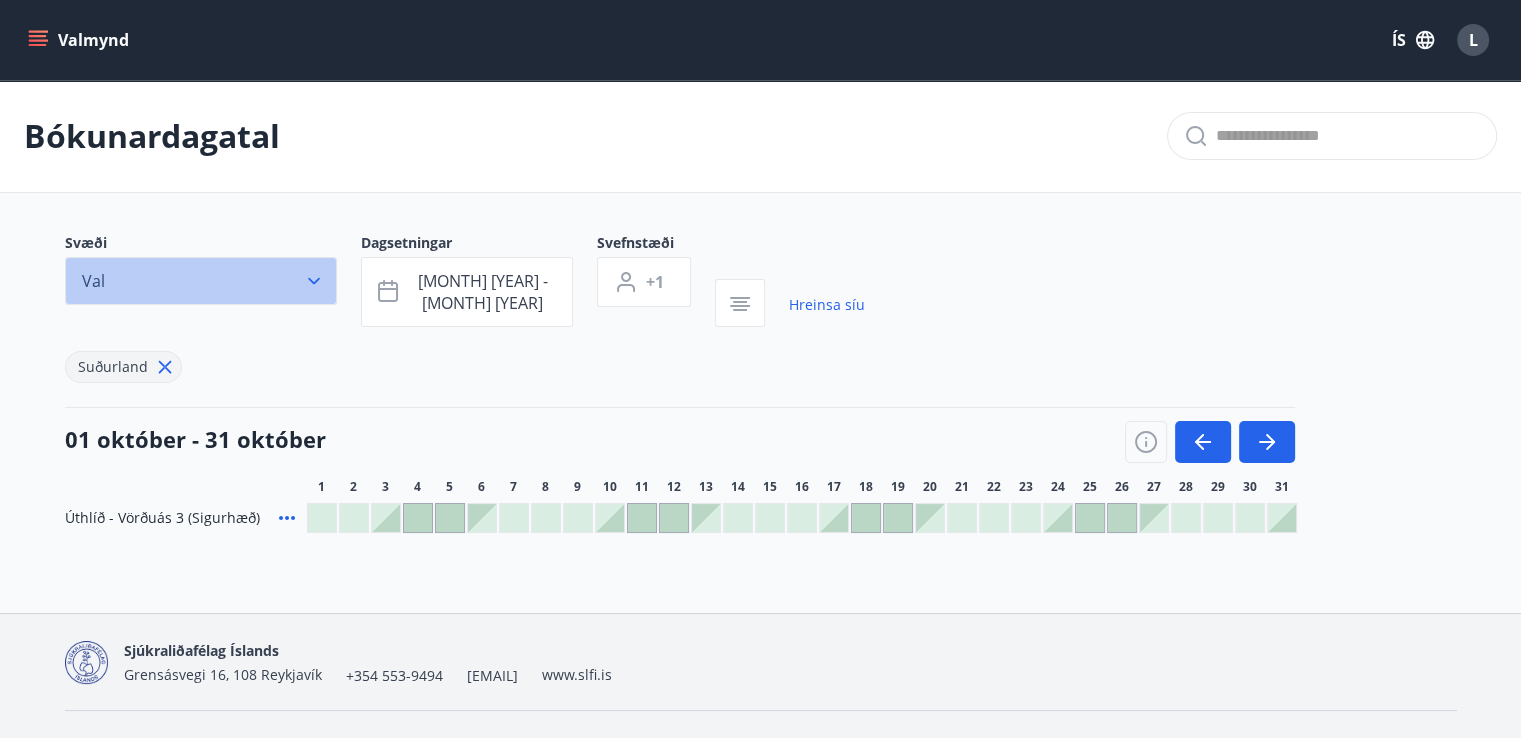 click 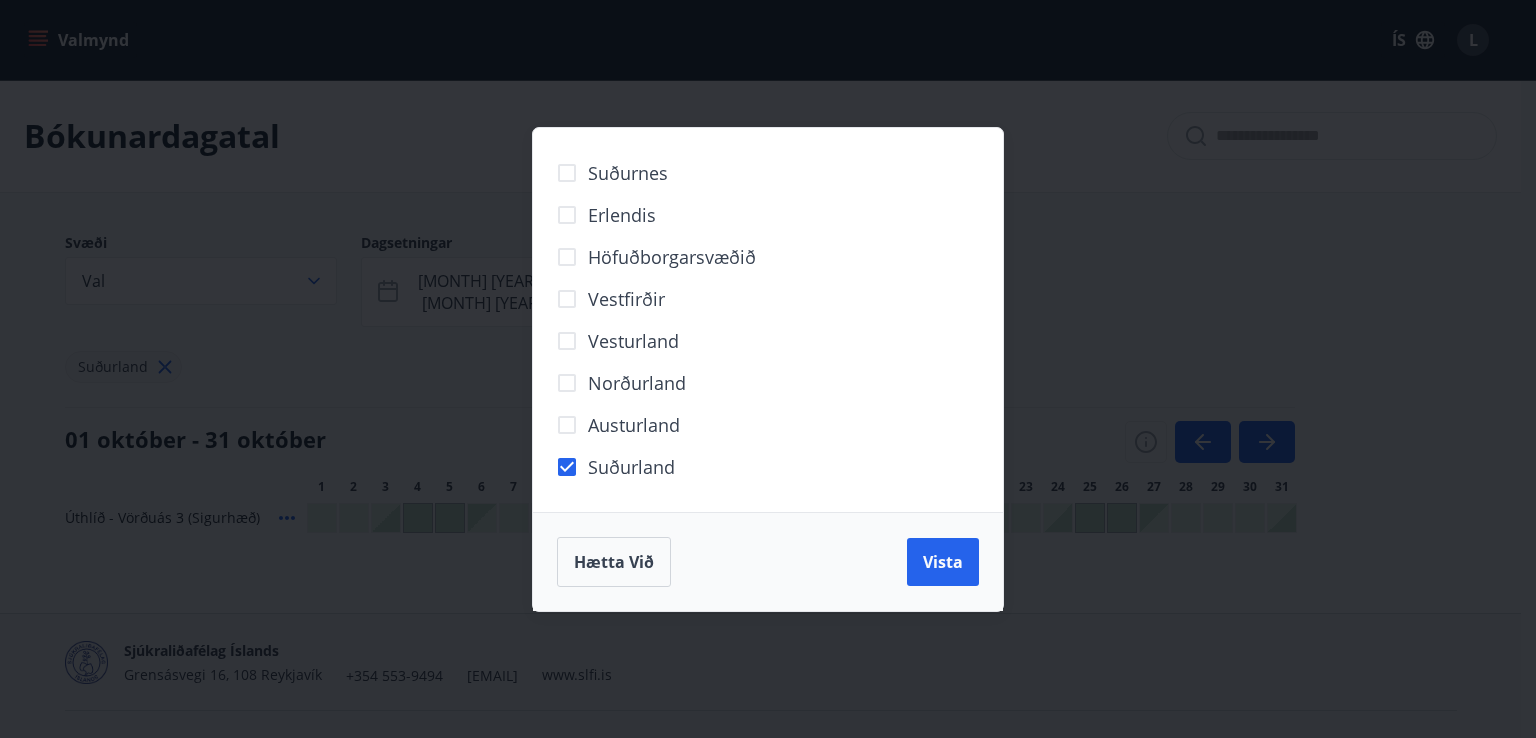 click on "Suðurnes Erlendis Höfuðborgarsvæðið Vestfirðir Vesturland Norðurland Austurland Suðurland Hætta við Vista" at bounding box center [768, 369] 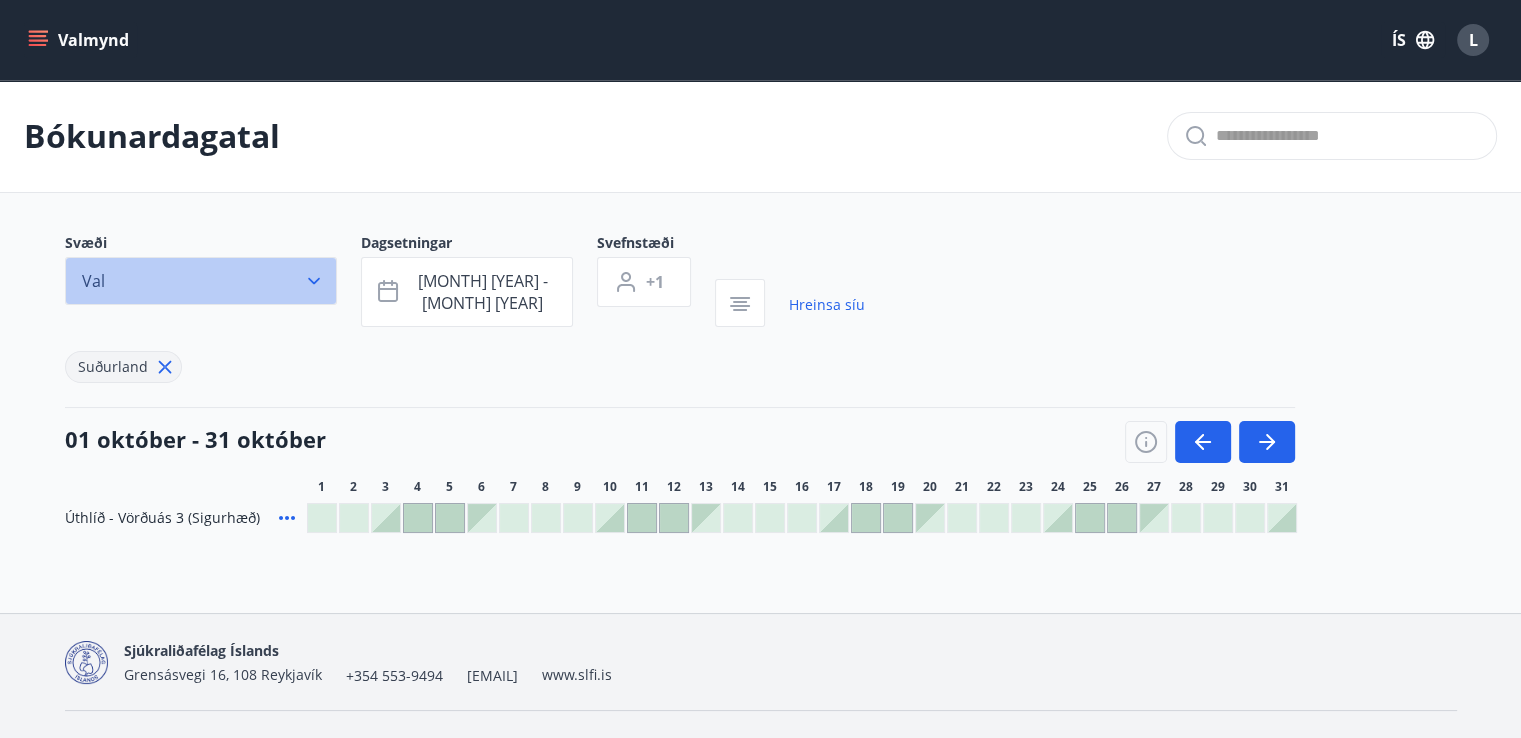 click 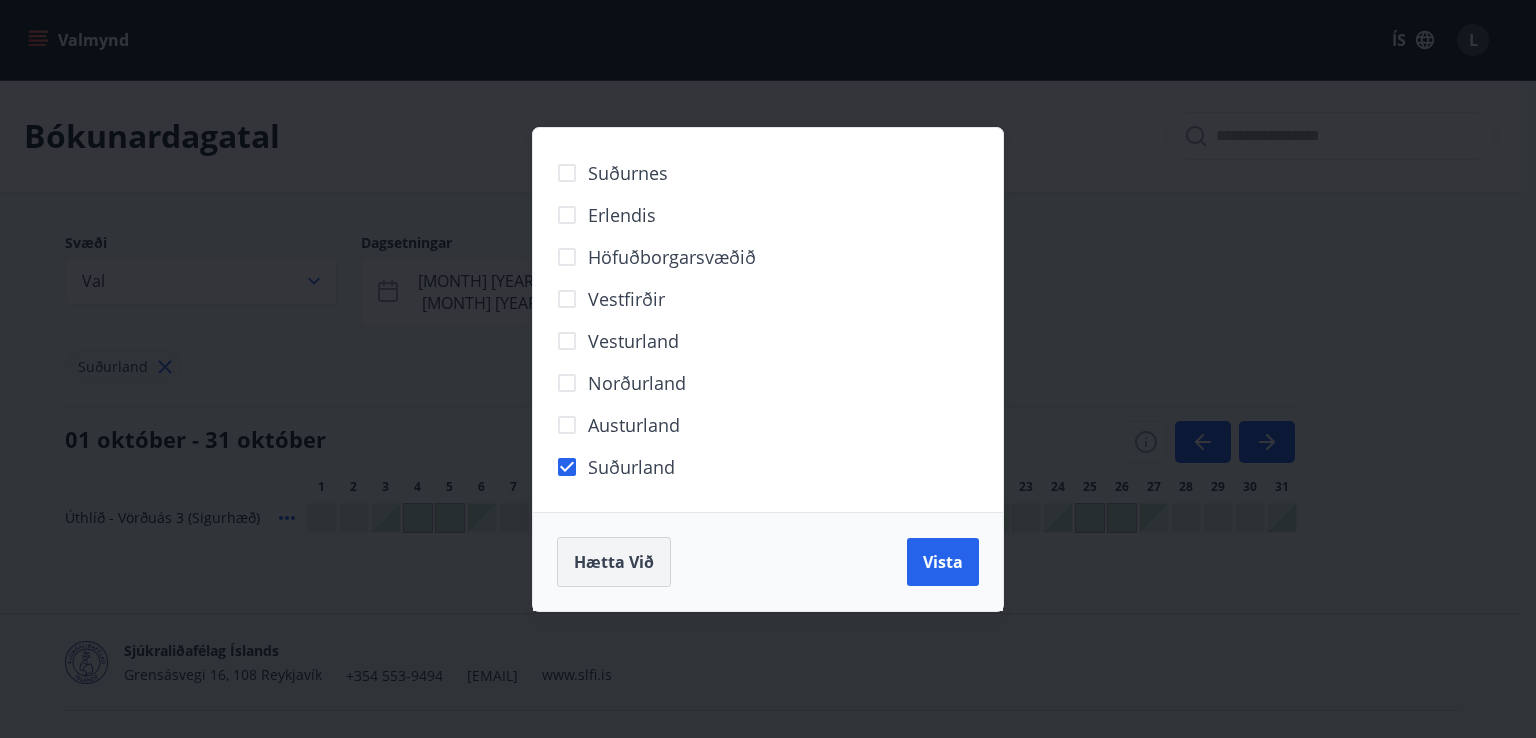 click on "Hætta við" at bounding box center (614, 562) 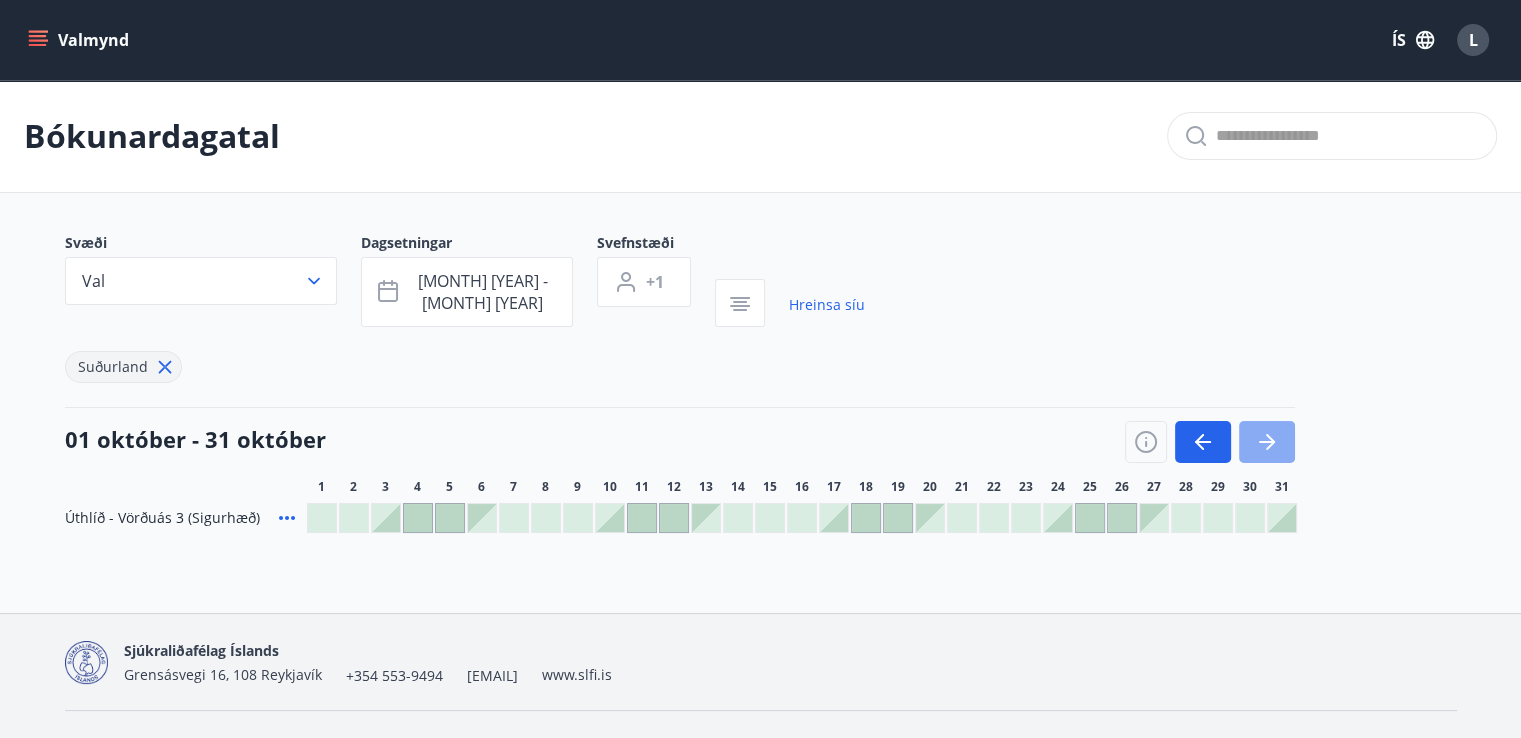 click 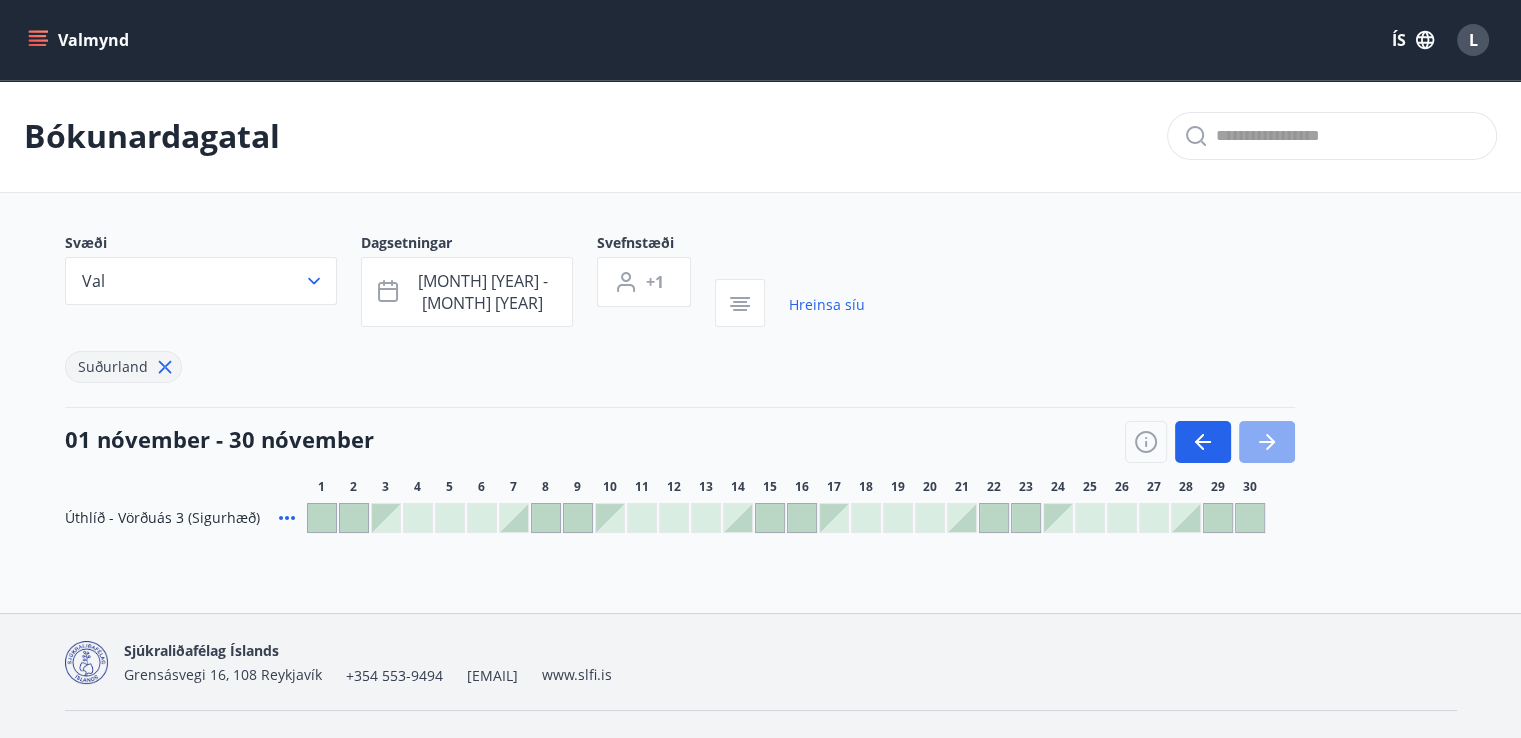 click 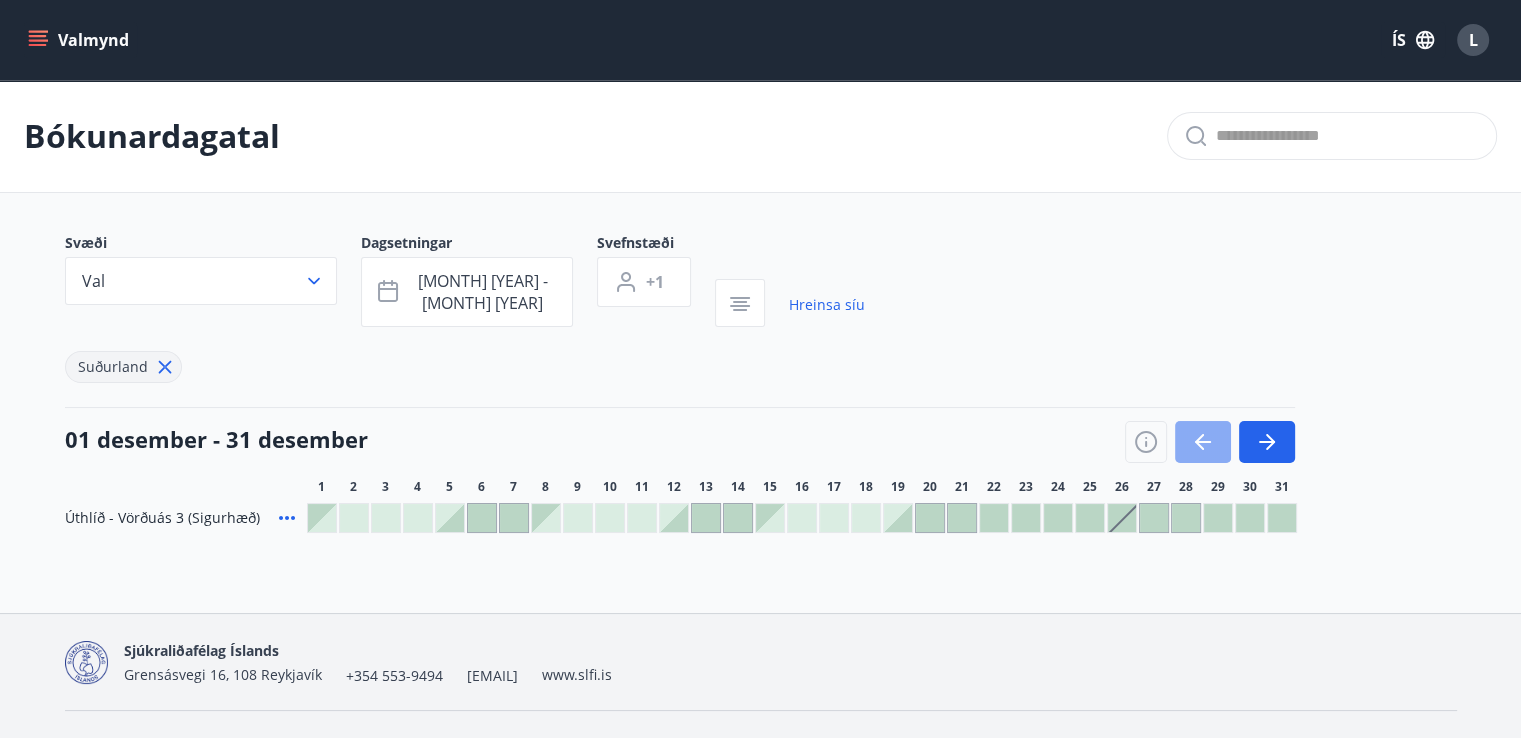 click at bounding box center (1203, 442) 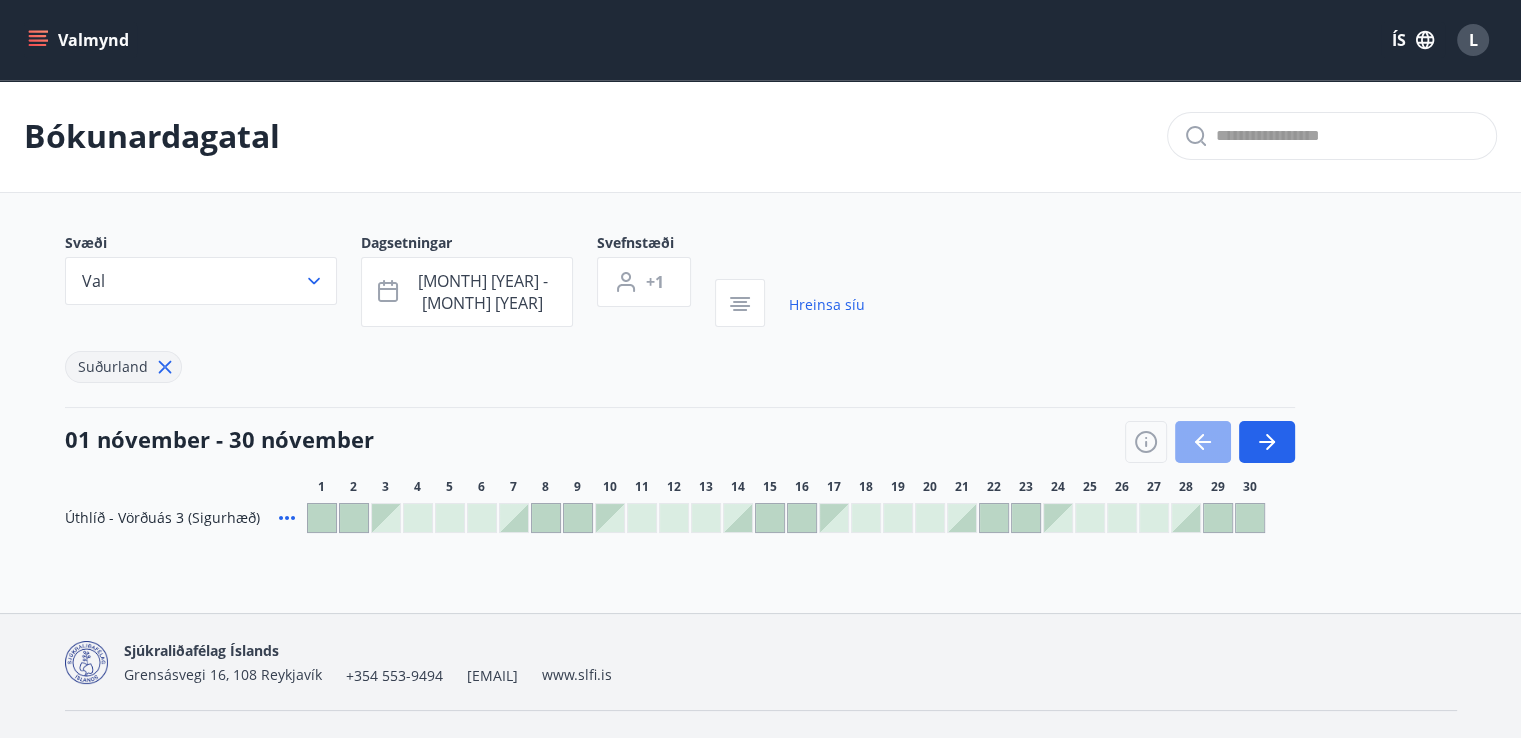 click 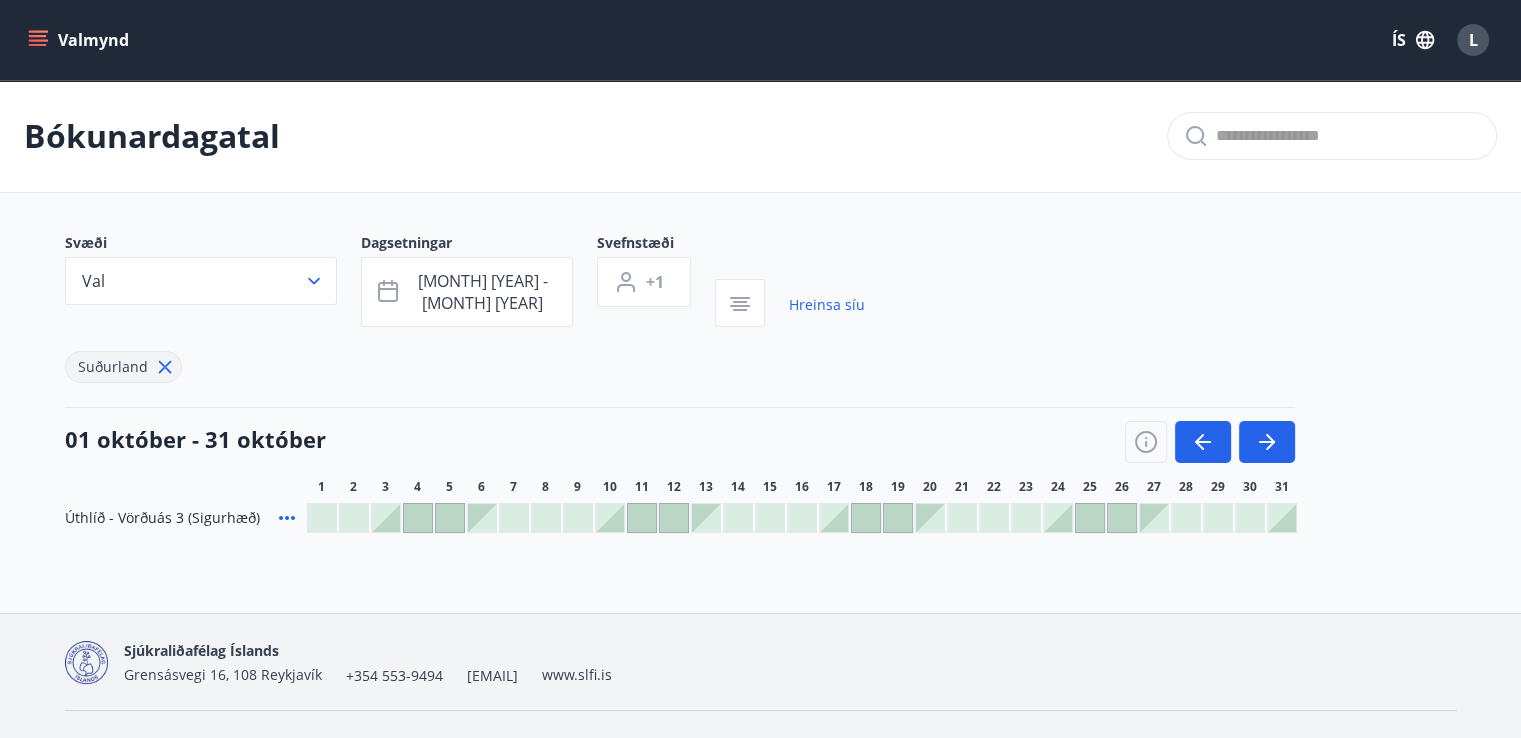type 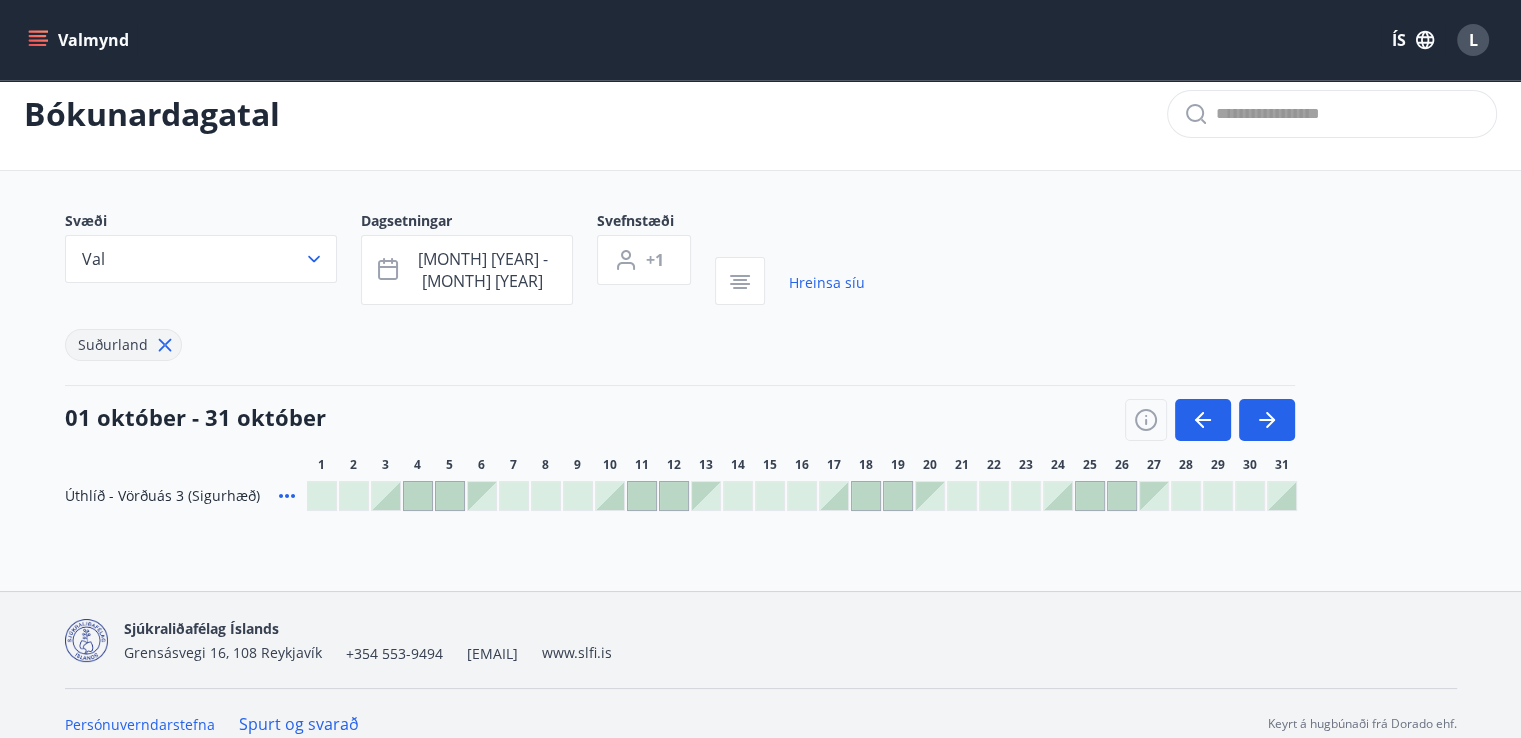 scroll, scrollTop: 0, scrollLeft: 0, axis: both 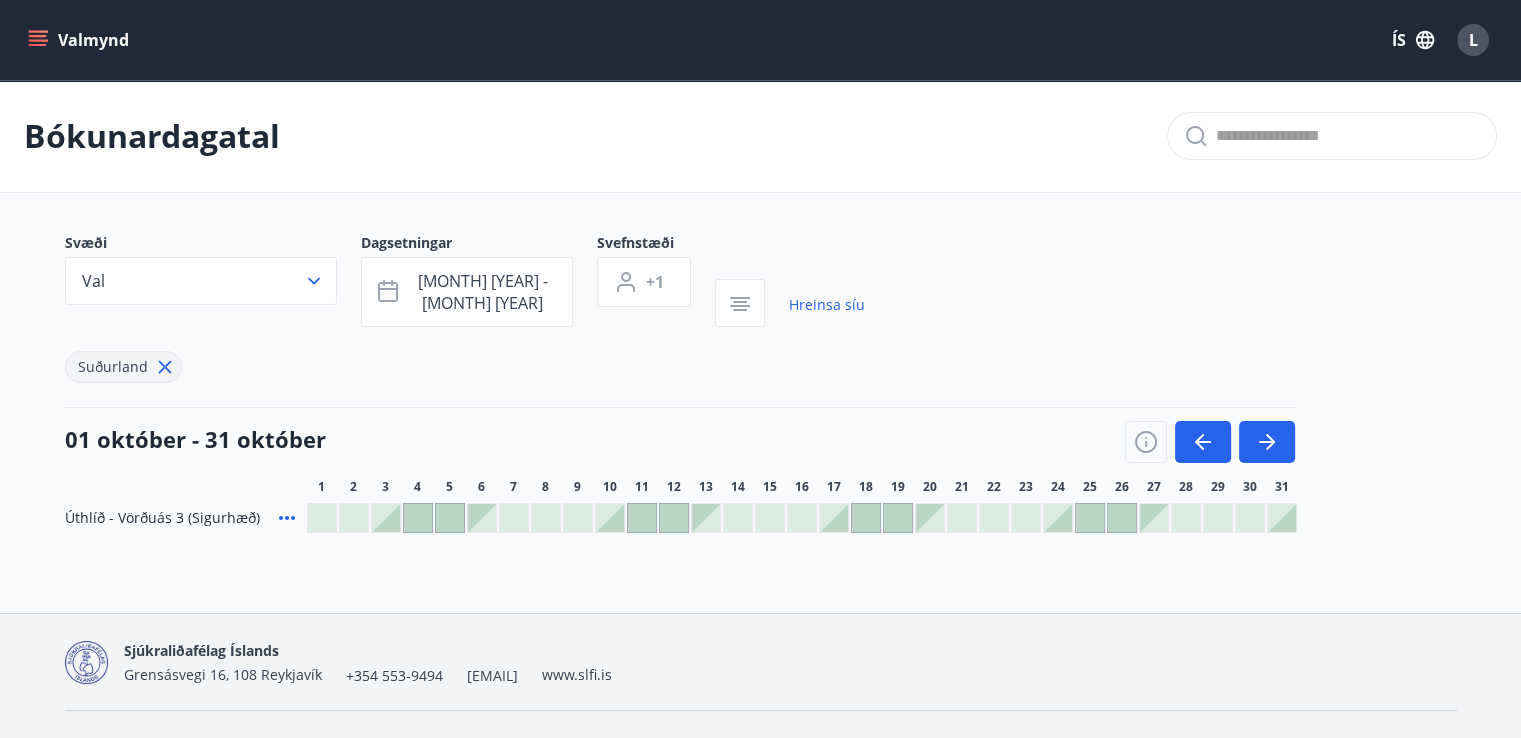 click 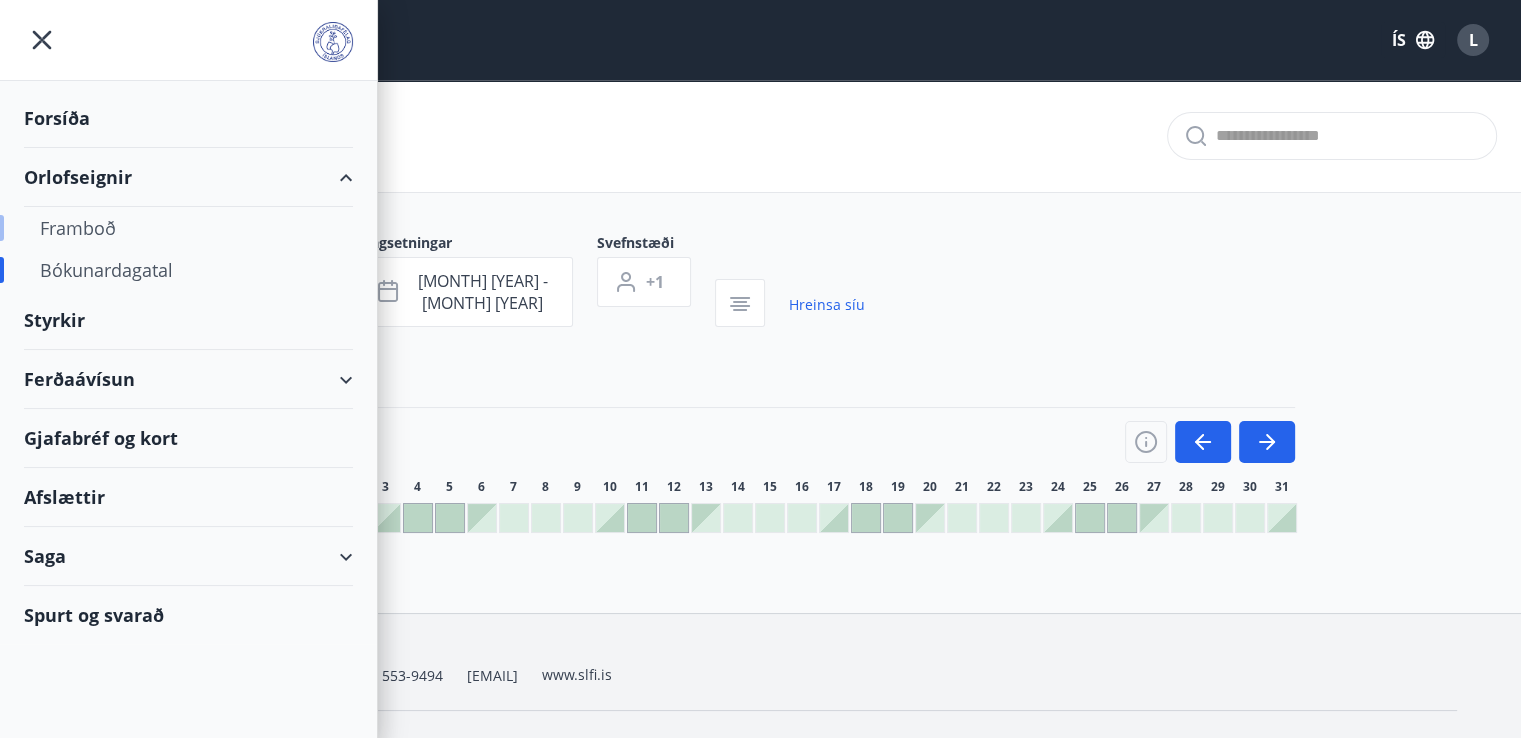 click on "Framboð" at bounding box center (188, 228) 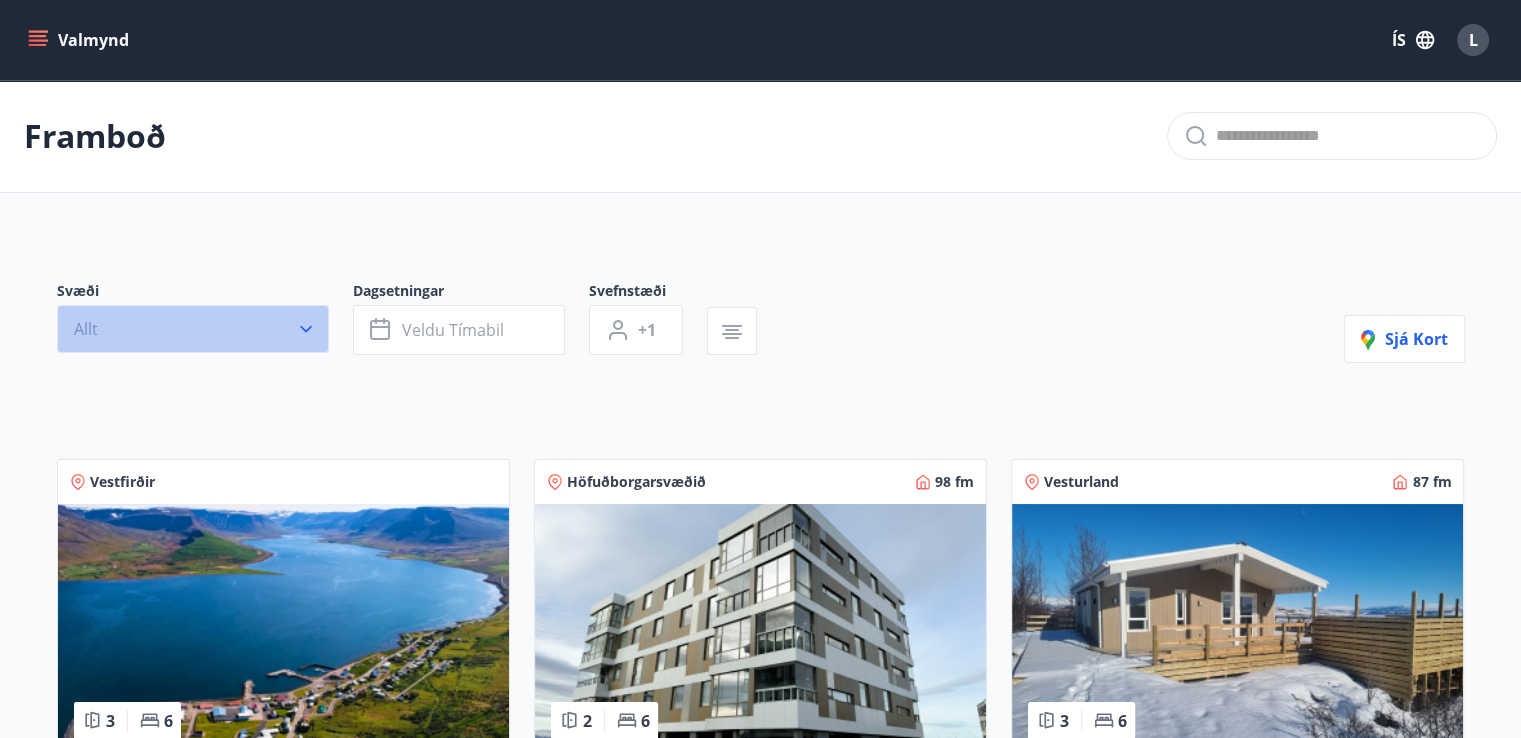 click on "Allt" at bounding box center [193, 329] 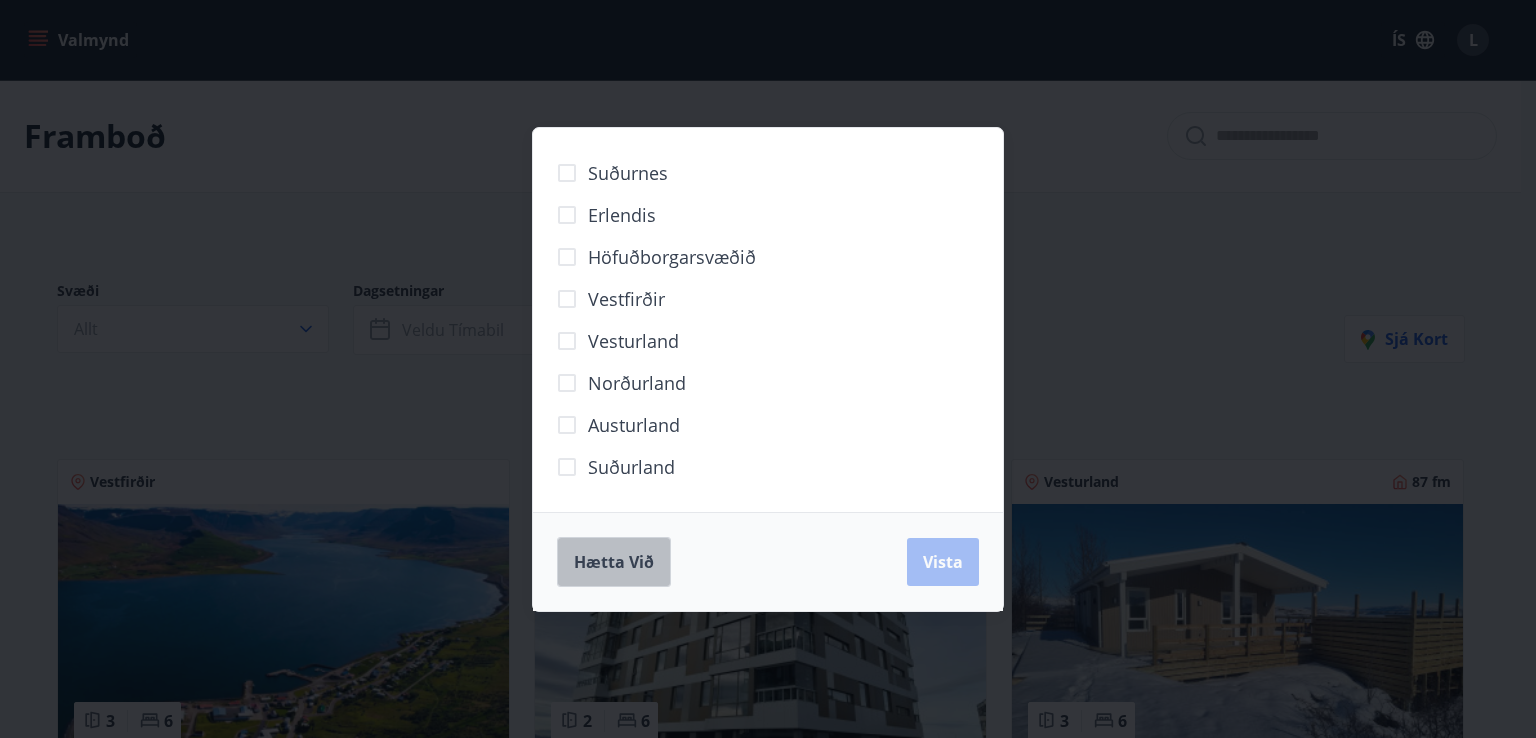 click on "Hætta við" at bounding box center (614, 562) 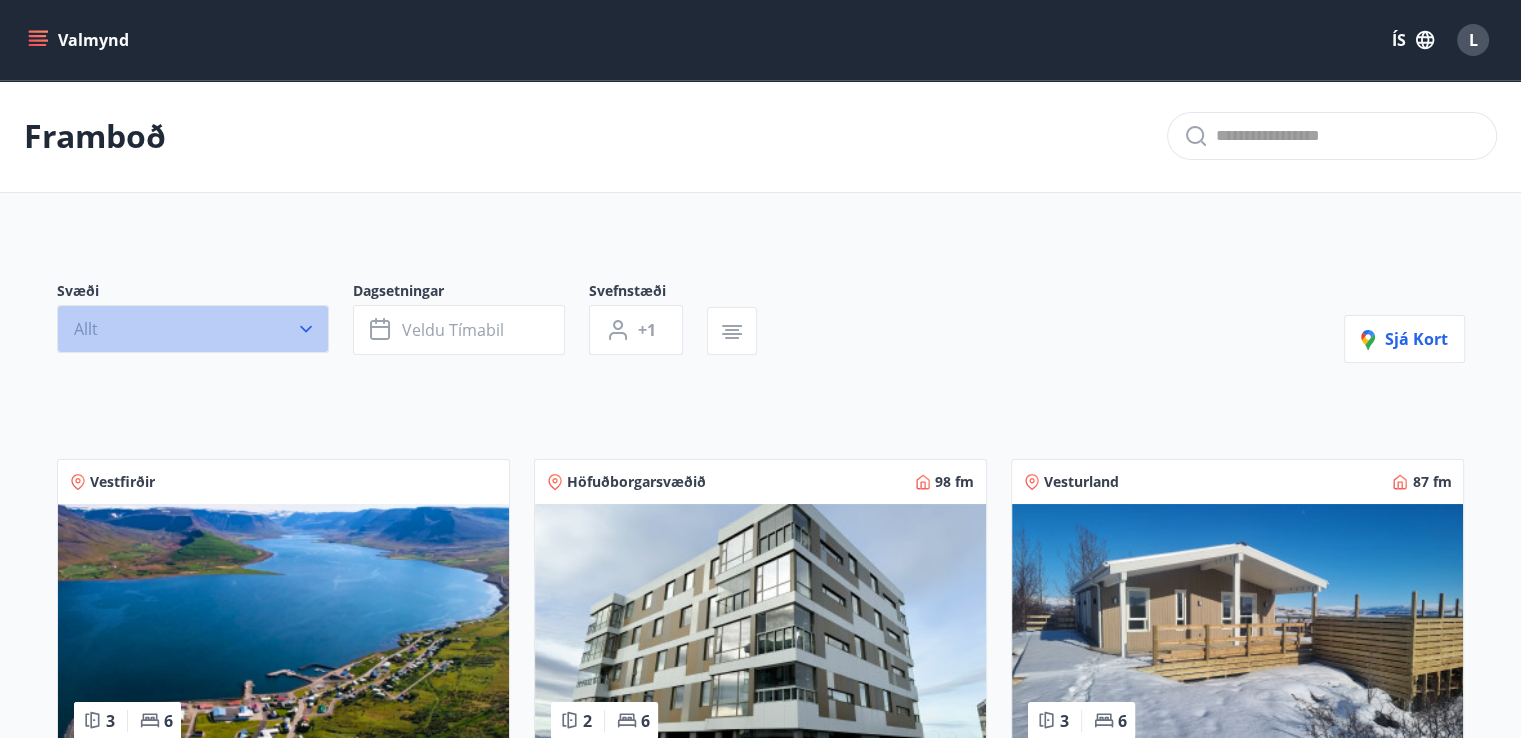 click 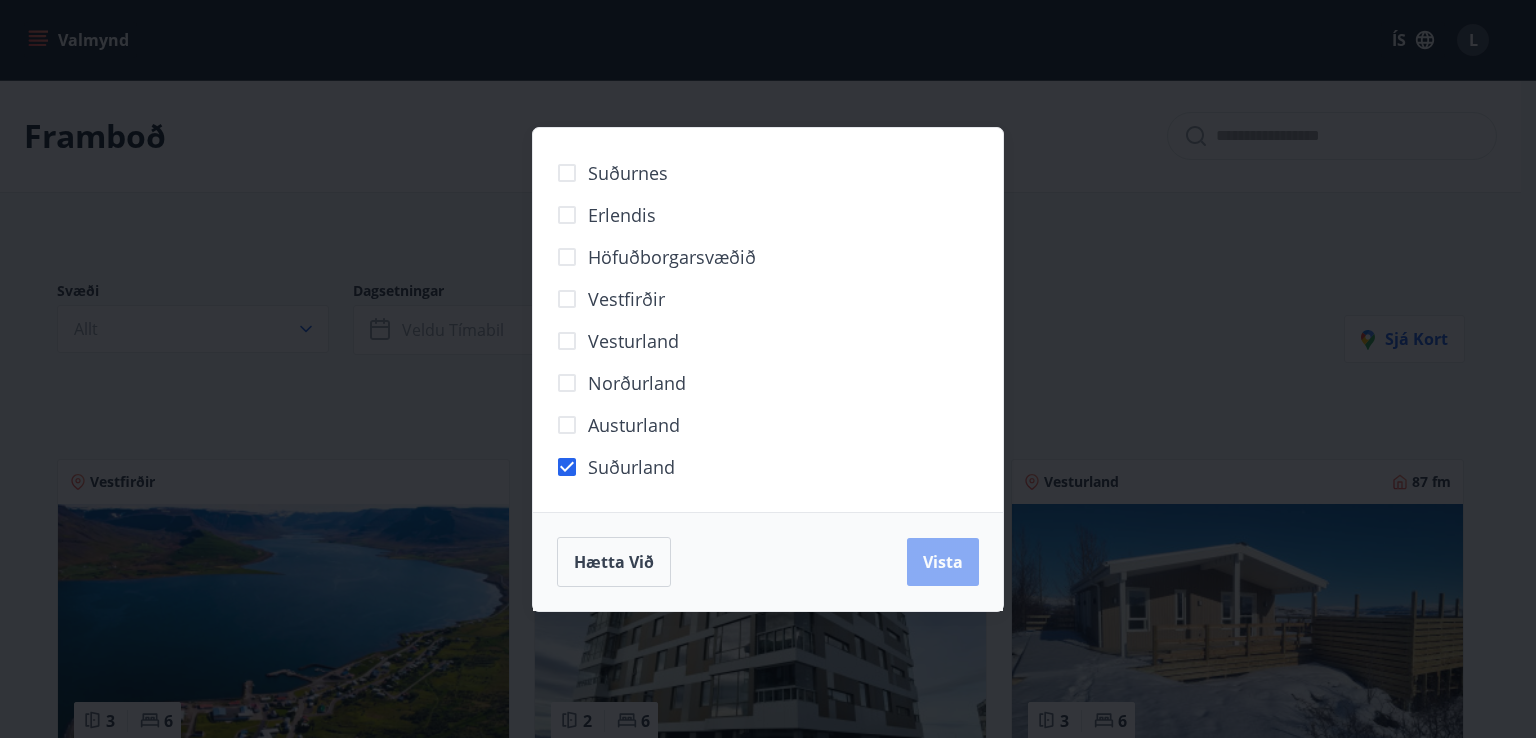 click on "Vista" at bounding box center (943, 562) 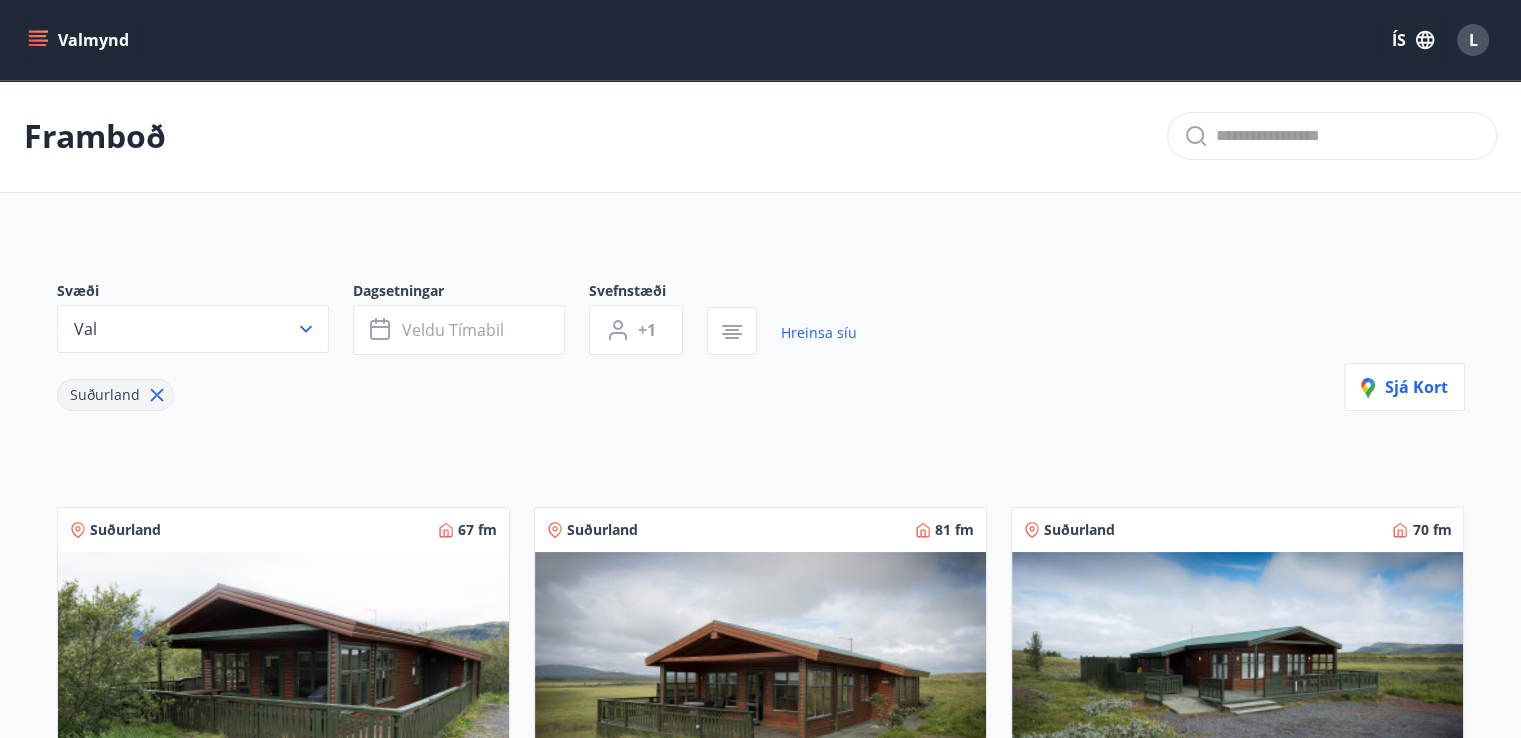 type 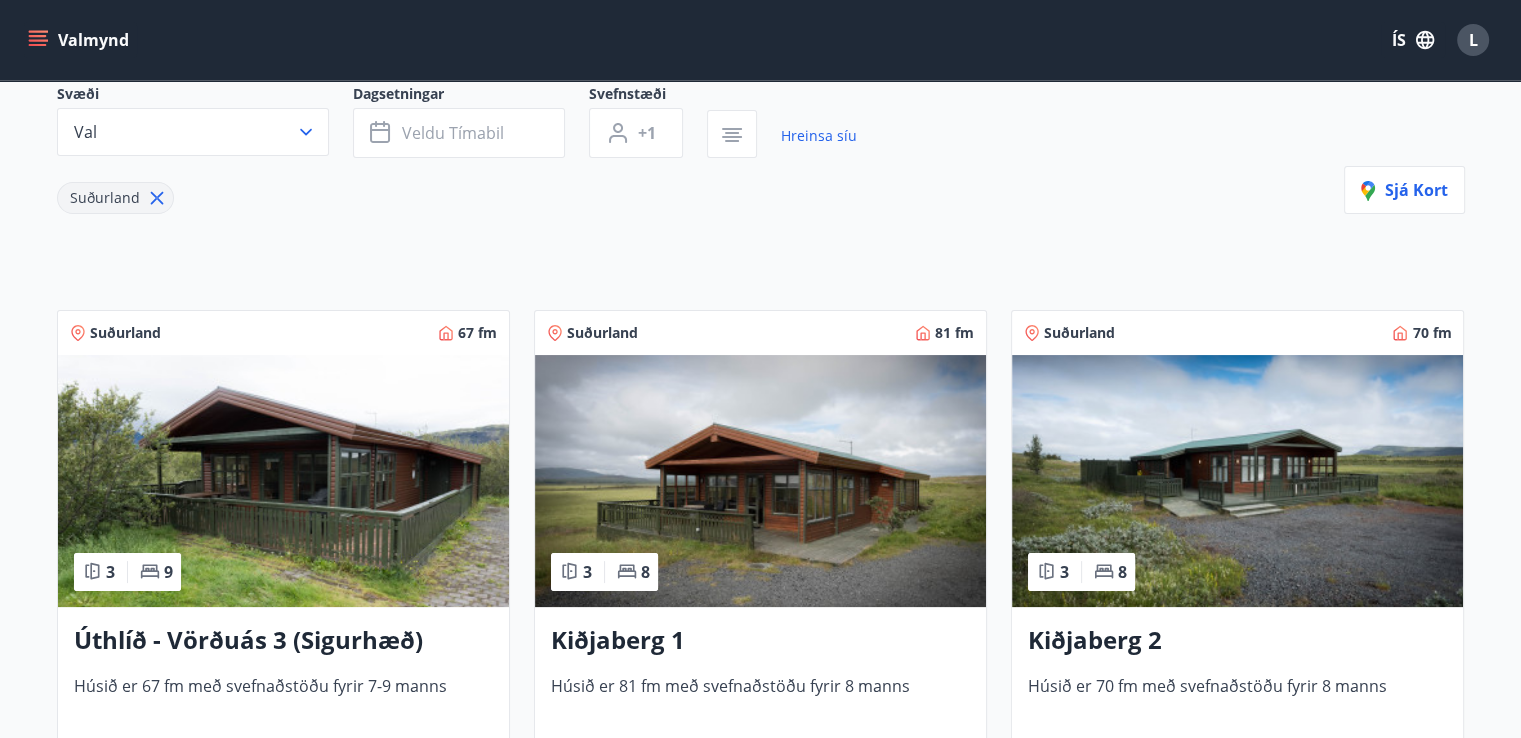 scroll, scrollTop: 200, scrollLeft: 0, axis: vertical 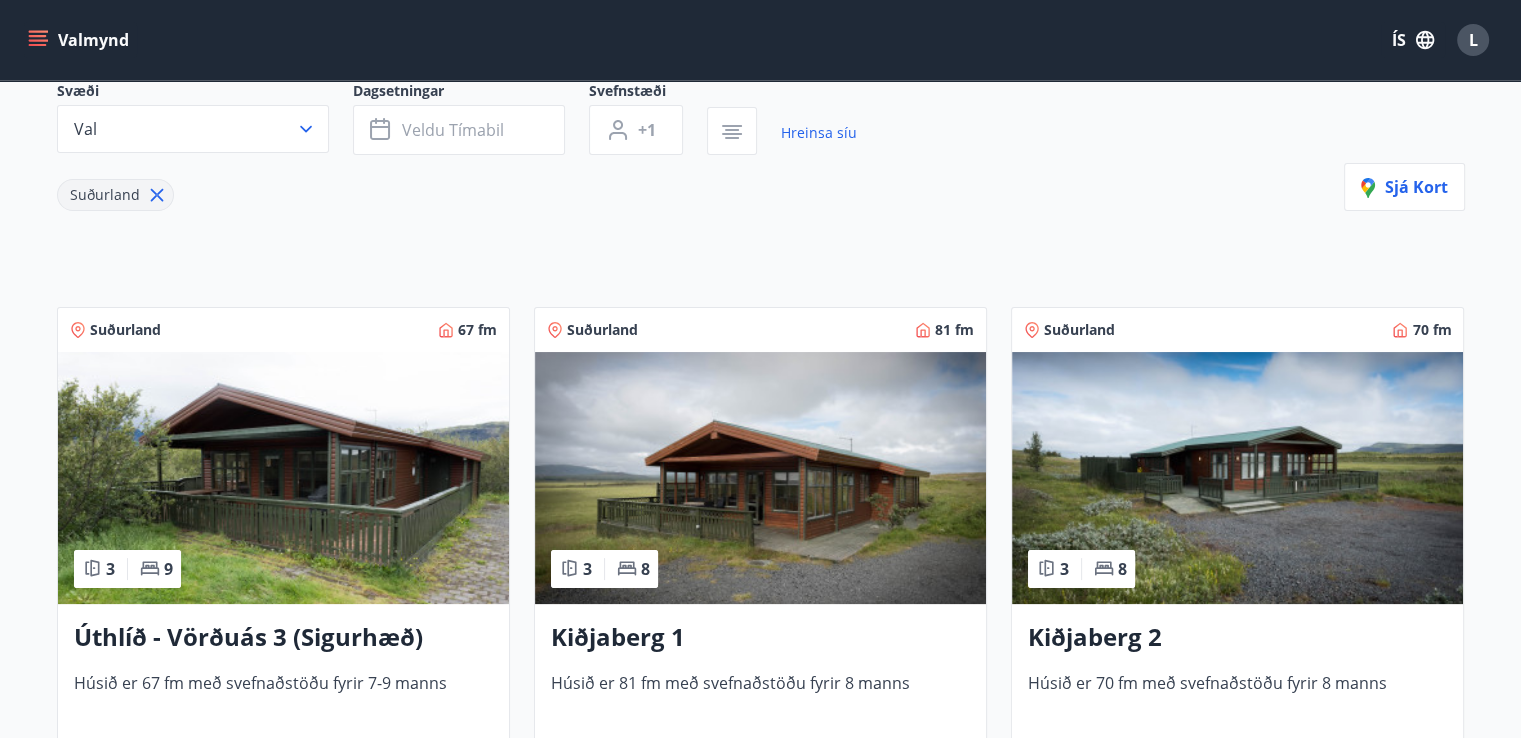 click at bounding box center [760, 478] 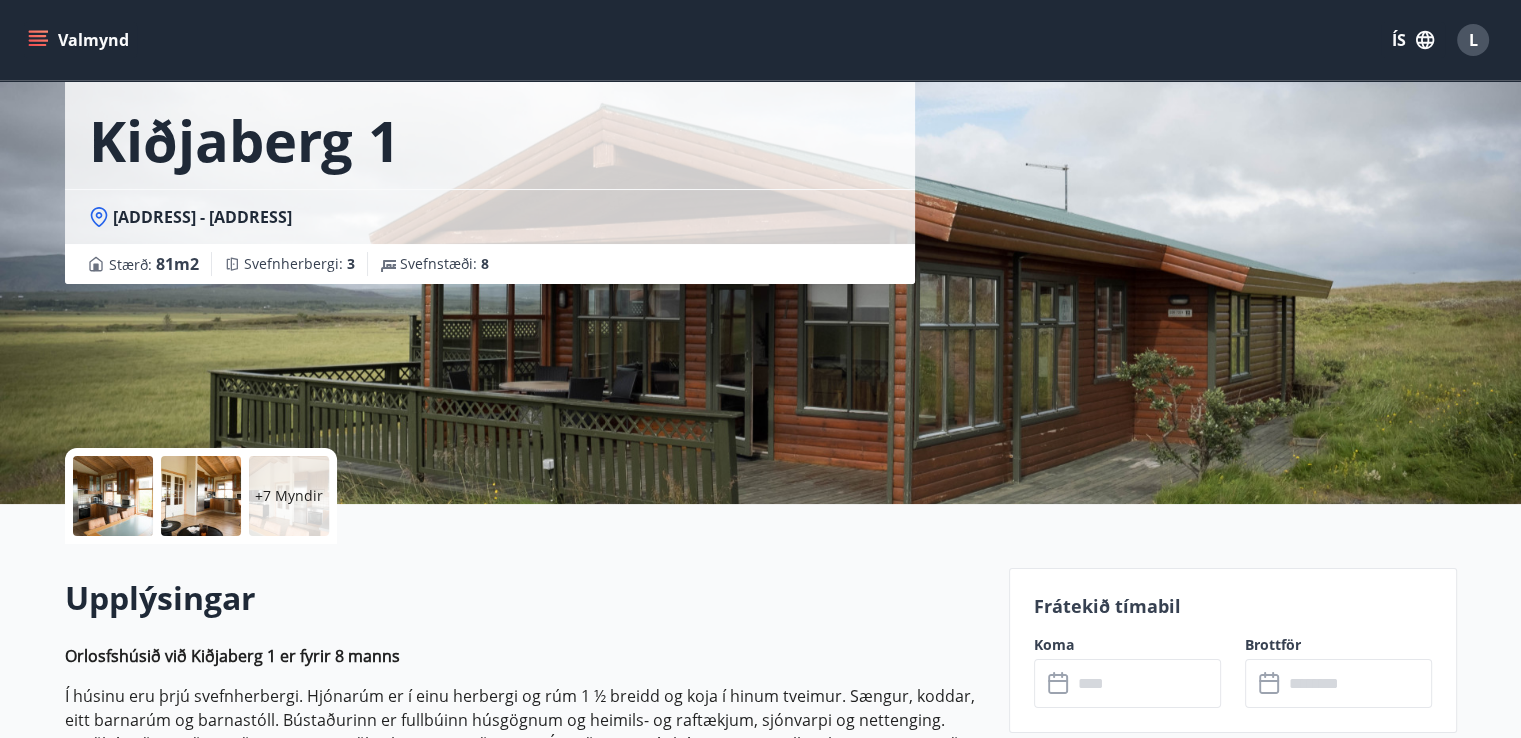 scroll, scrollTop: 440, scrollLeft: 0, axis: vertical 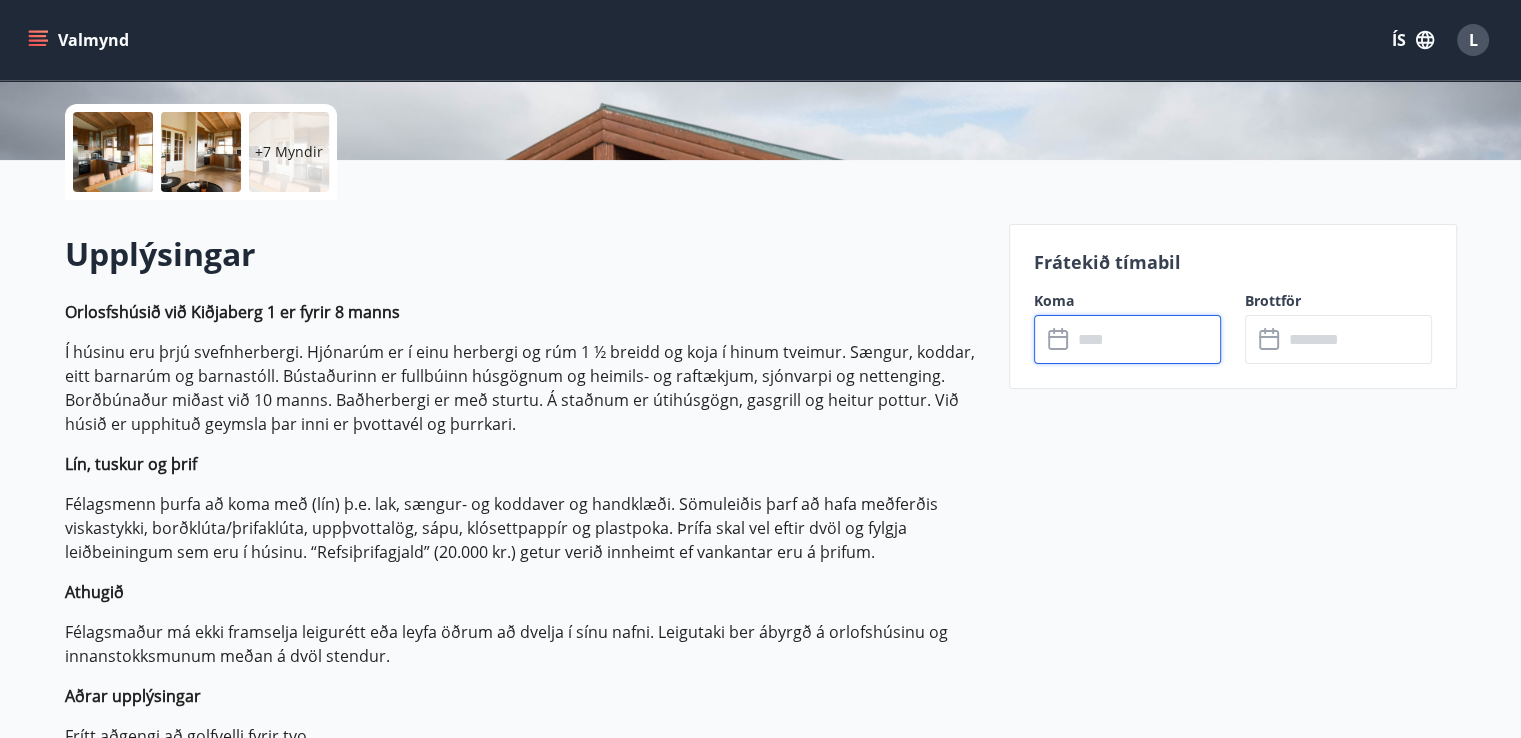 click at bounding box center [1146, 339] 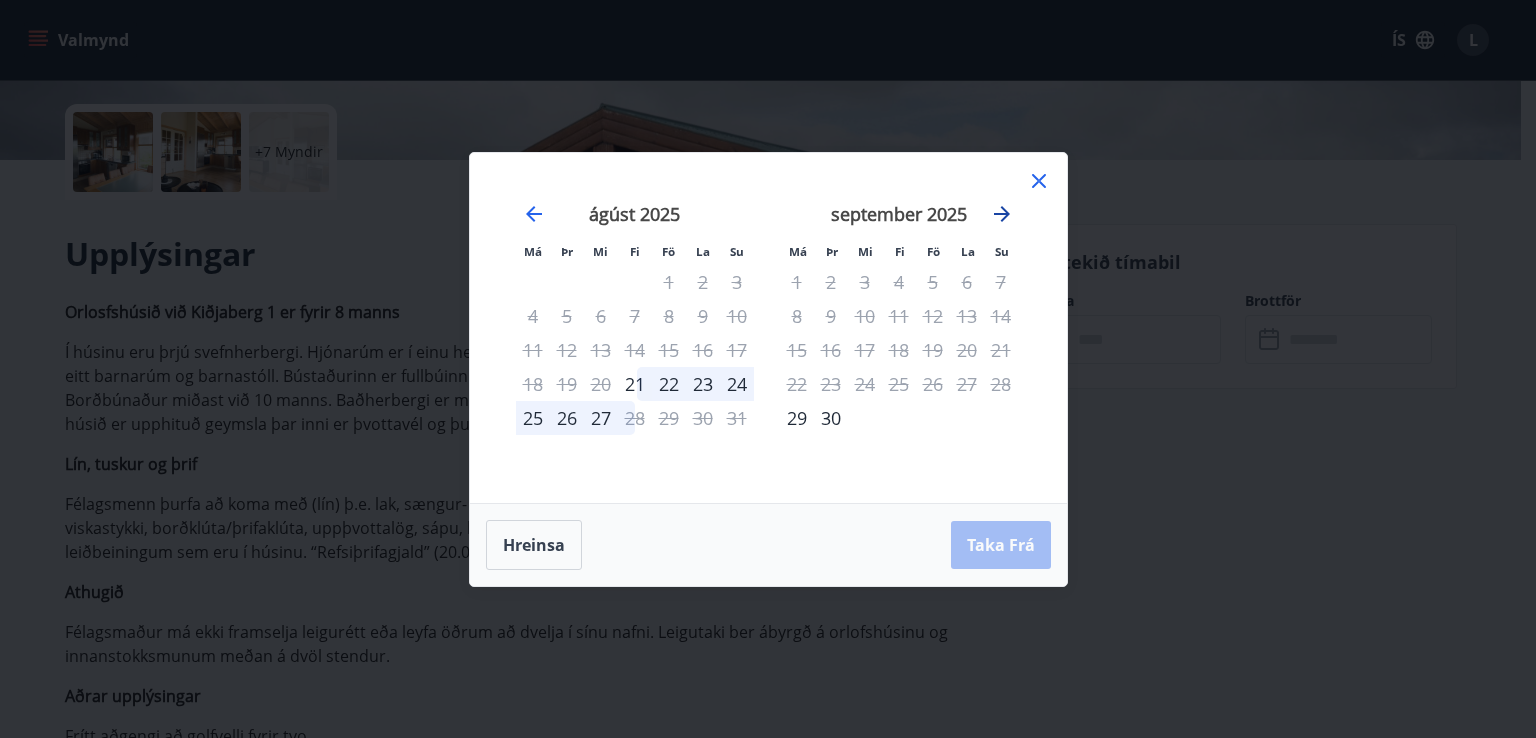 click 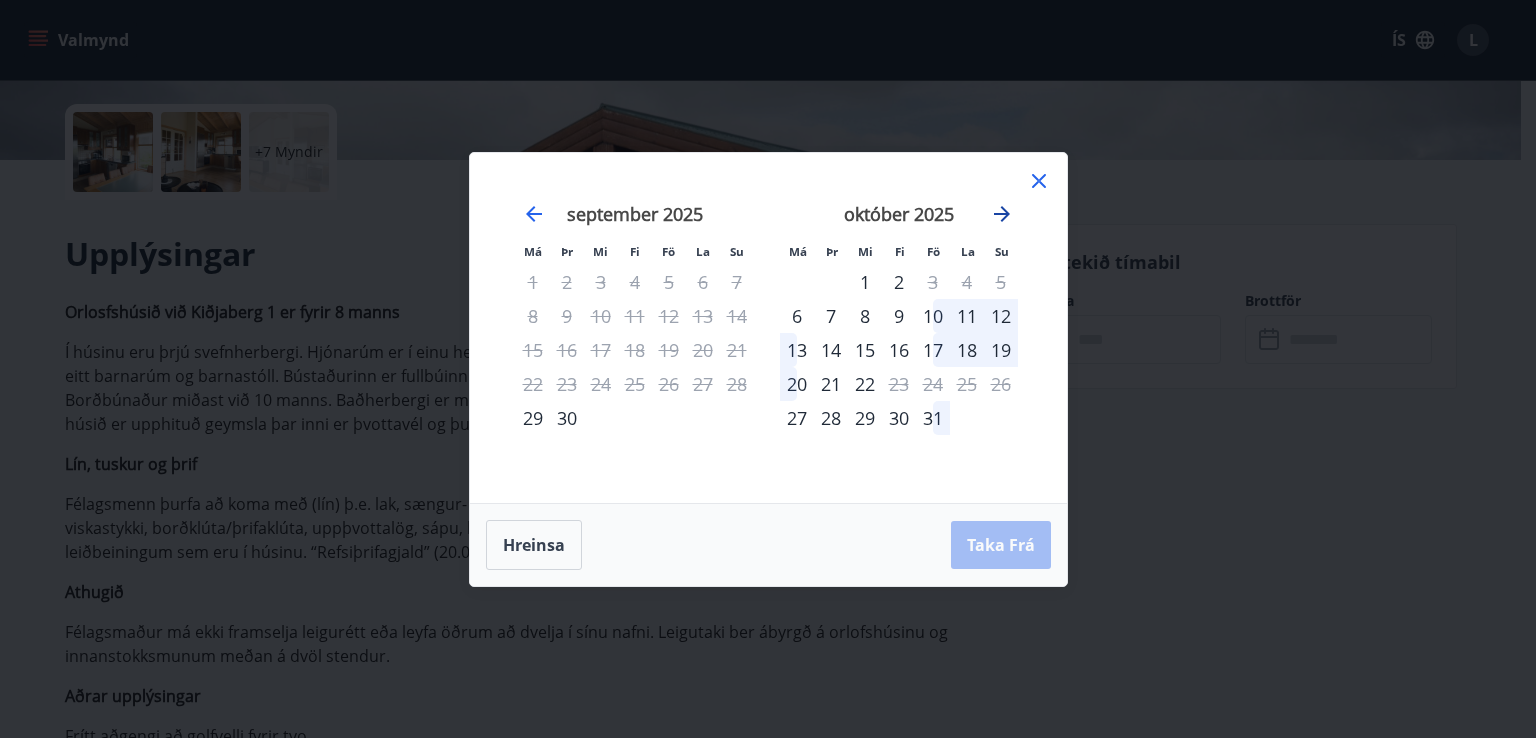 click 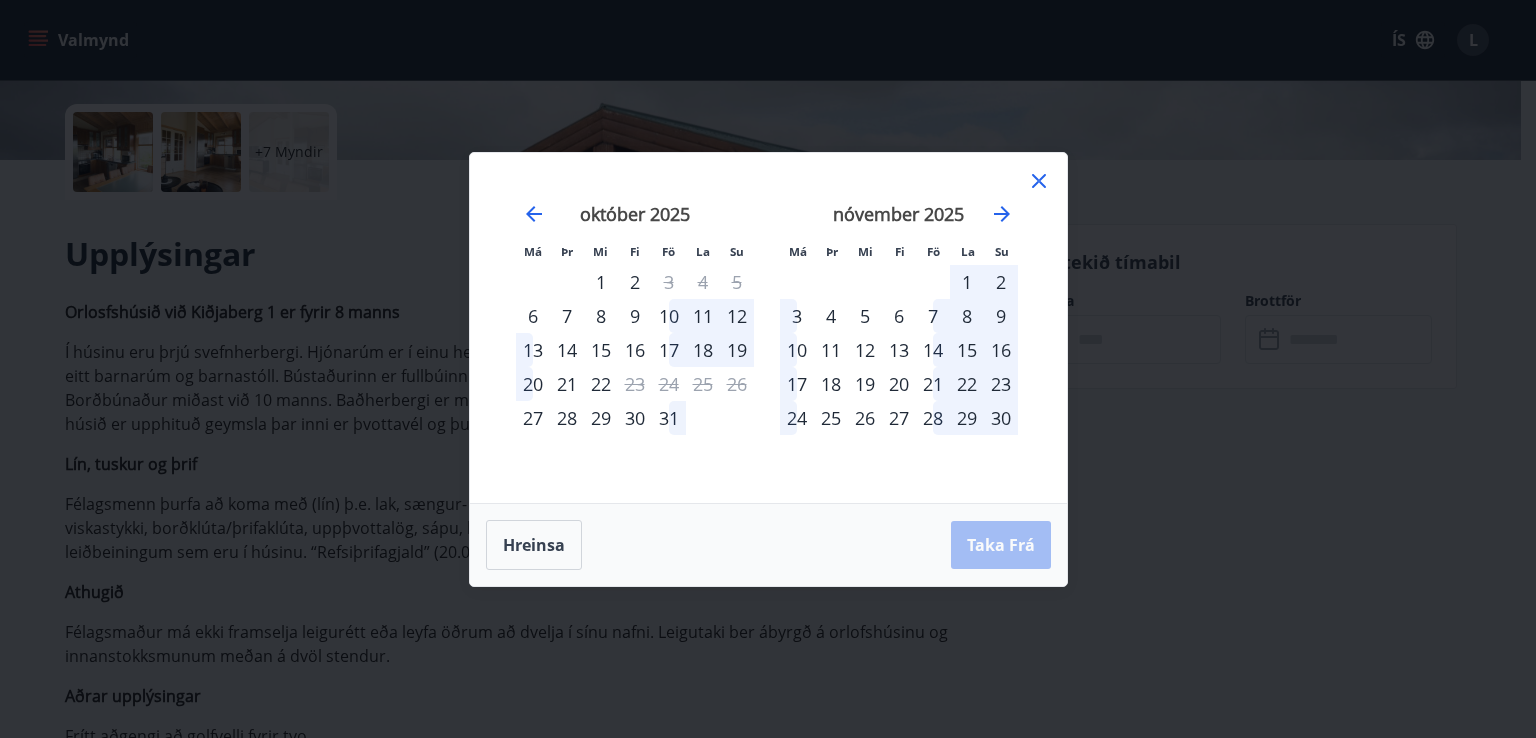 click on "7" at bounding box center [933, 316] 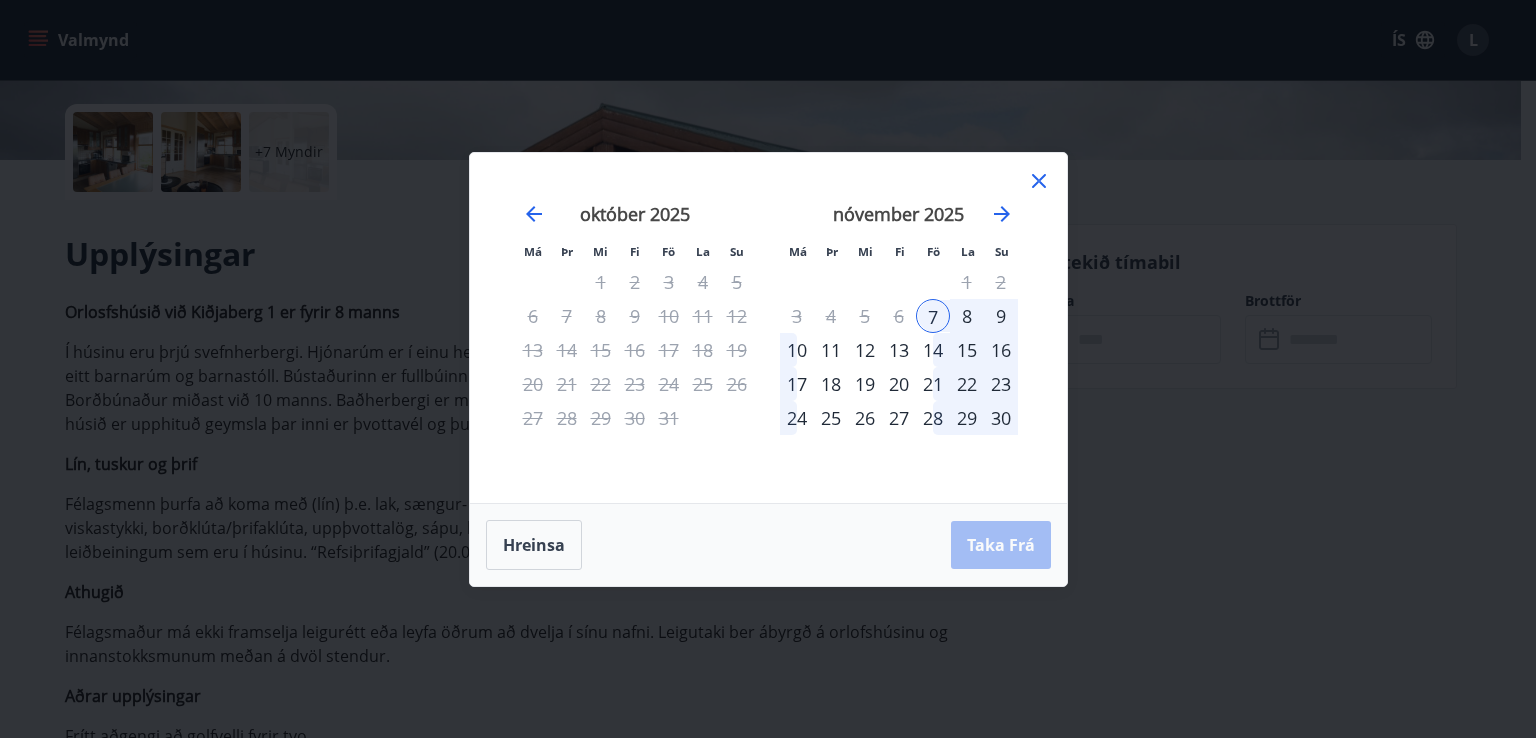 click on "9" at bounding box center (1001, 316) 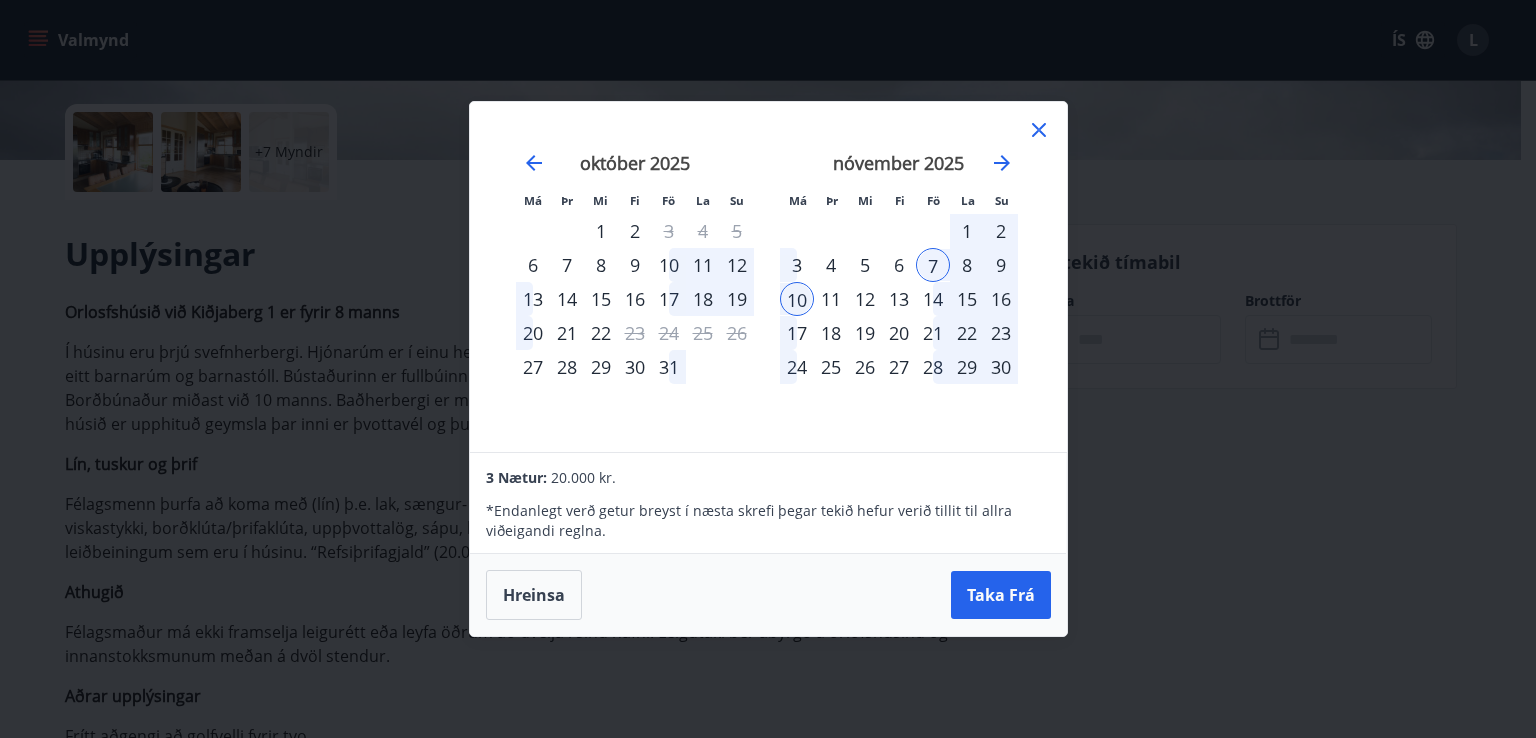 click on "* Endanlegt verð getur breyst í næsta skrefi þegar tekið hefur verið tillit til allra viðeigandi reglna." at bounding box center (768, 521) 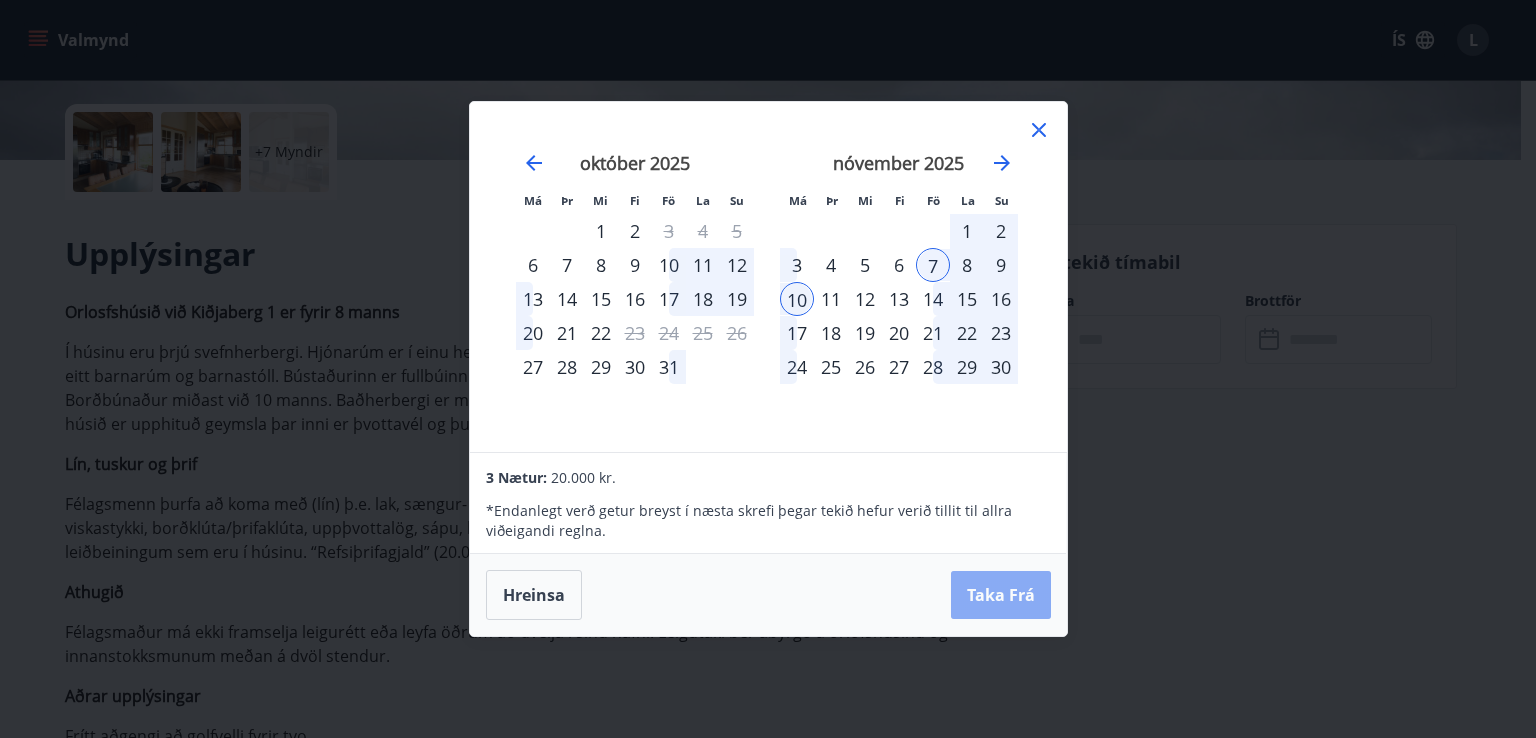 click on "Taka Frá" at bounding box center (1001, 595) 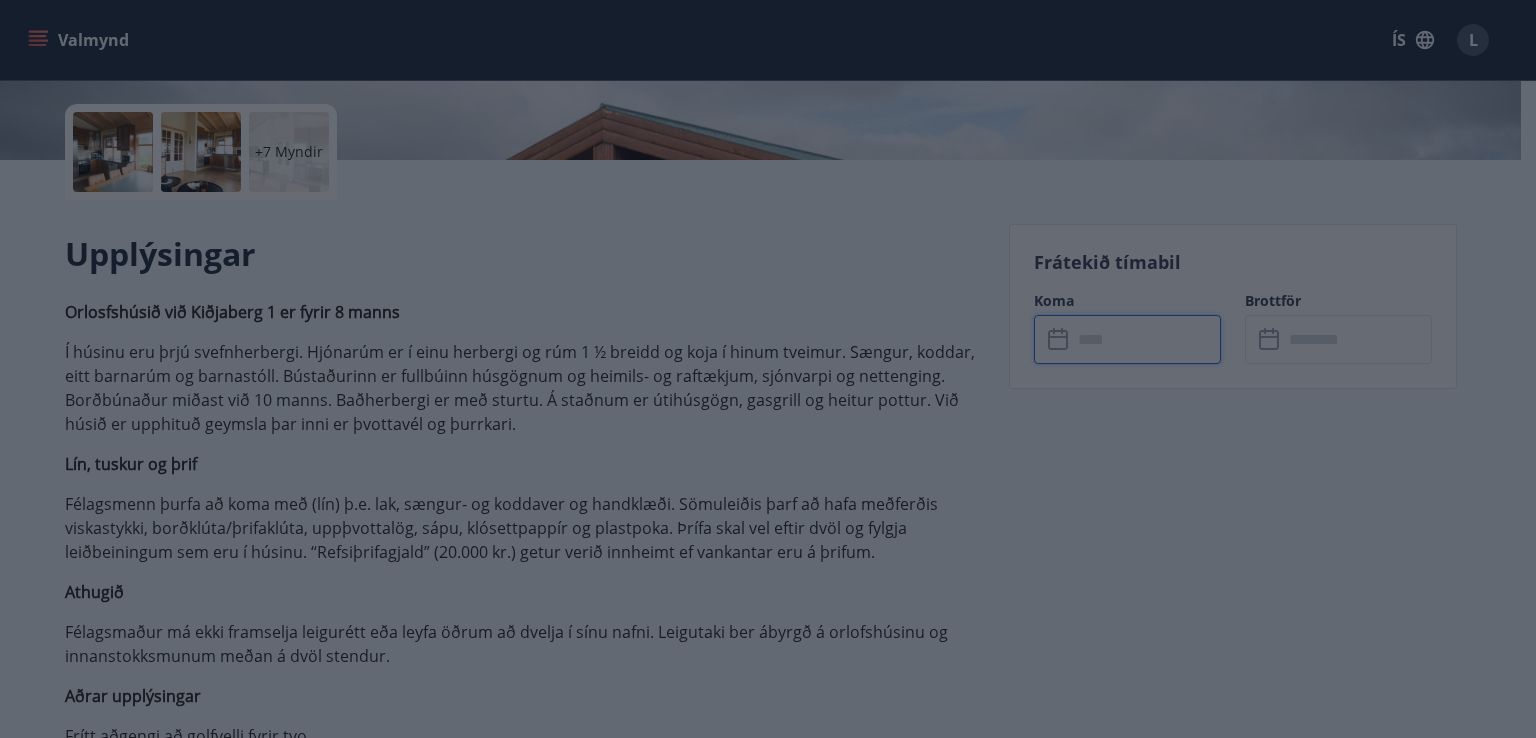 type on "******" 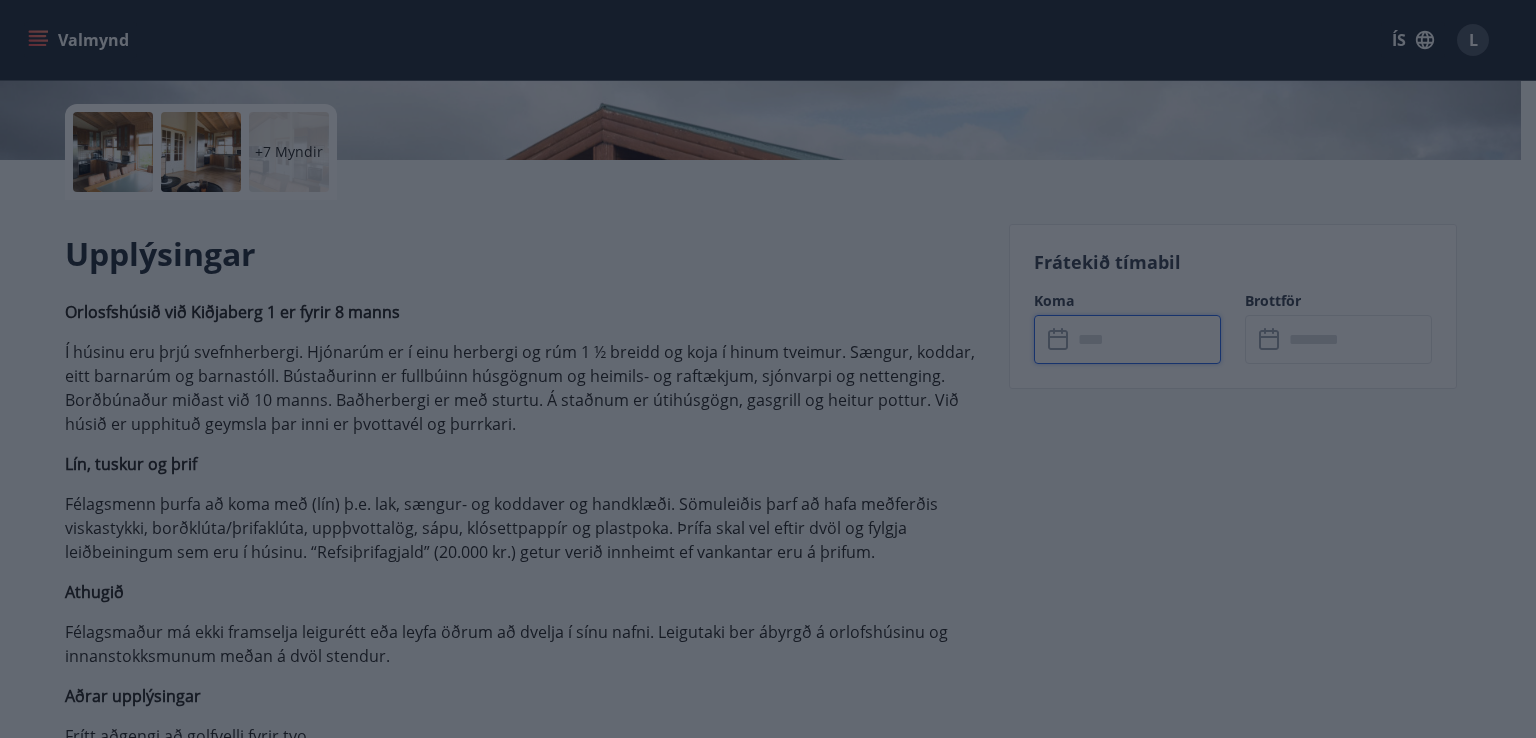 type on "******" 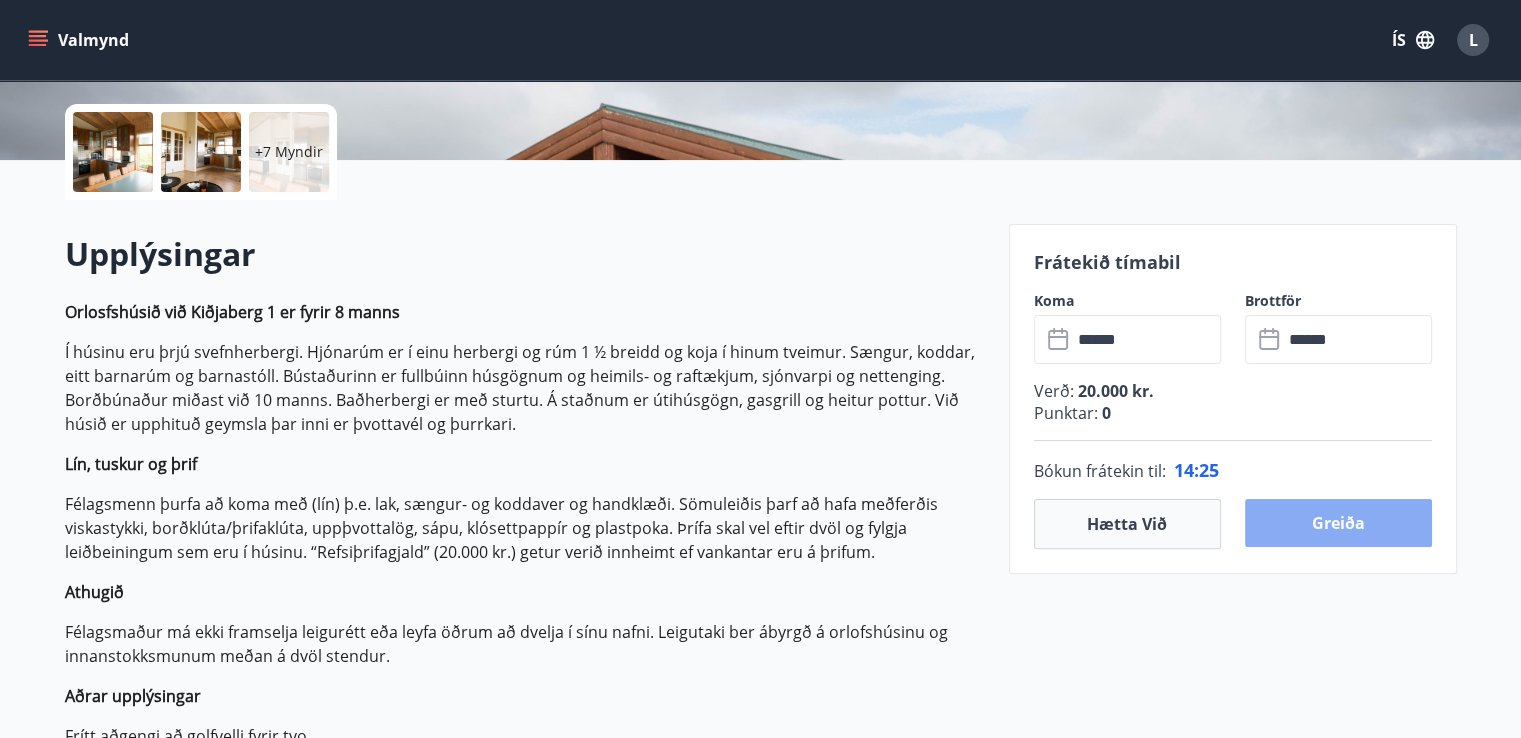 click on "Greiða" at bounding box center (1338, 523) 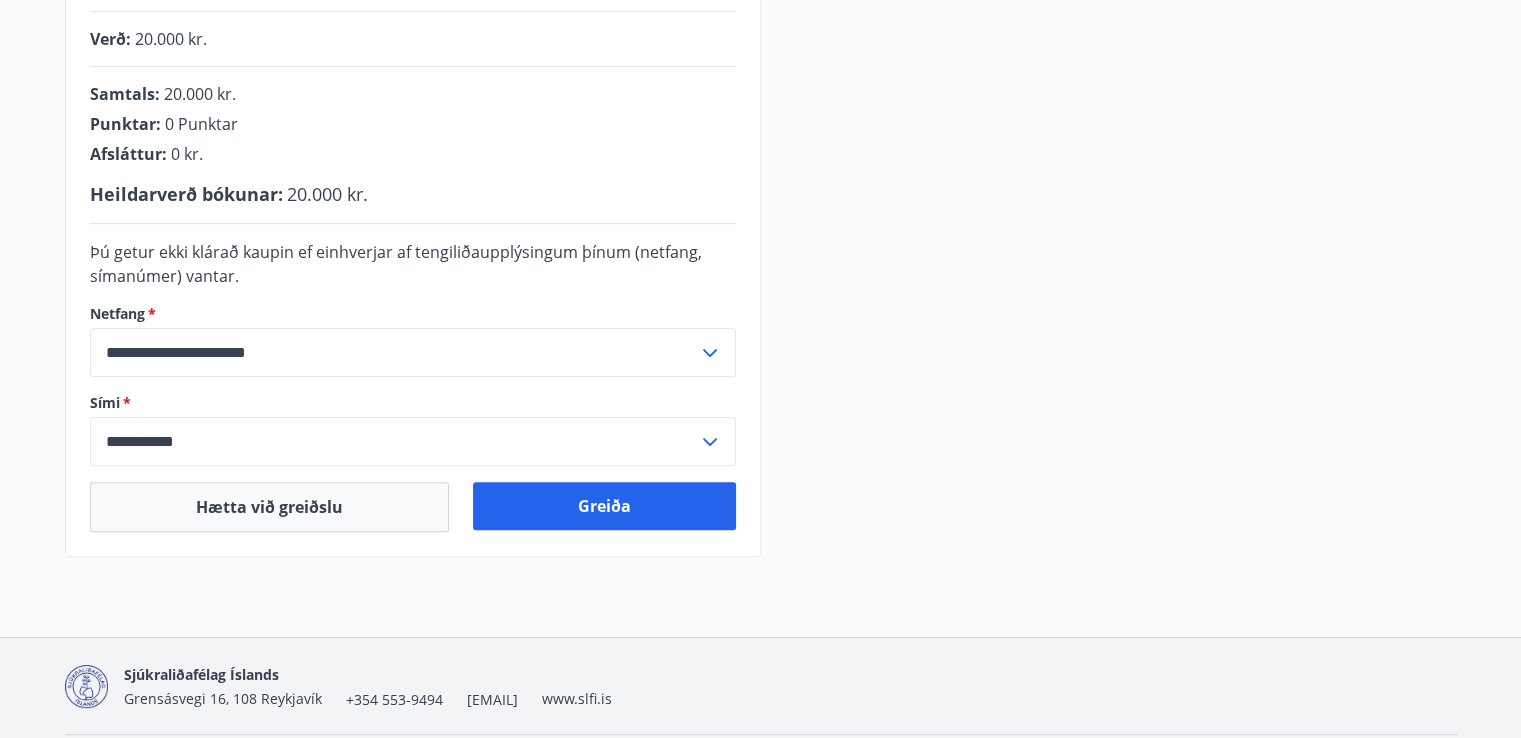 scroll, scrollTop: 520, scrollLeft: 0, axis: vertical 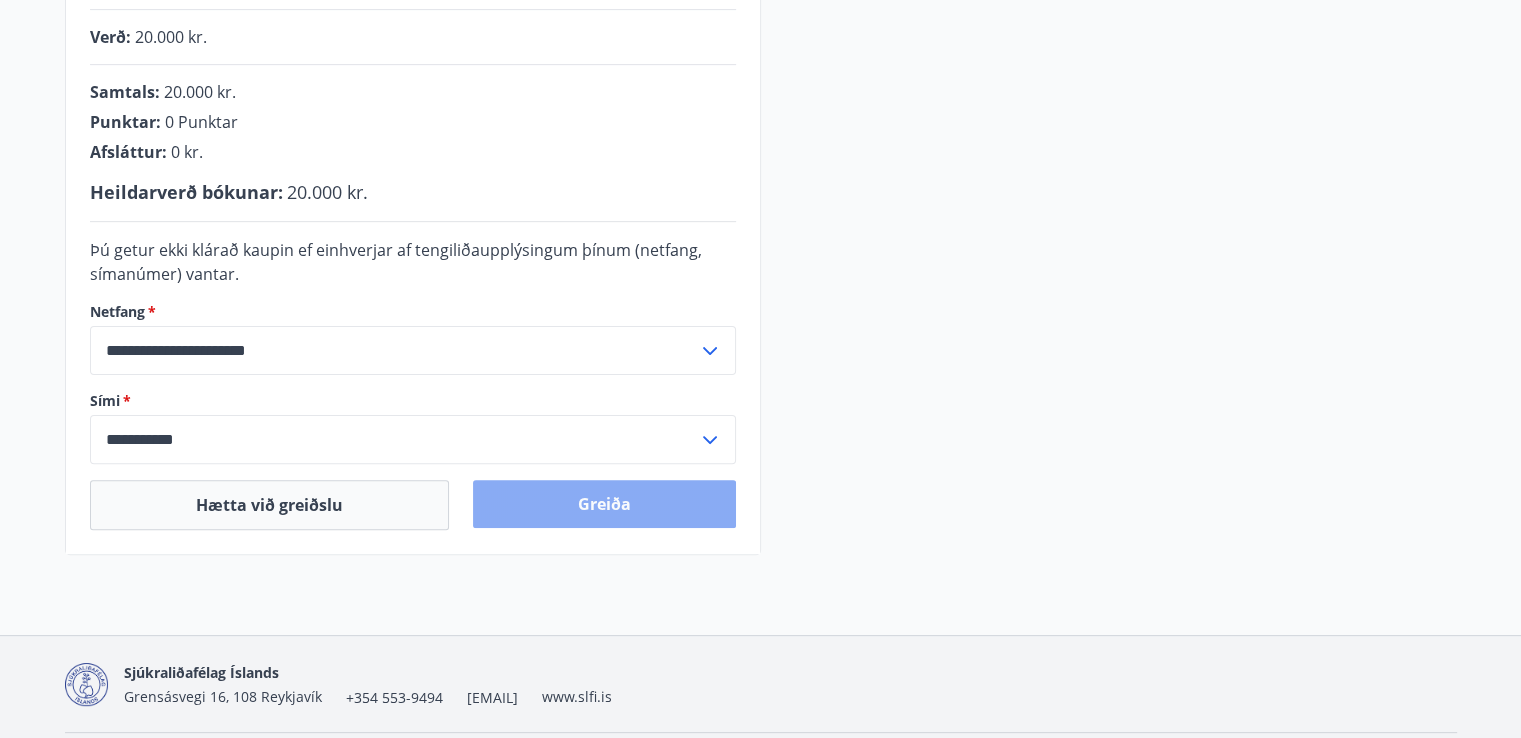 click on "Greiða" at bounding box center [604, 504] 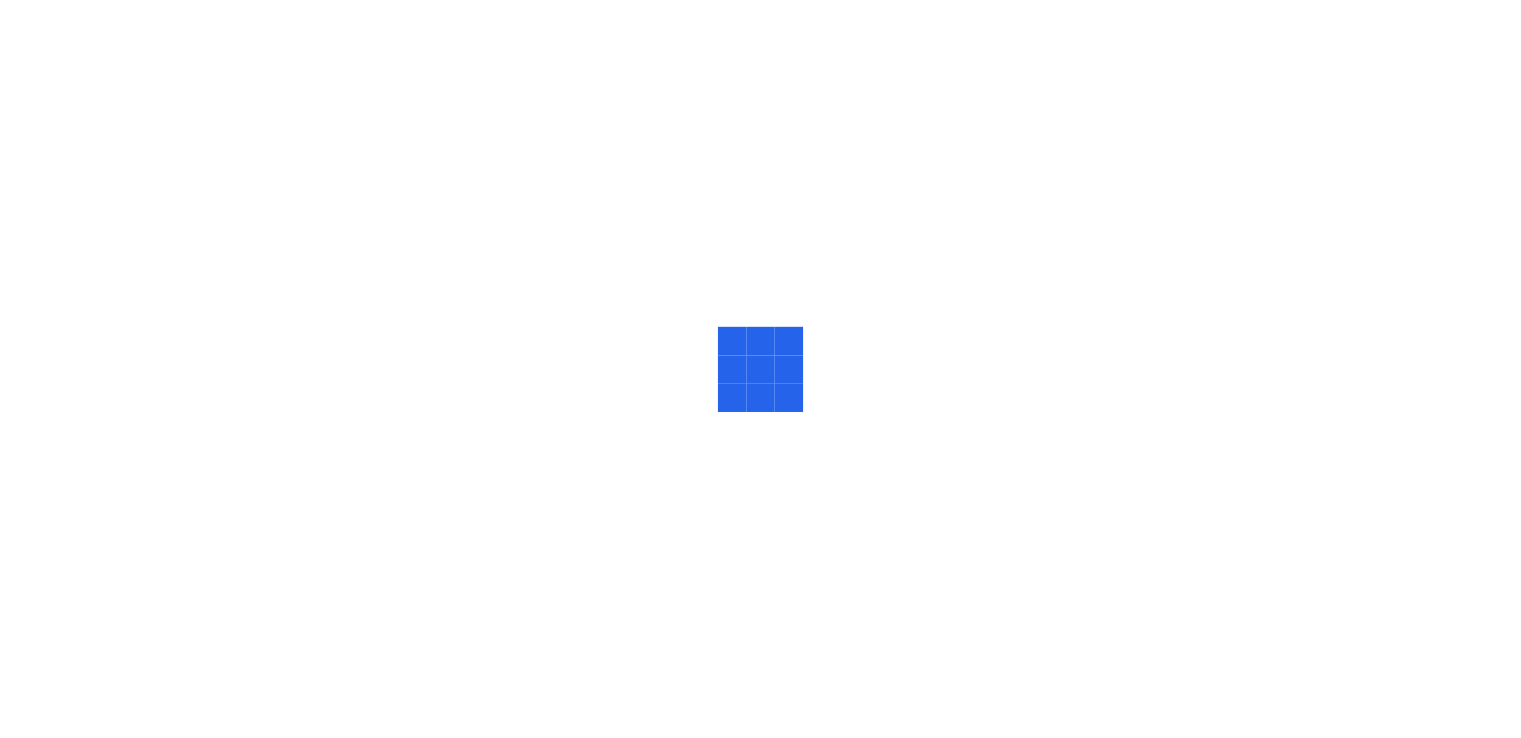 scroll, scrollTop: 0, scrollLeft: 0, axis: both 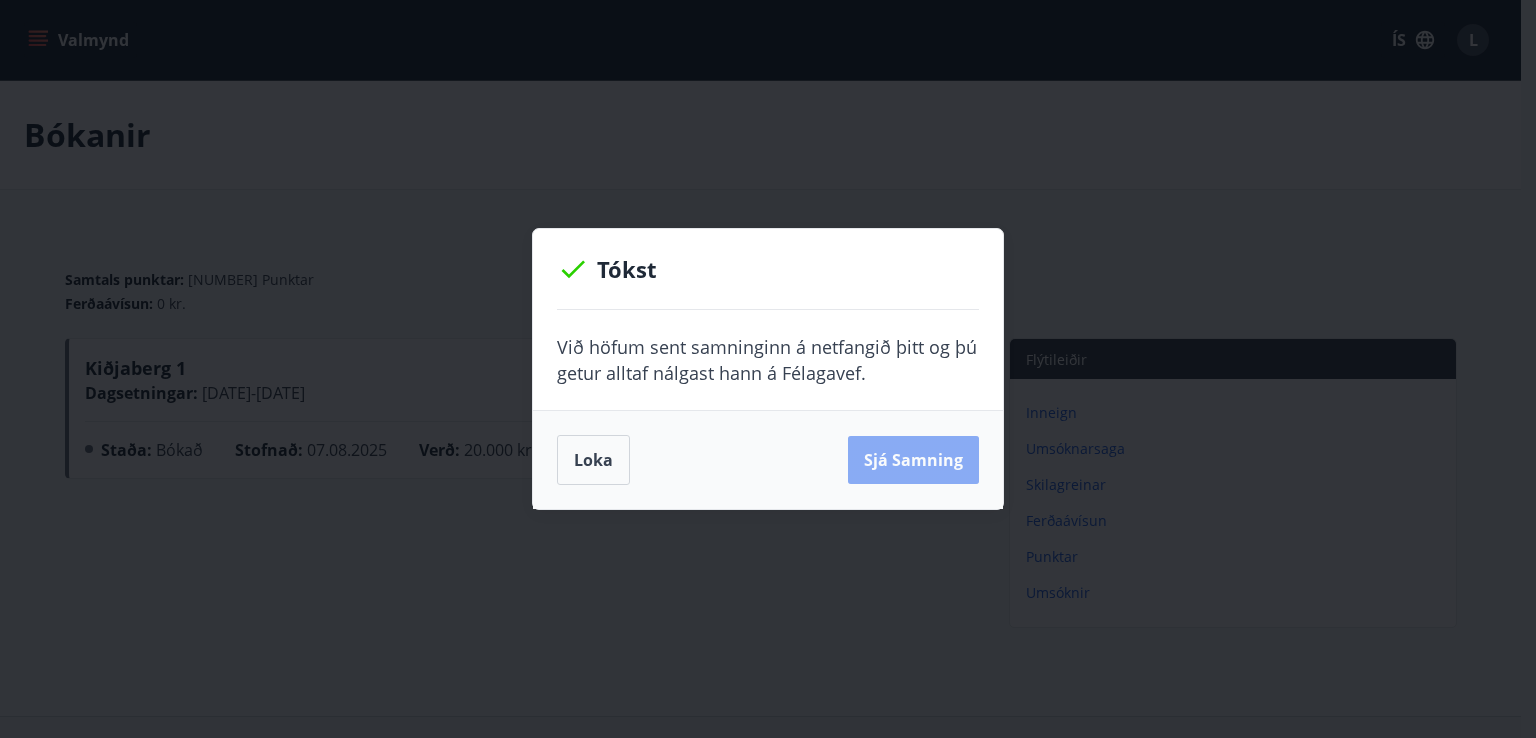 click on "Sjá samning" at bounding box center [913, 460] 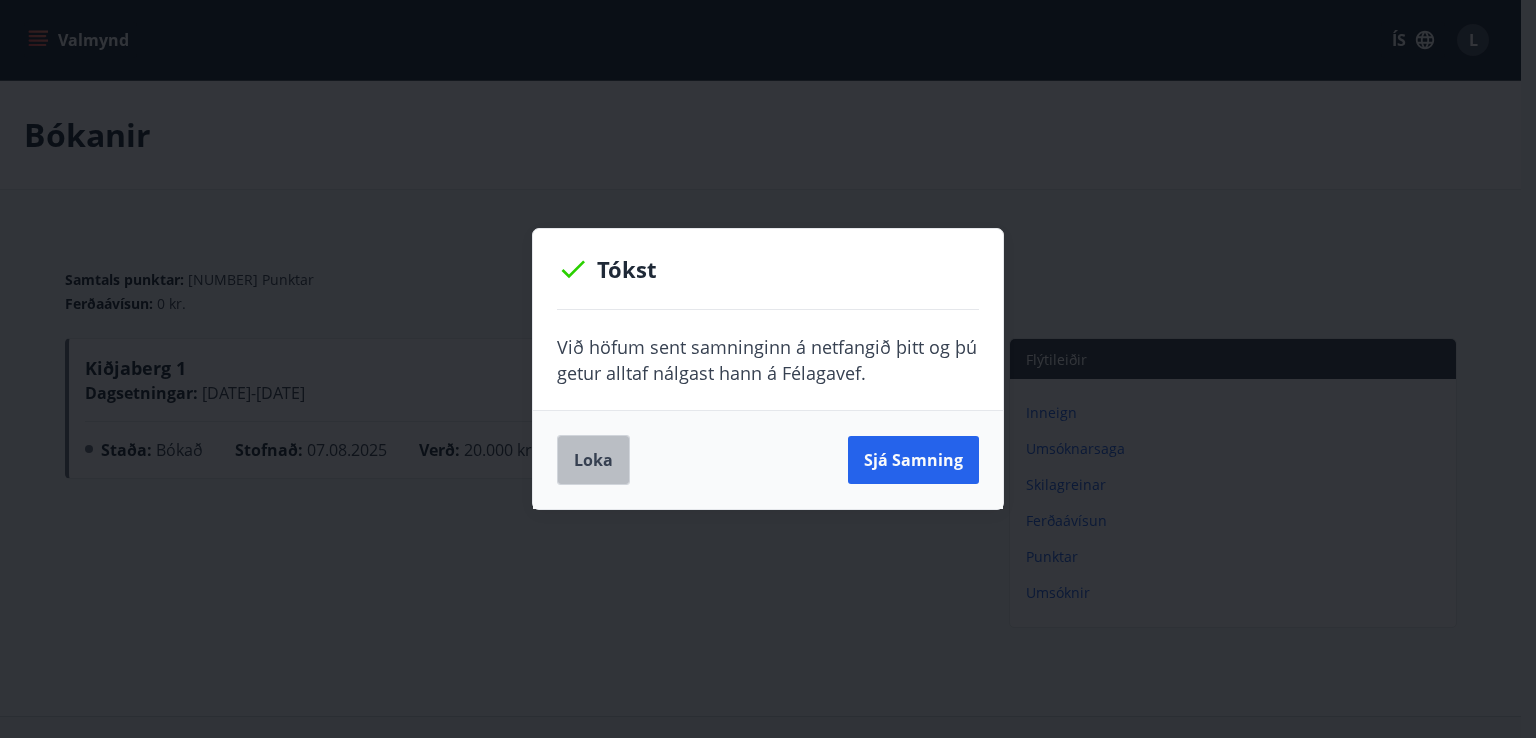 click on "Loka" at bounding box center (593, 460) 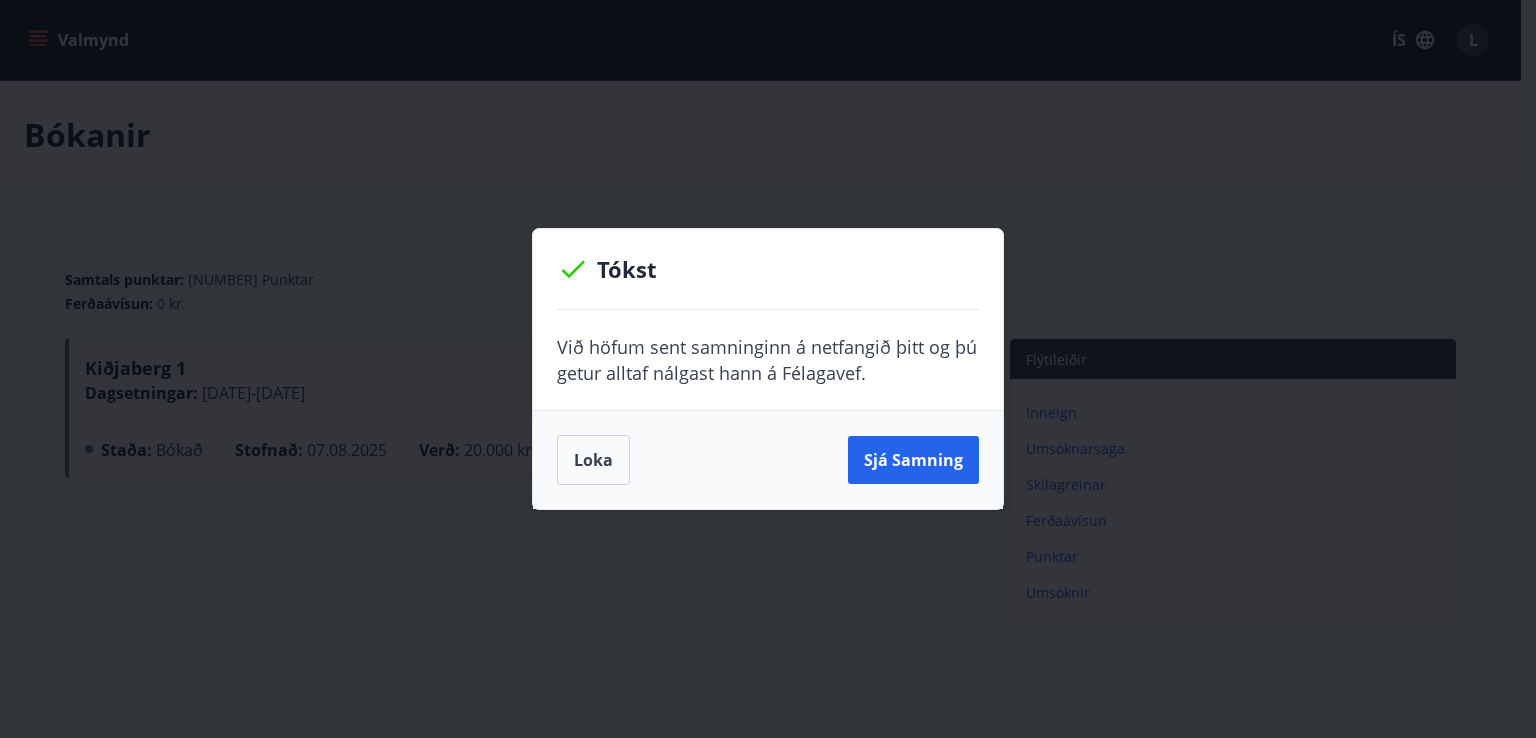 drag, startPoint x: 676, startPoint y: 369, endPoint x: 644, endPoint y: 409, distance: 51.224995 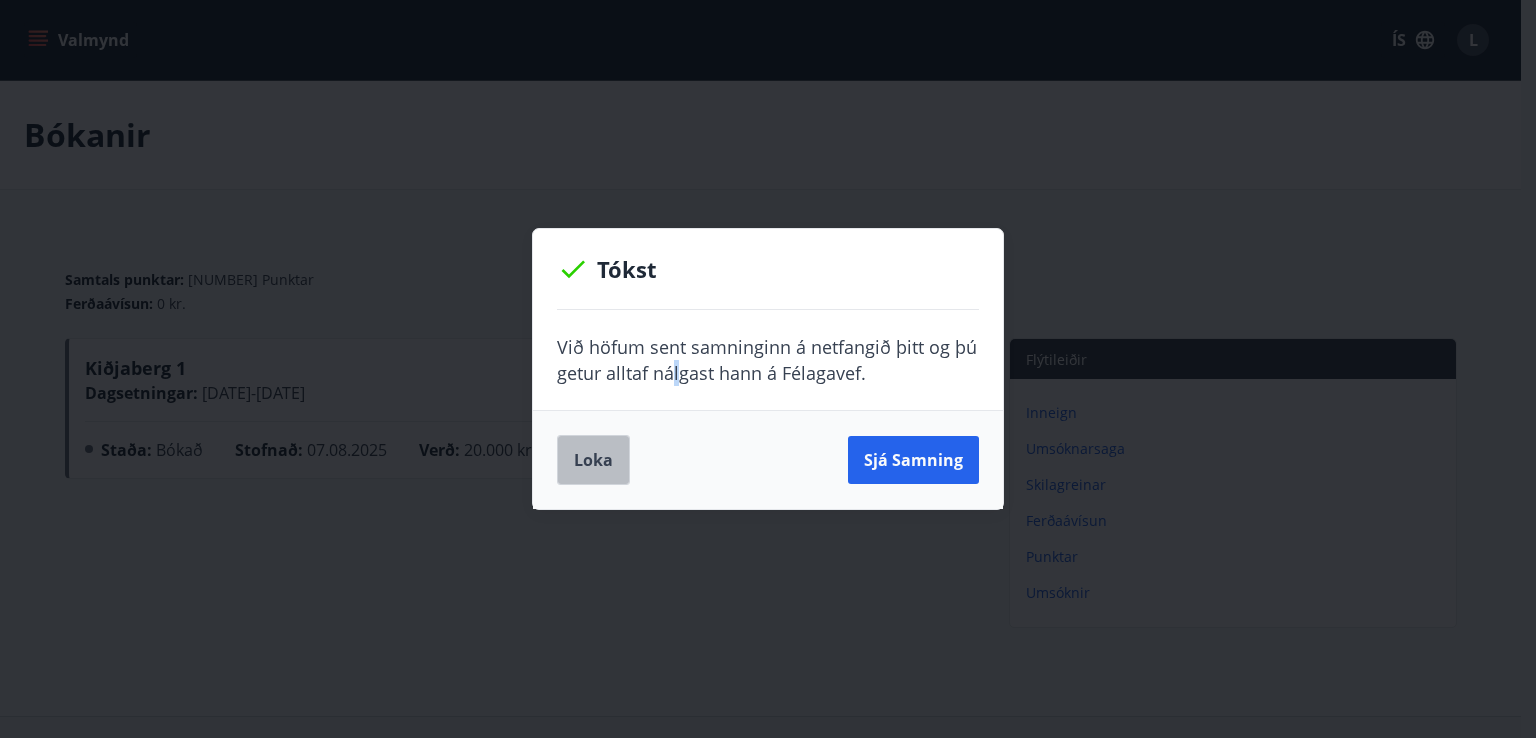 click on "Loka" at bounding box center (593, 460) 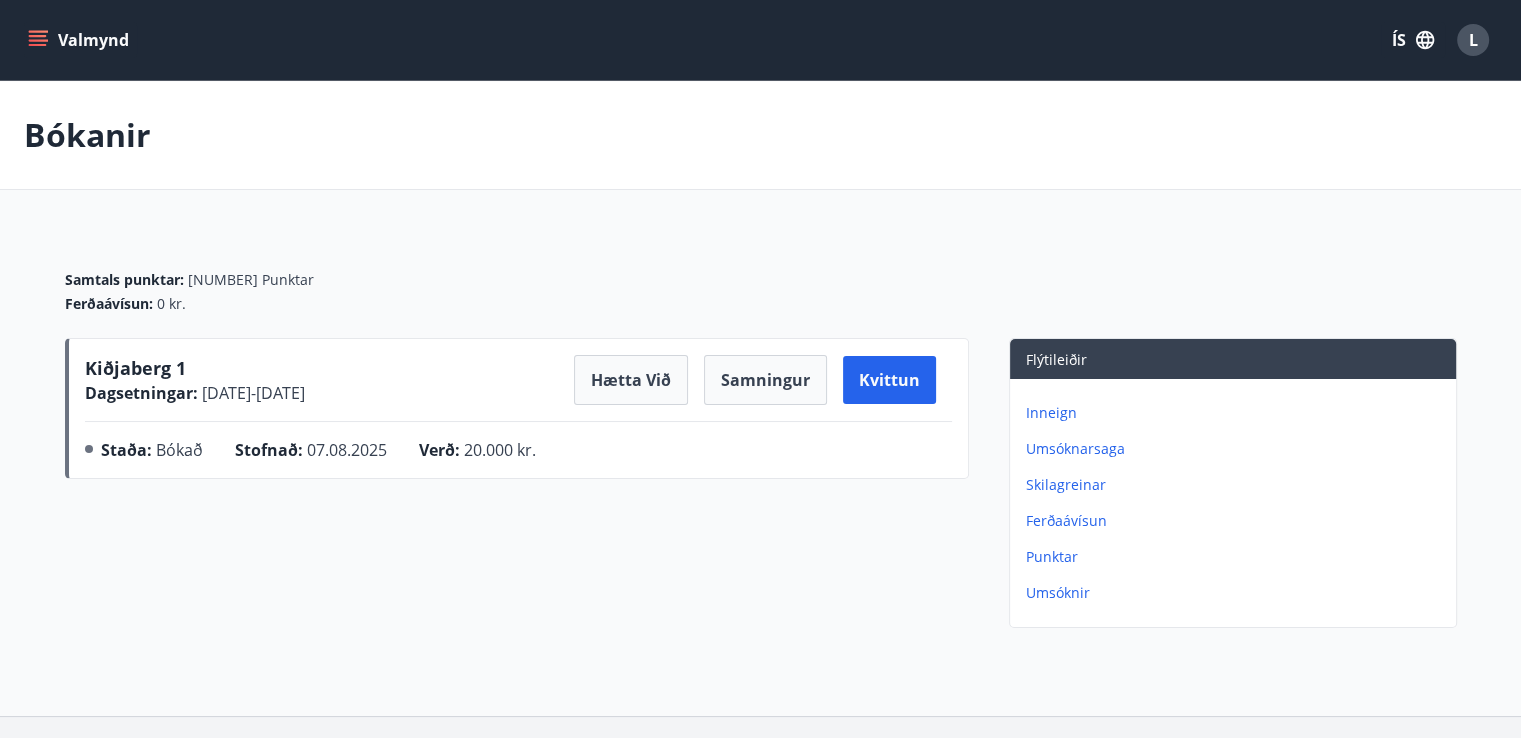 click 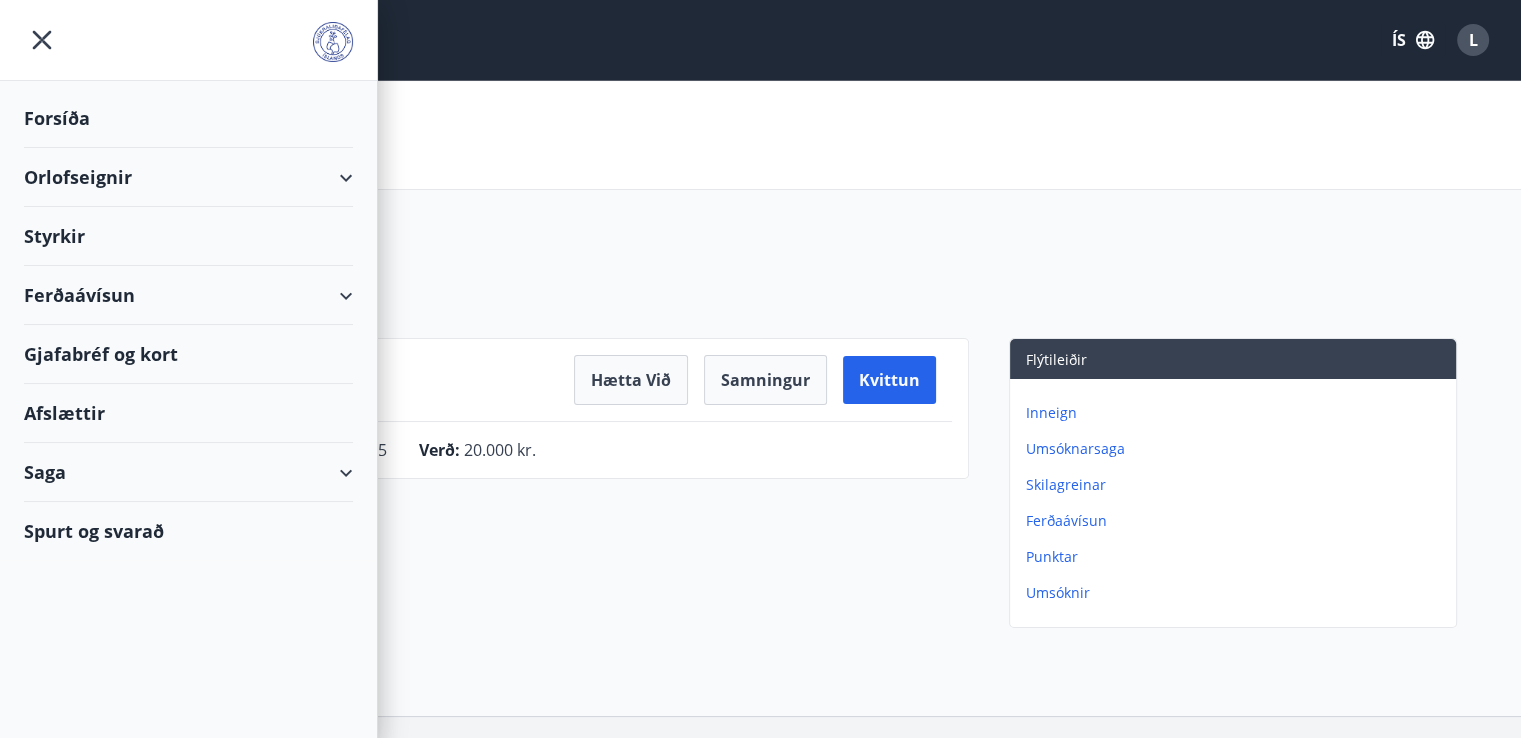 click on "Orlofseignir" at bounding box center [188, 177] 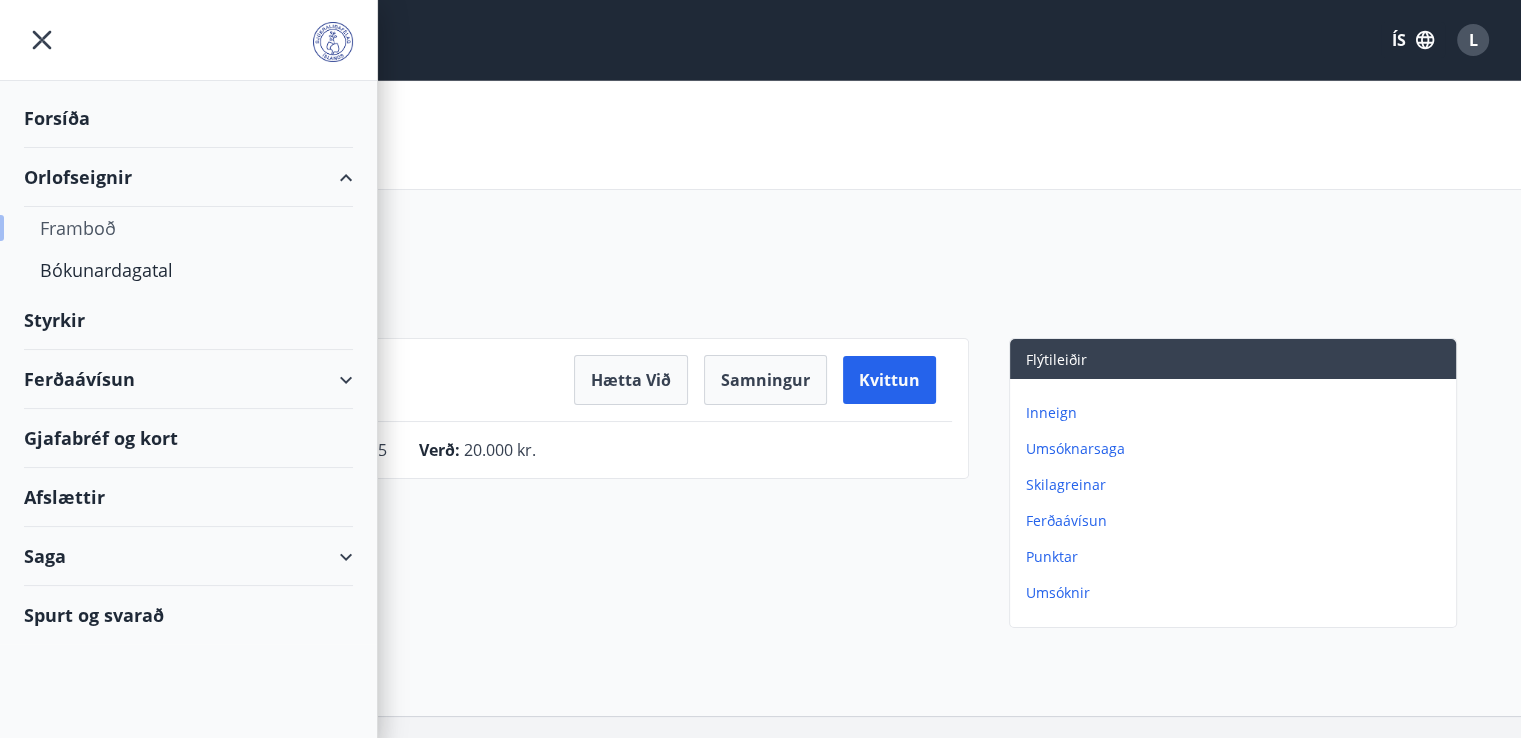 click on "Framboð" at bounding box center (188, 228) 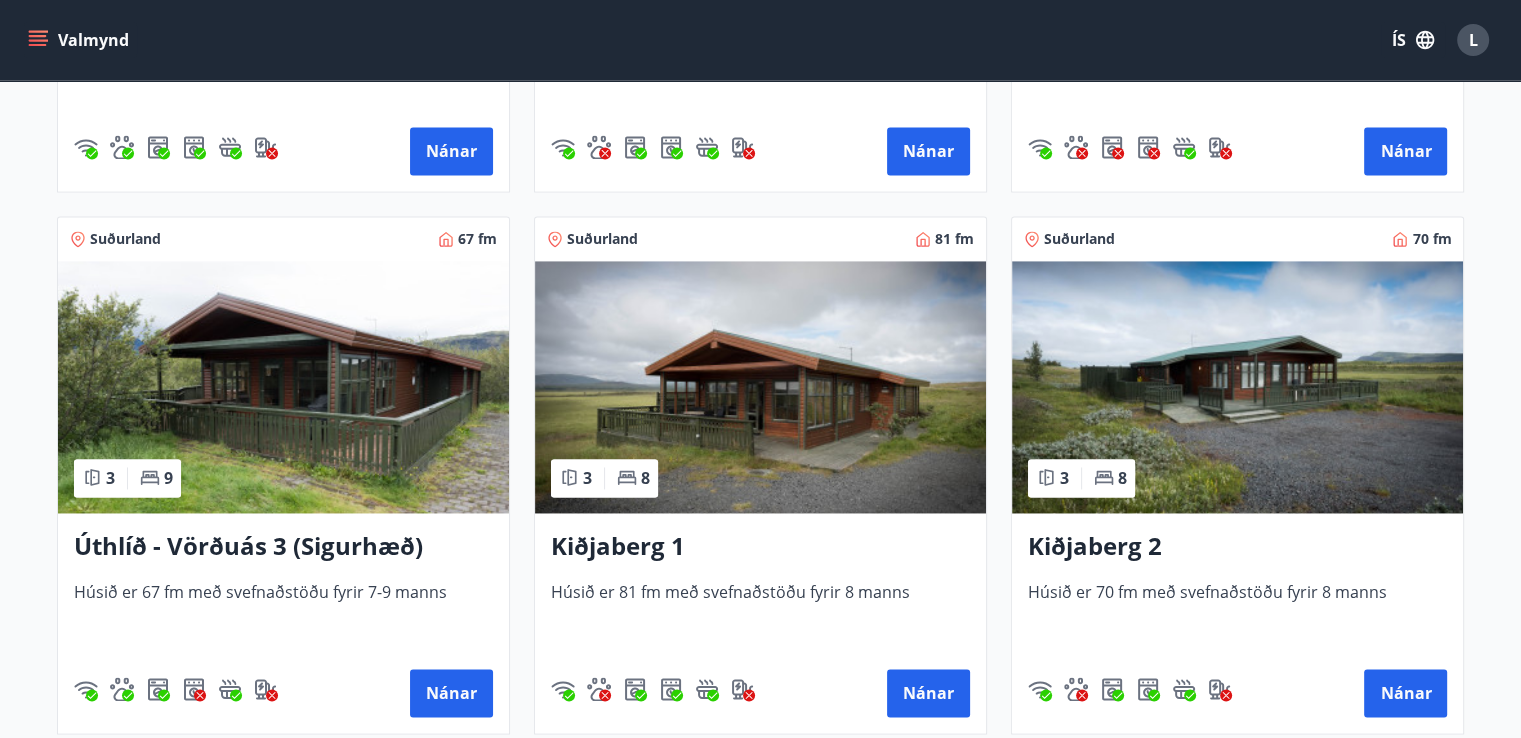 scroll, scrollTop: 3000, scrollLeft: 0, axis: vertical 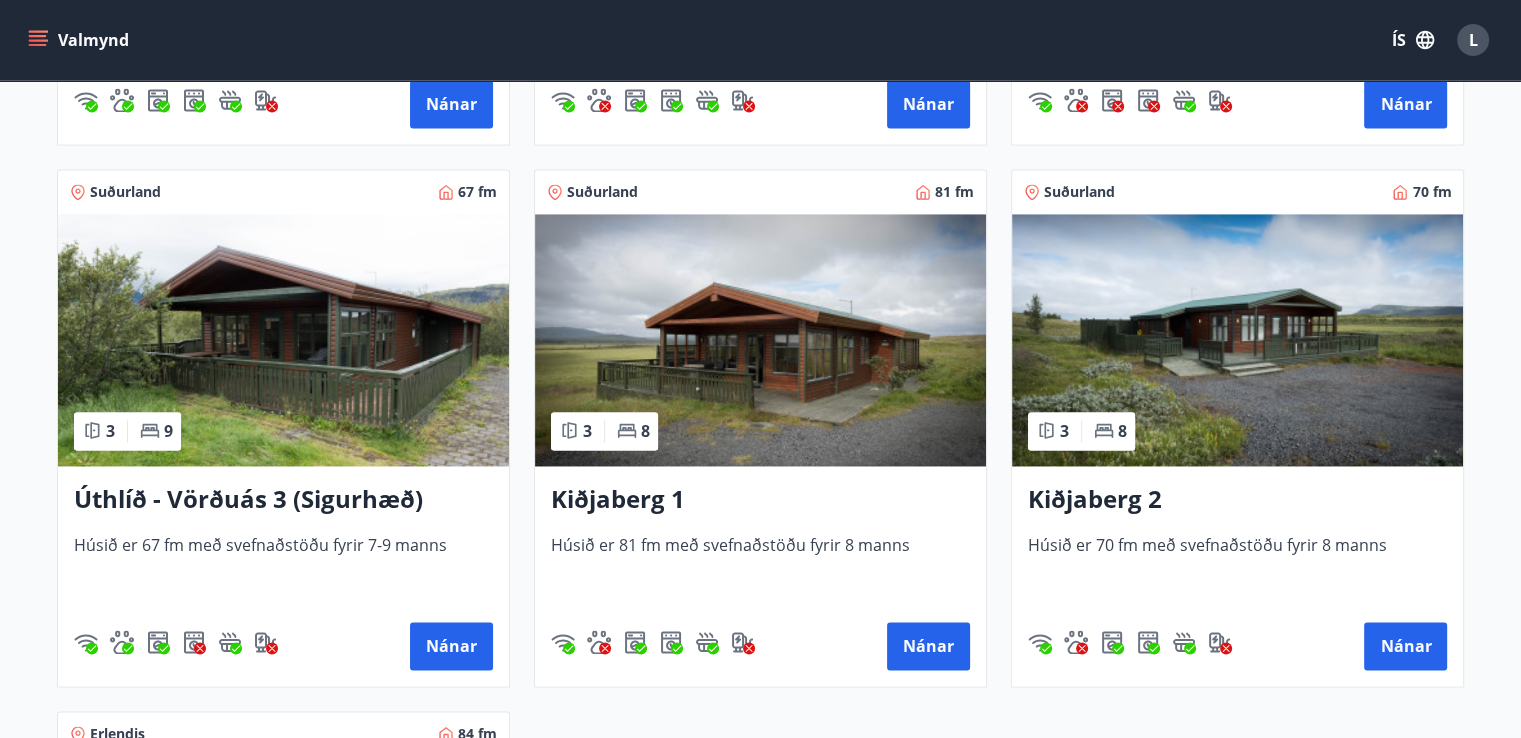 click at bounding box center (760, 340) 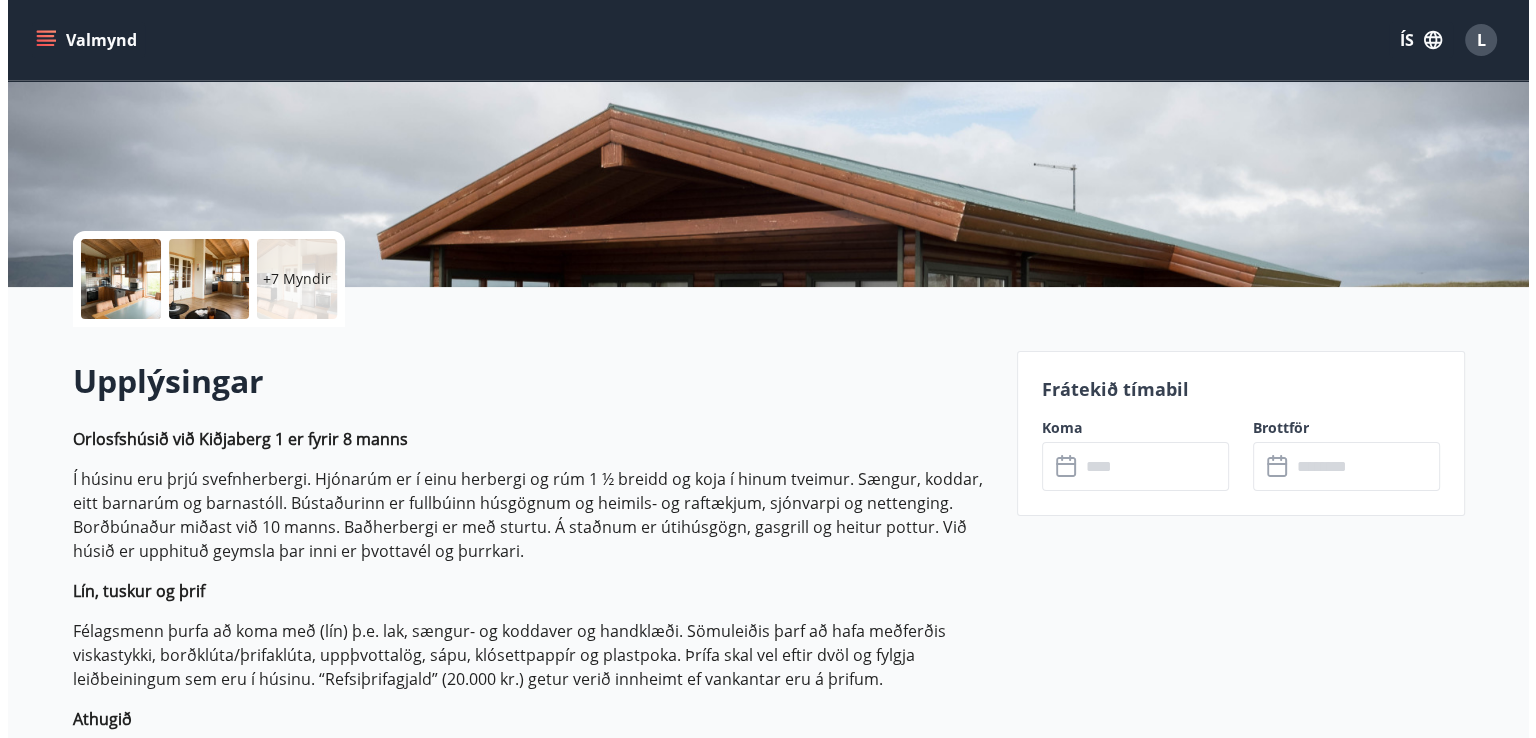 scroll, scrollTop: 0, scrollLeft: 0, axis: both 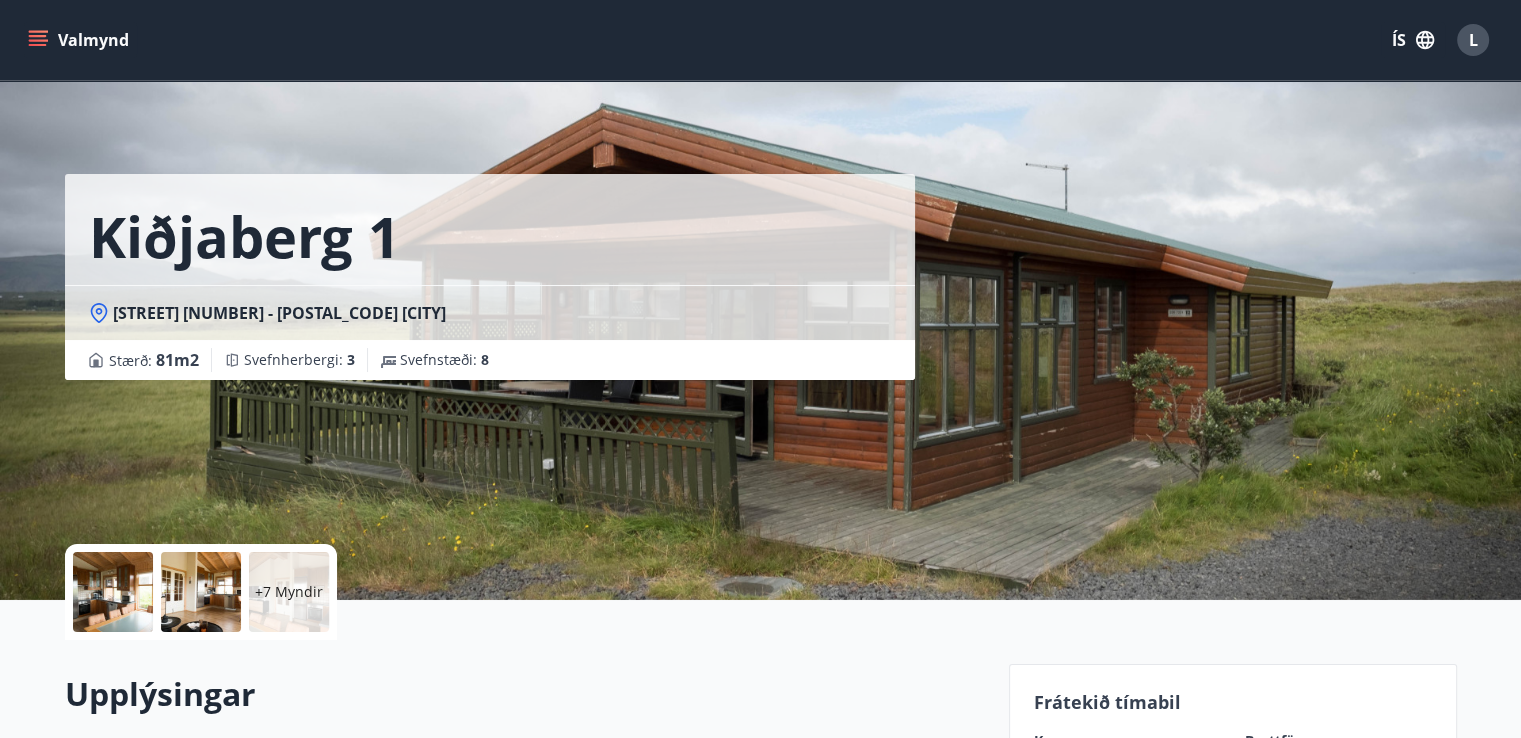 click at bounding box center (201, 592) 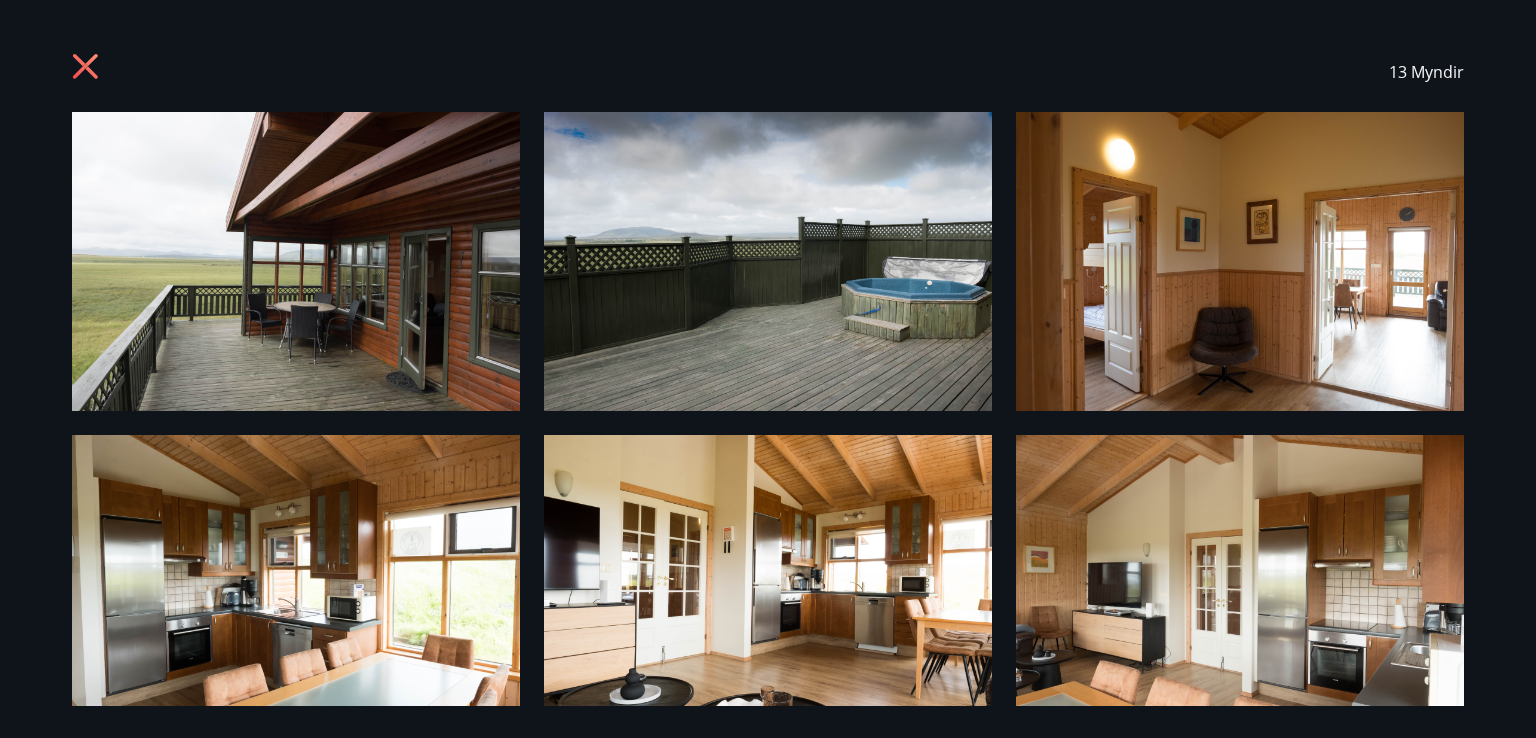 click at bounding box center (296, 584) 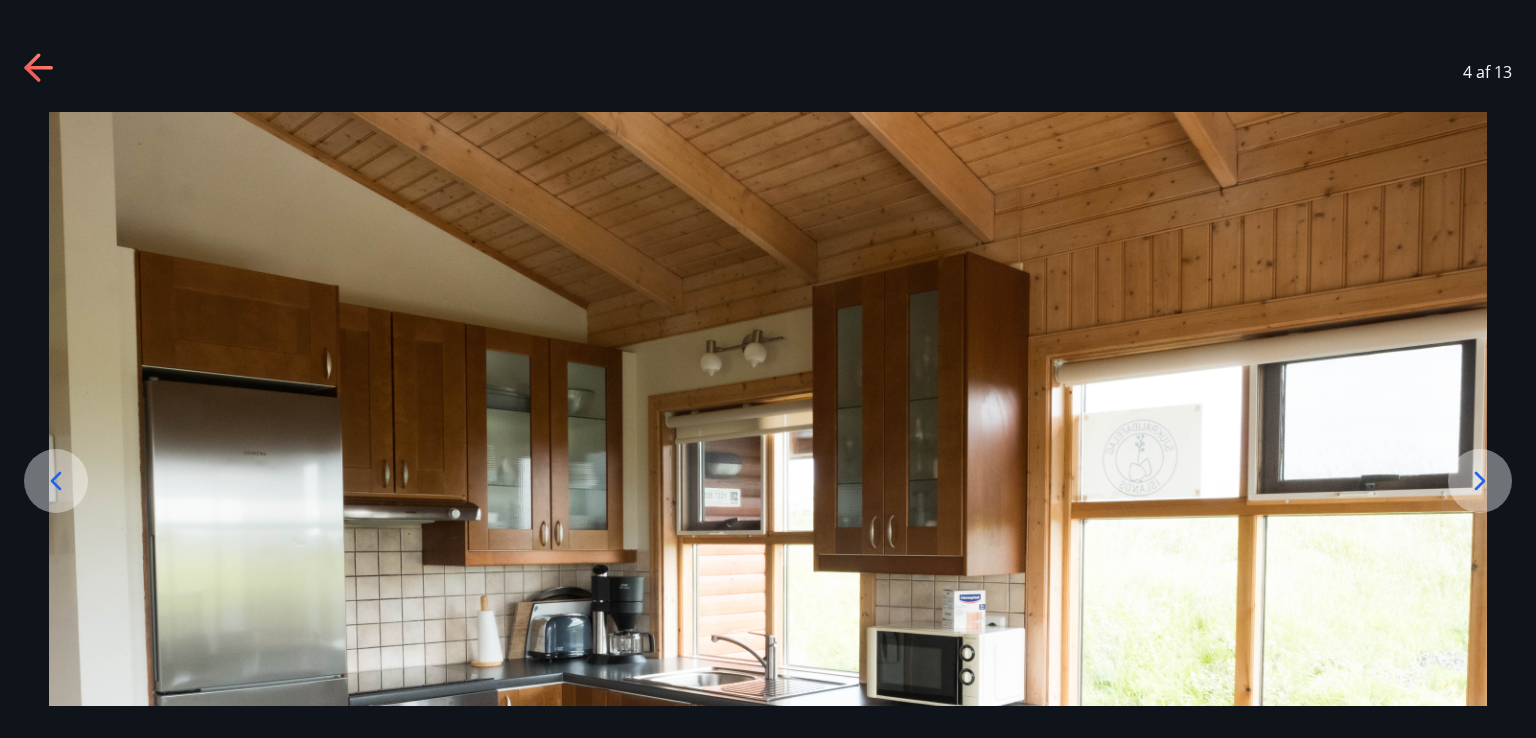 click at bounding box center (768, 591) 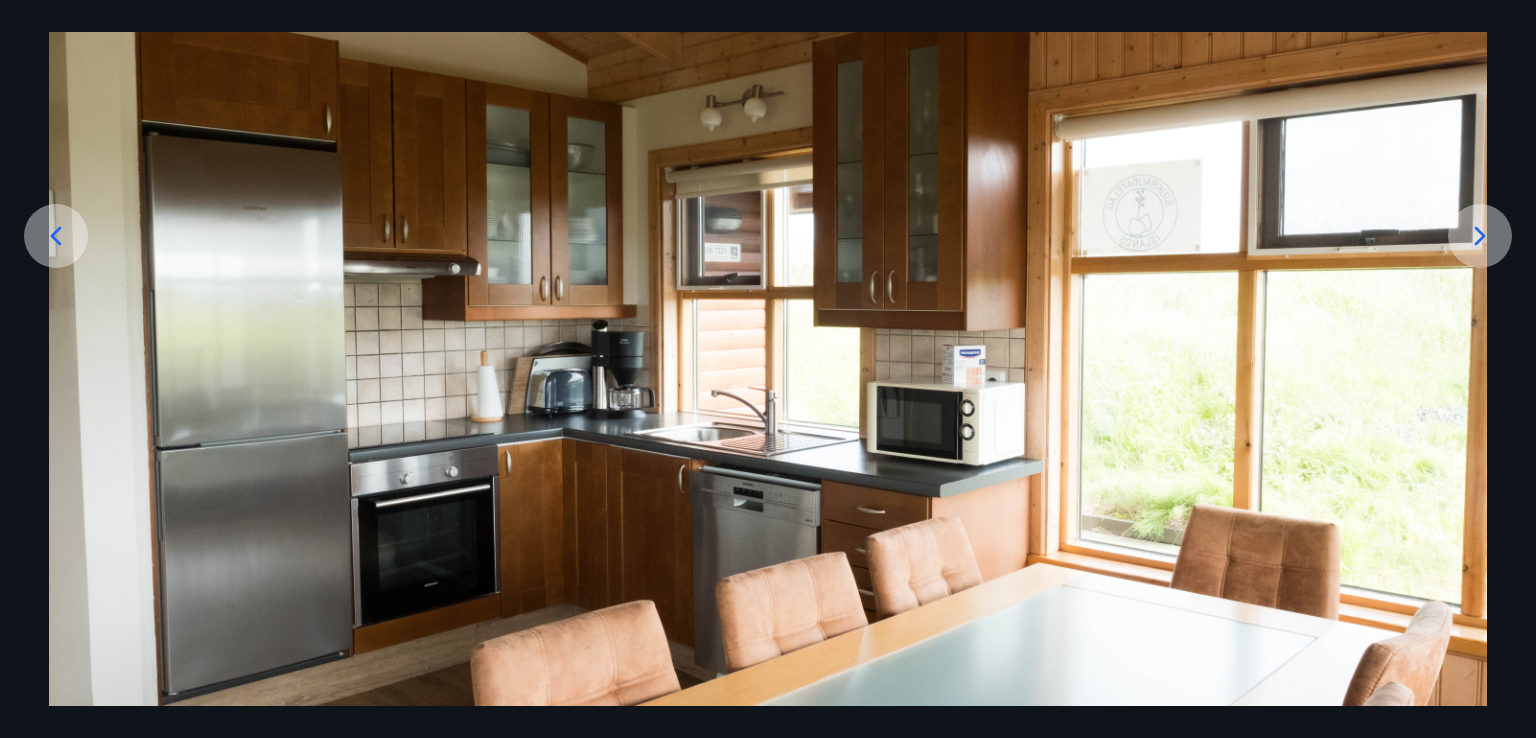scroll, scrollTop: 205, scrollLeft: 0, axis: vertical 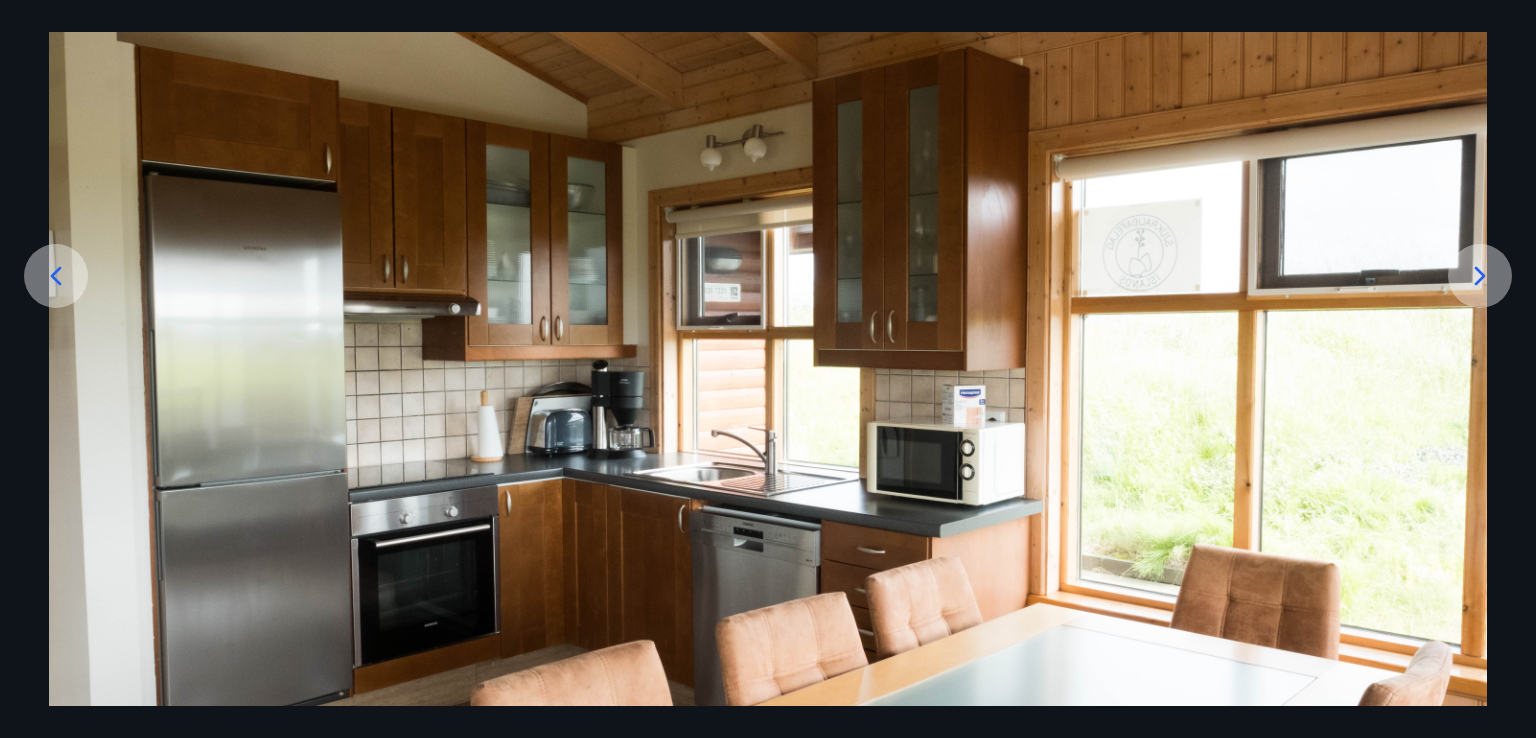 click 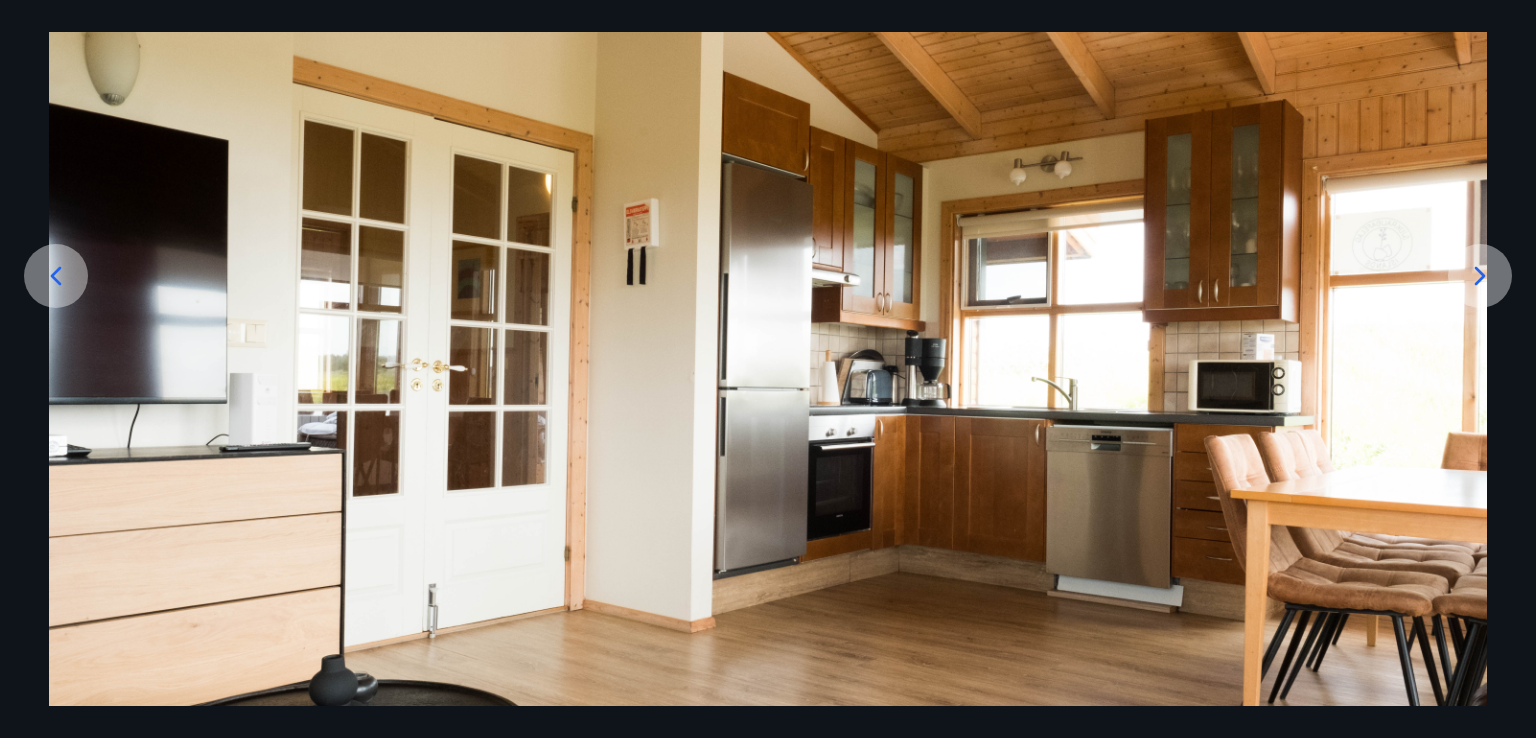 click 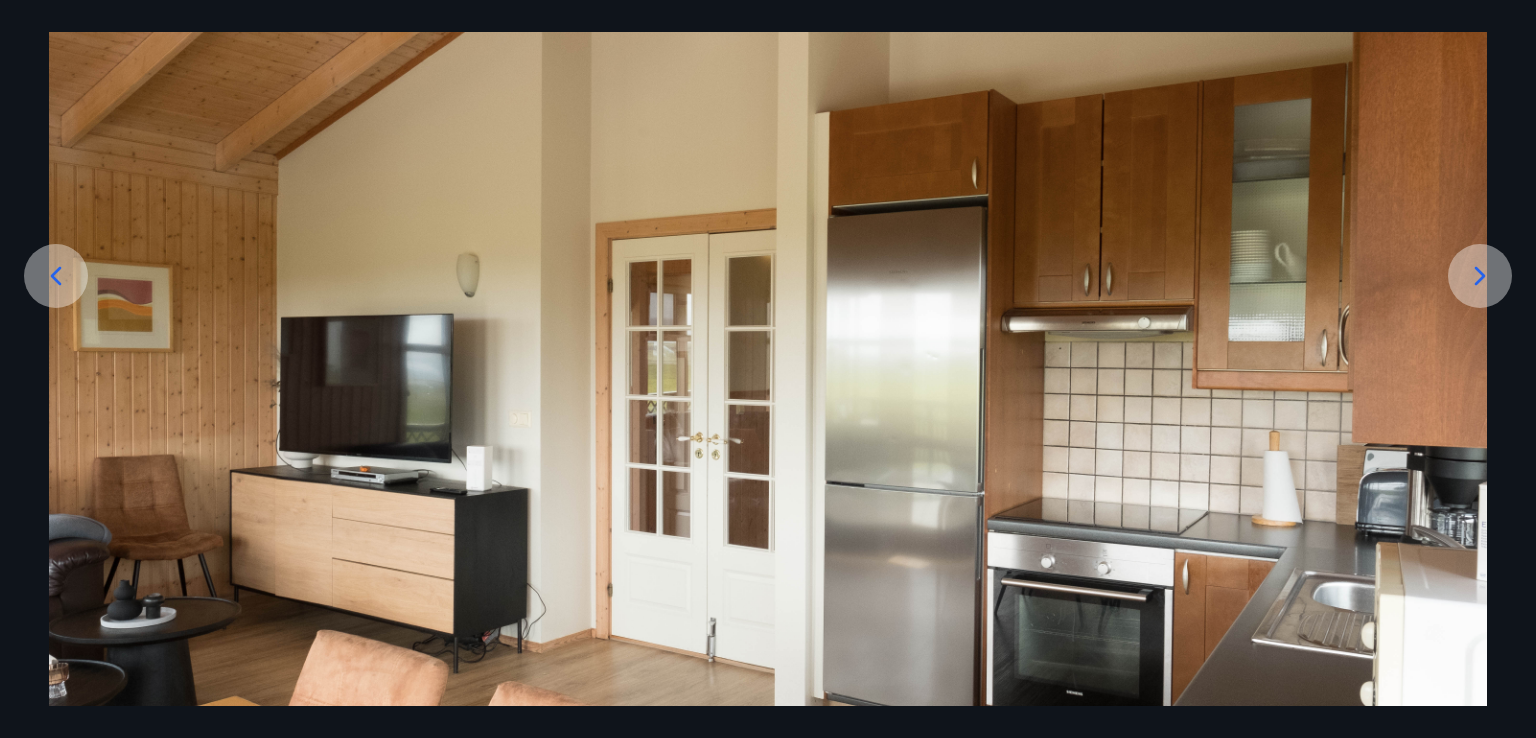 click 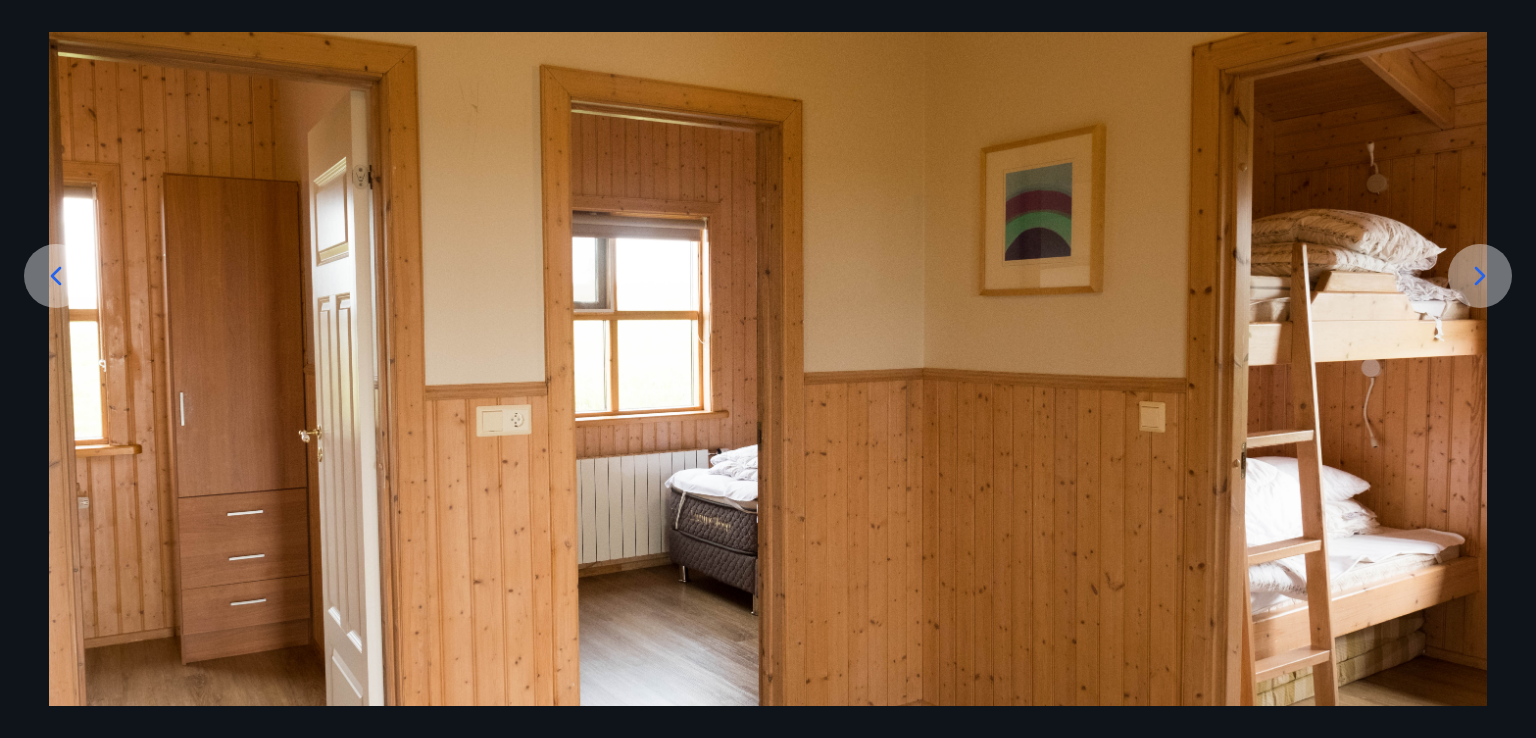 click 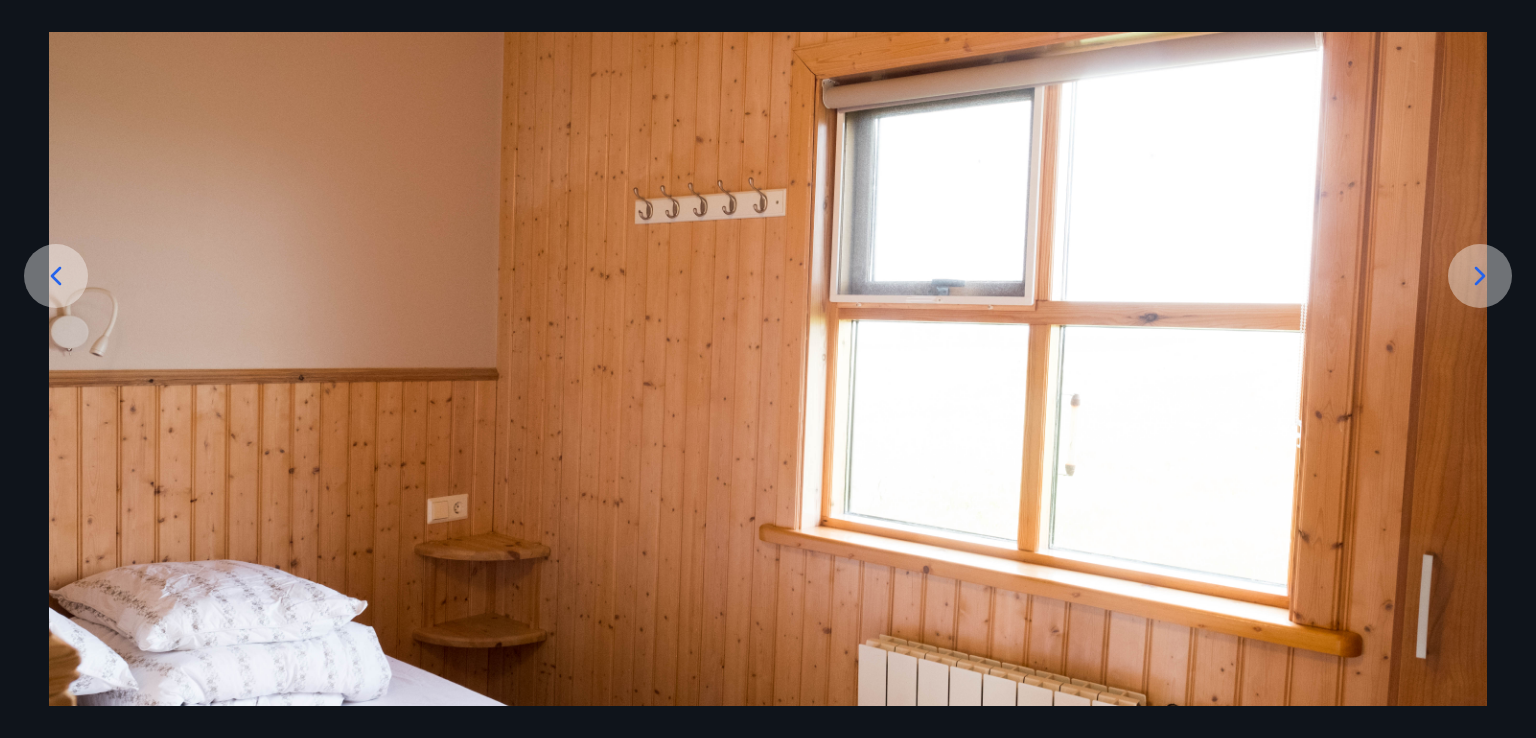 click 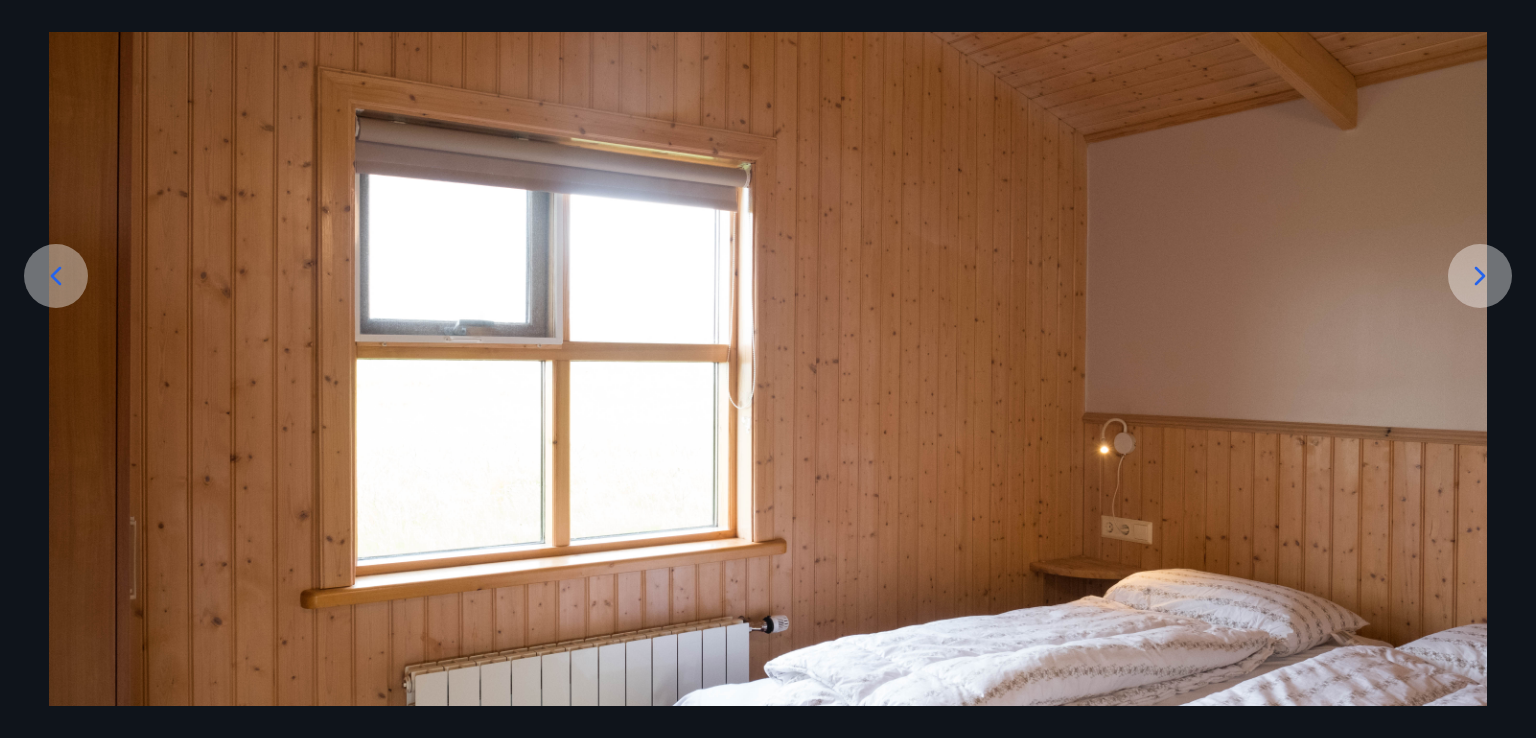 click 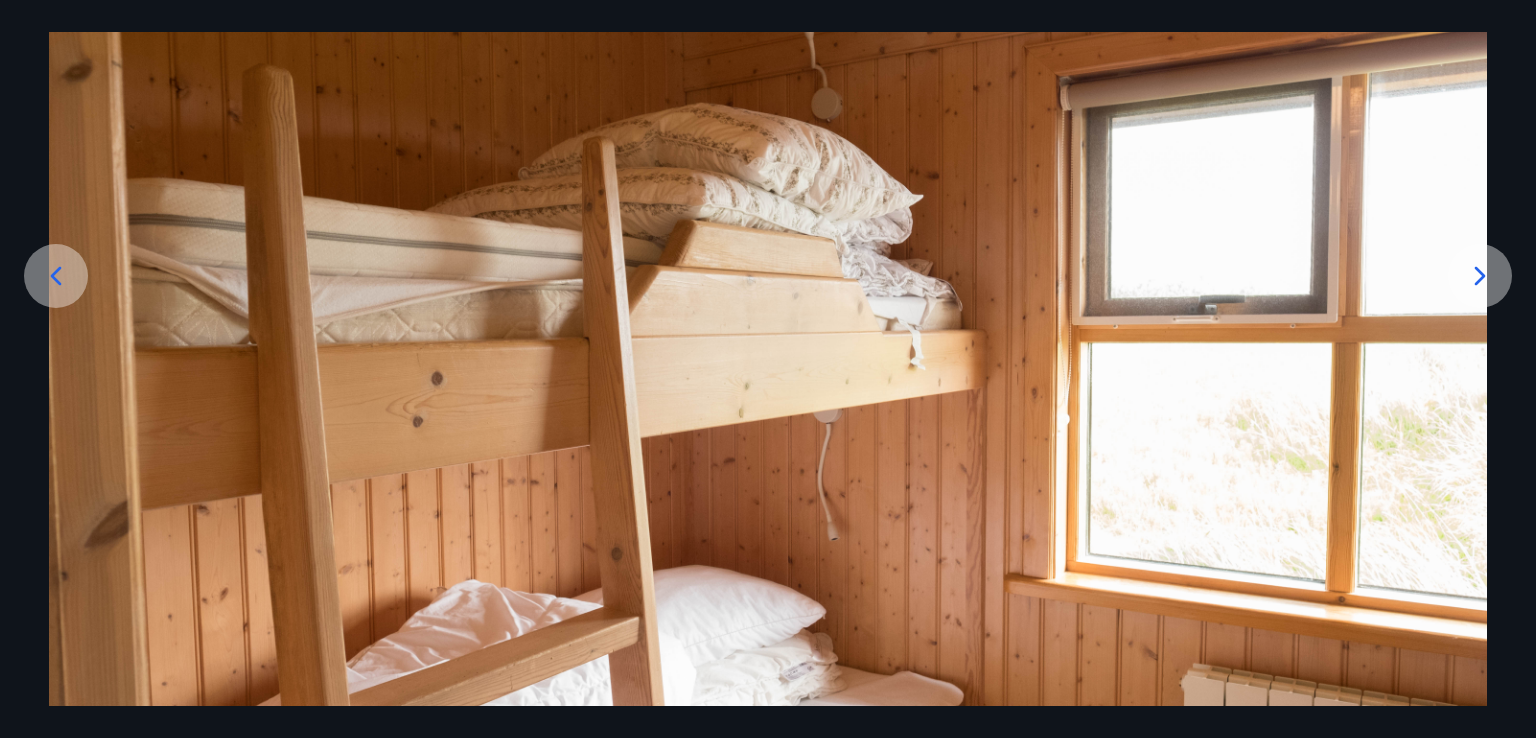 click 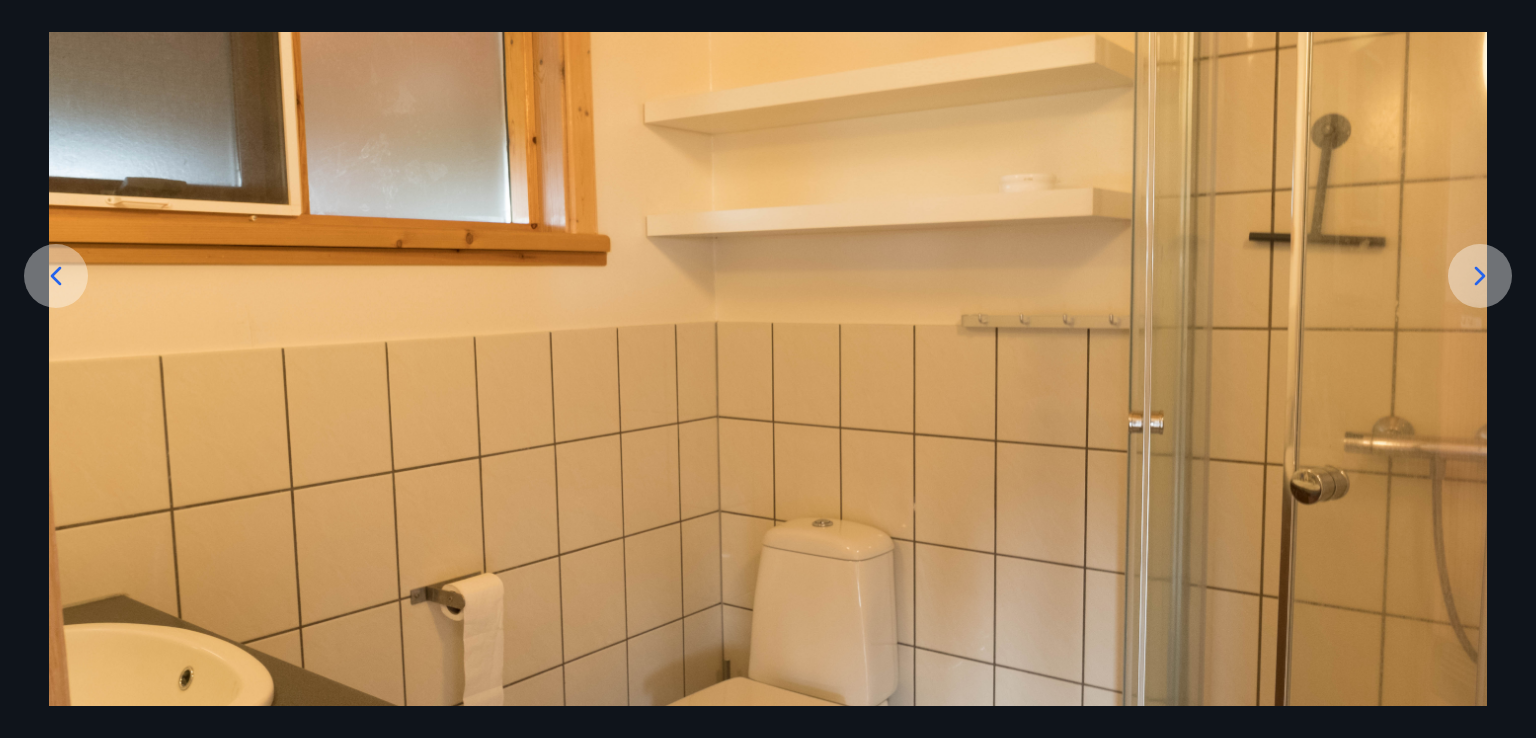 click 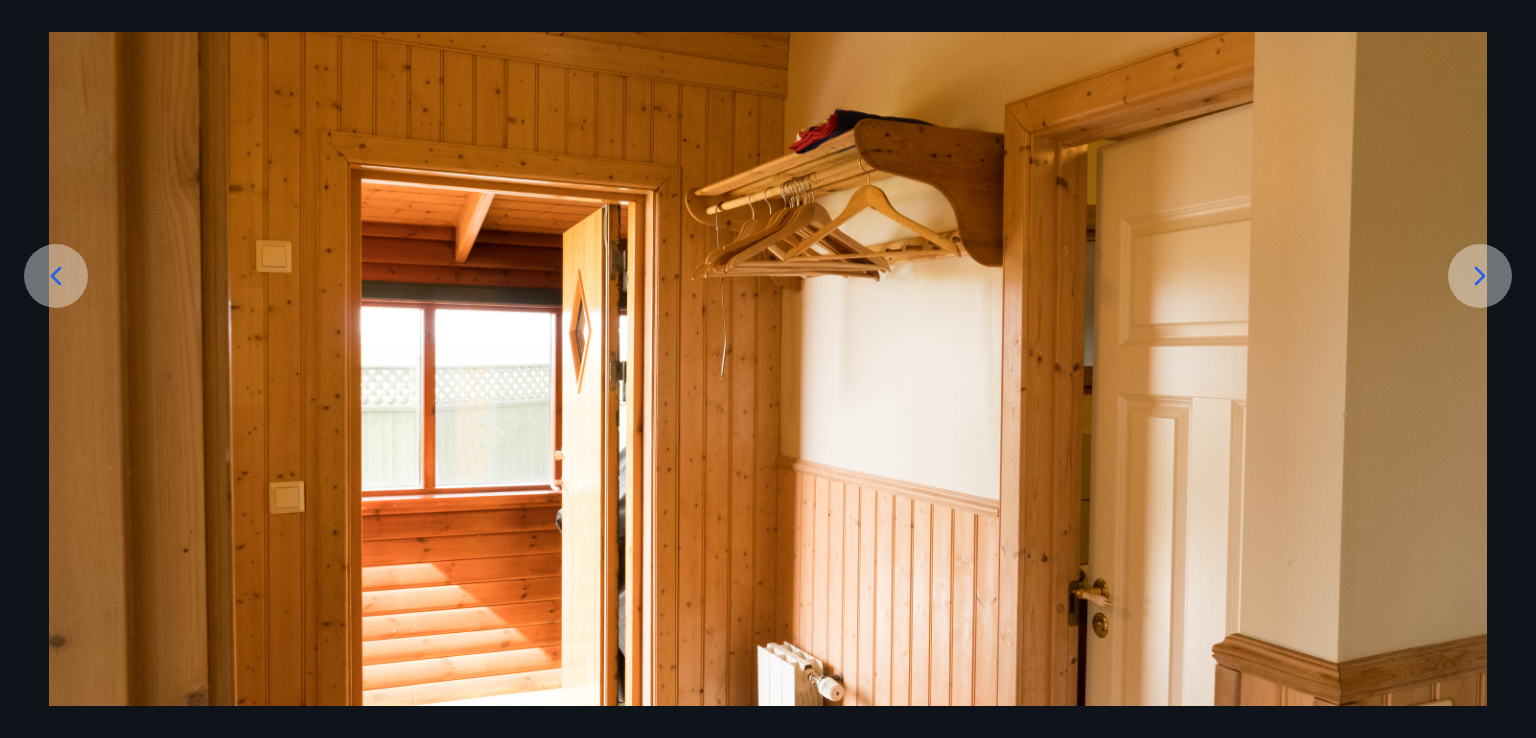 click 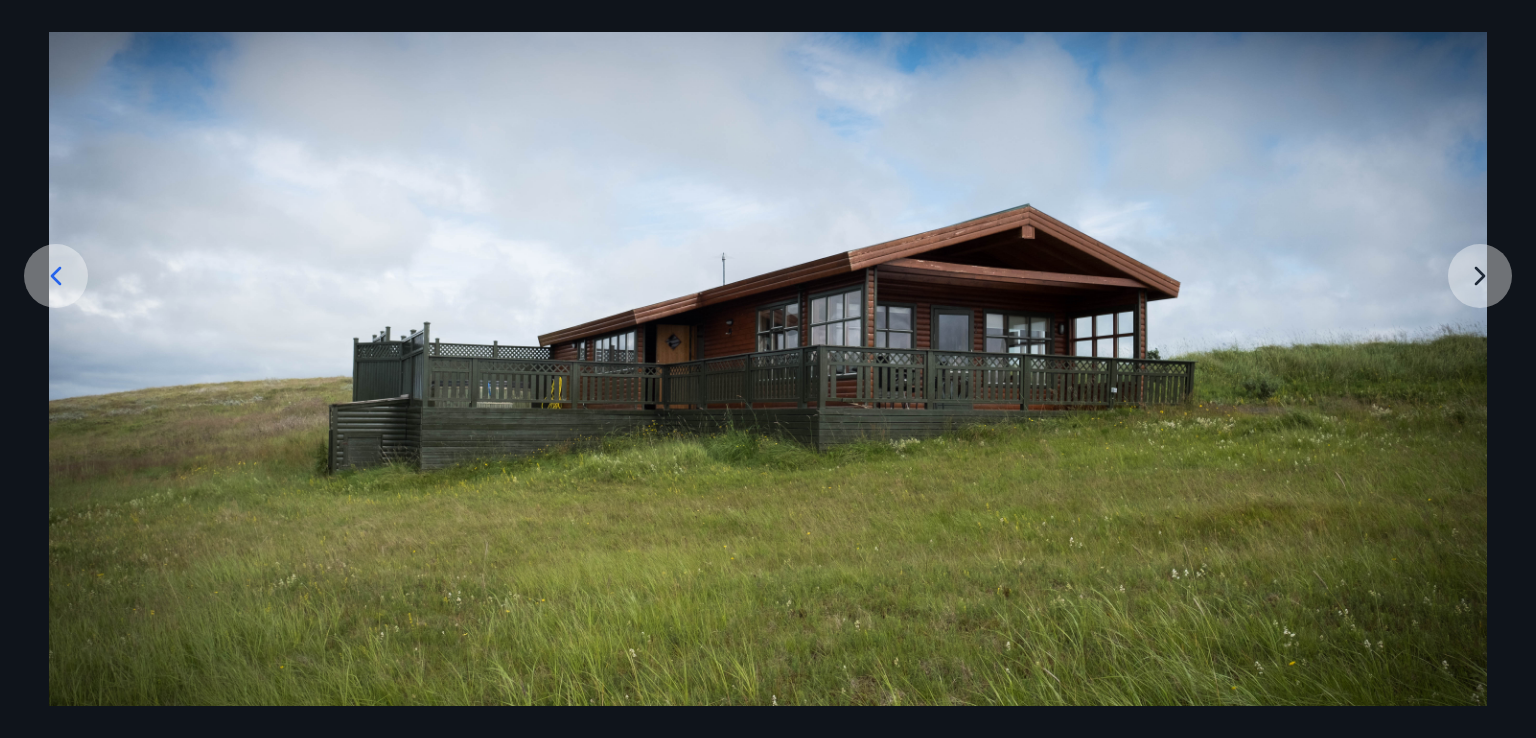 click at bounding box center [768, 386] 